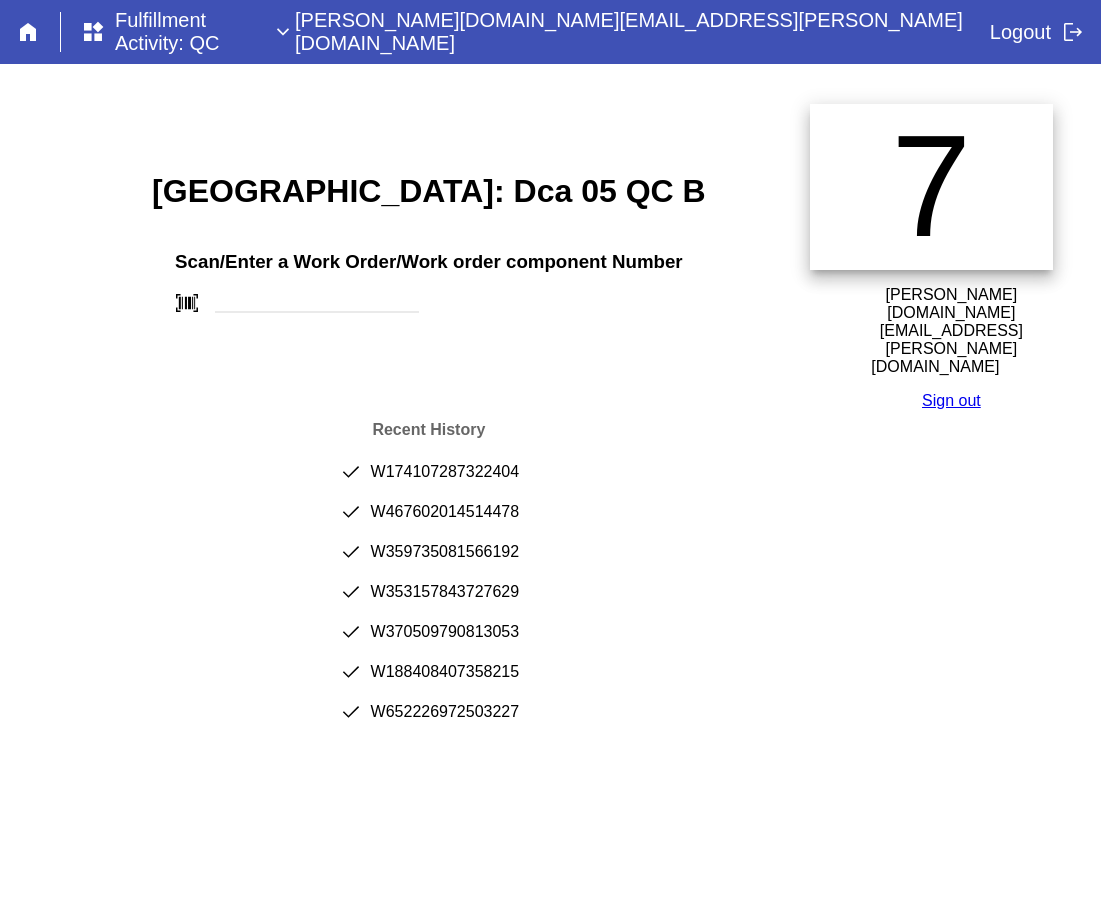 scroll, scrollTop: 0, scrollLeft: 0, axis: both 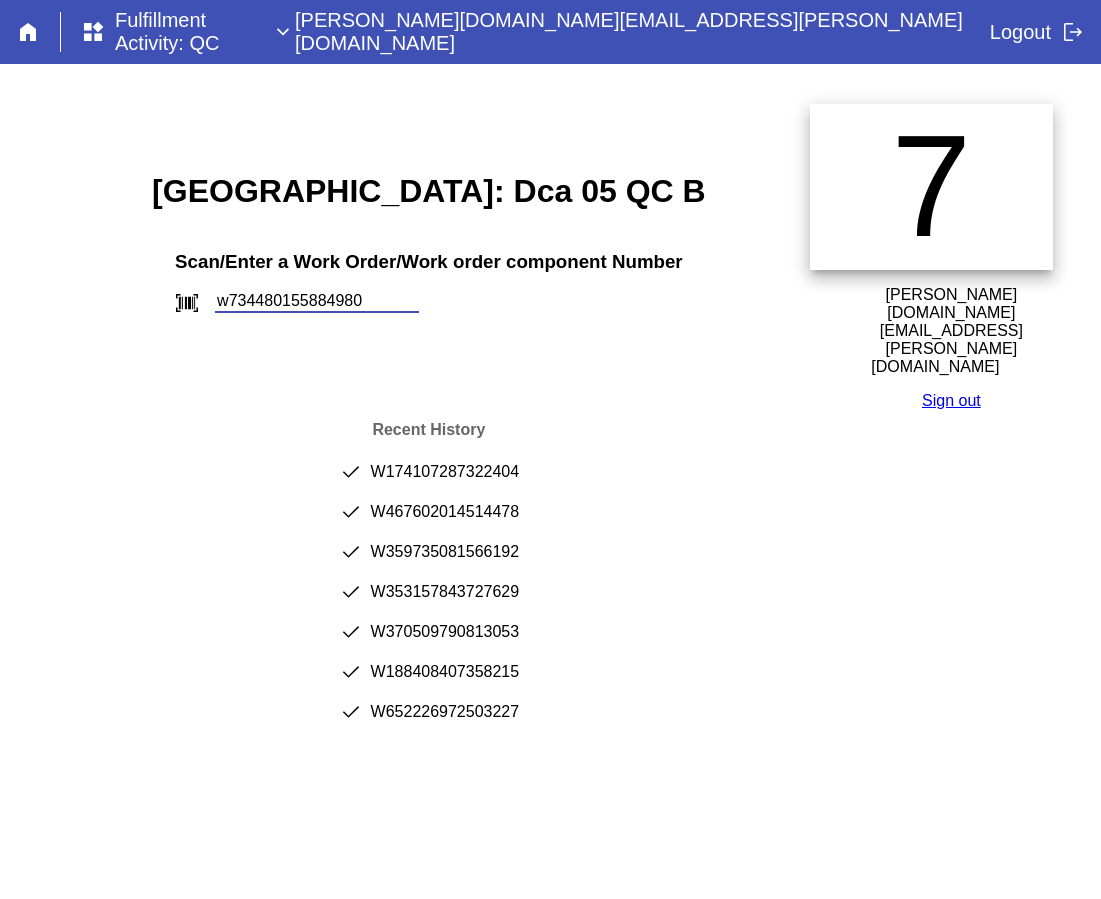 type on "w734480155884980" 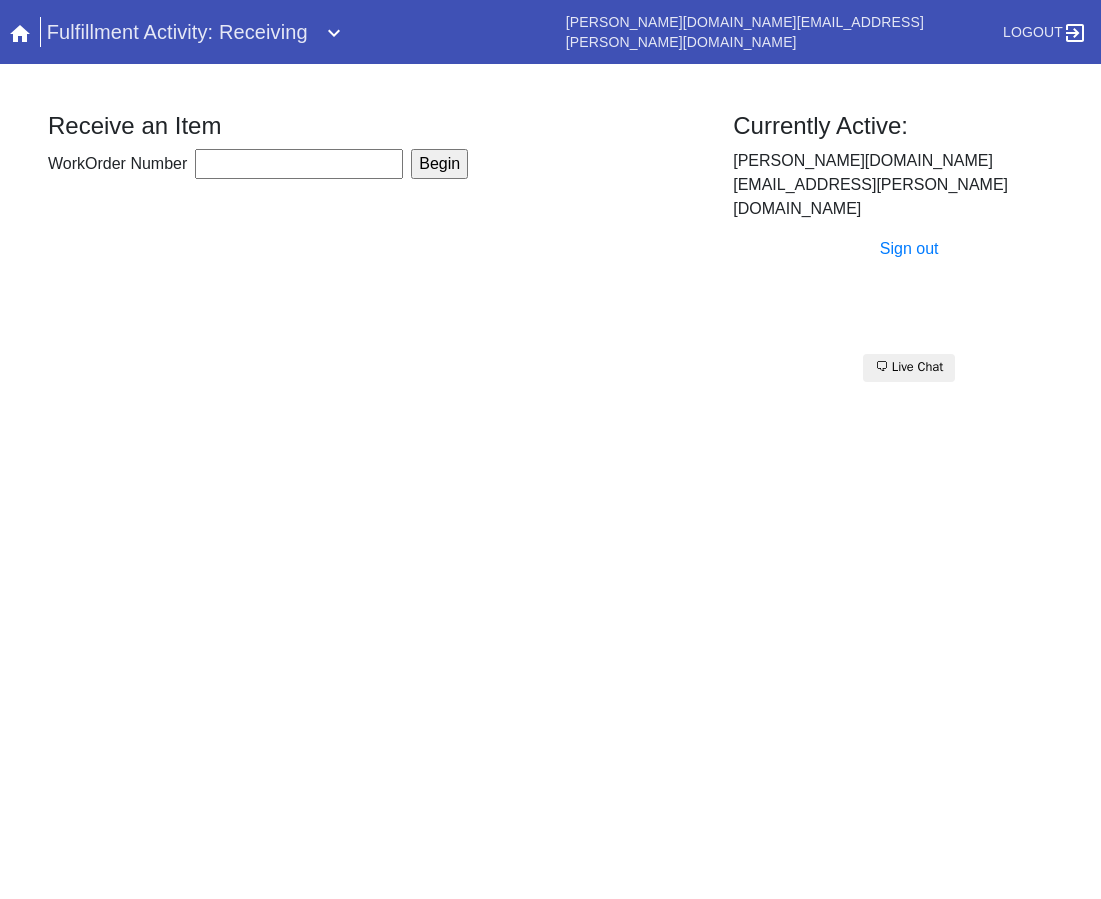 scroll, scrollTop: 0, scrollLeft: 0, axis: both 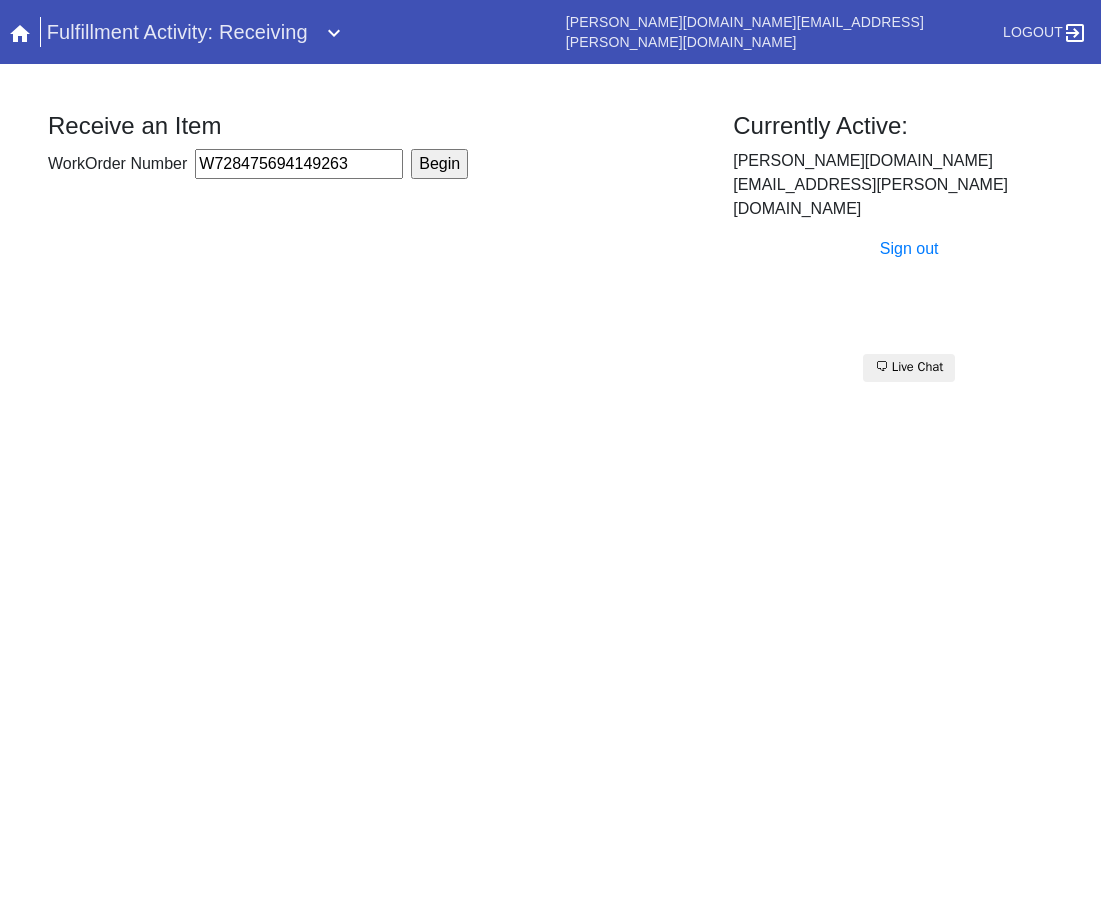 type on "W728475694149263" 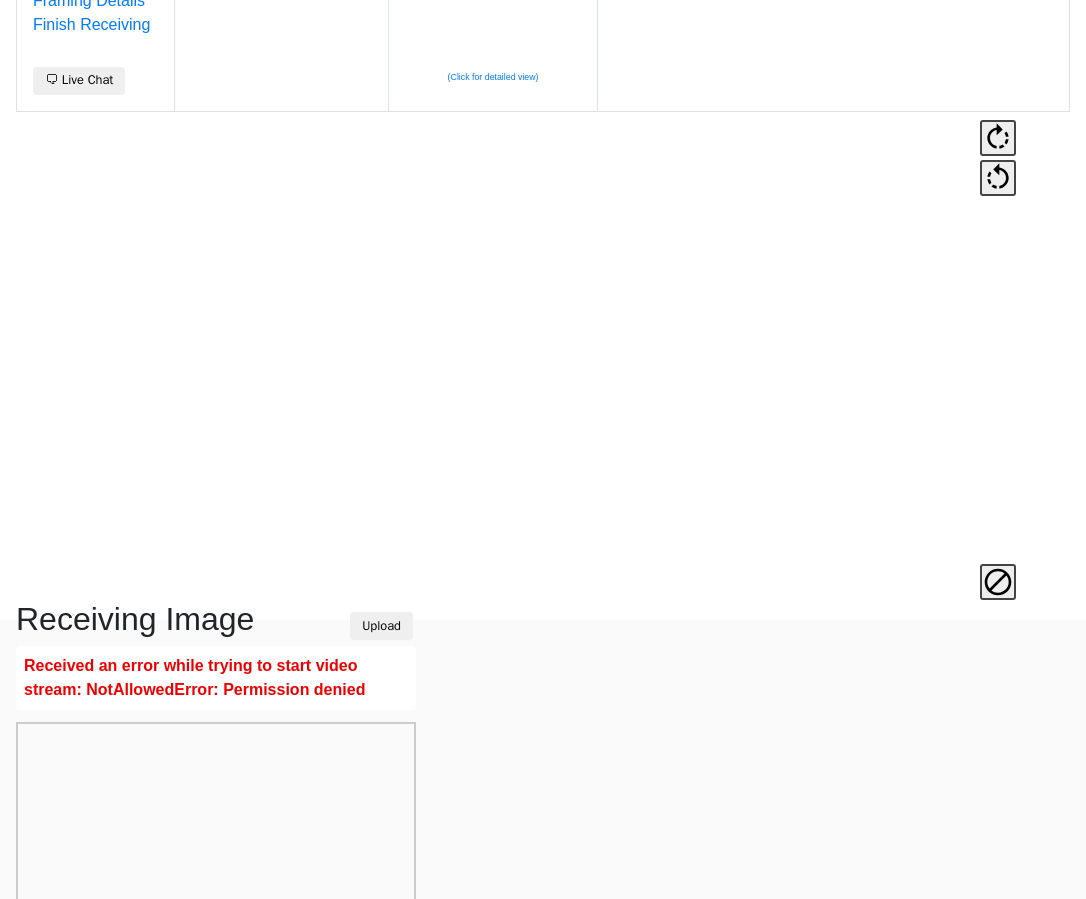 scroll, scrollTop: 492, scrollLeft: 0, axis: vertical 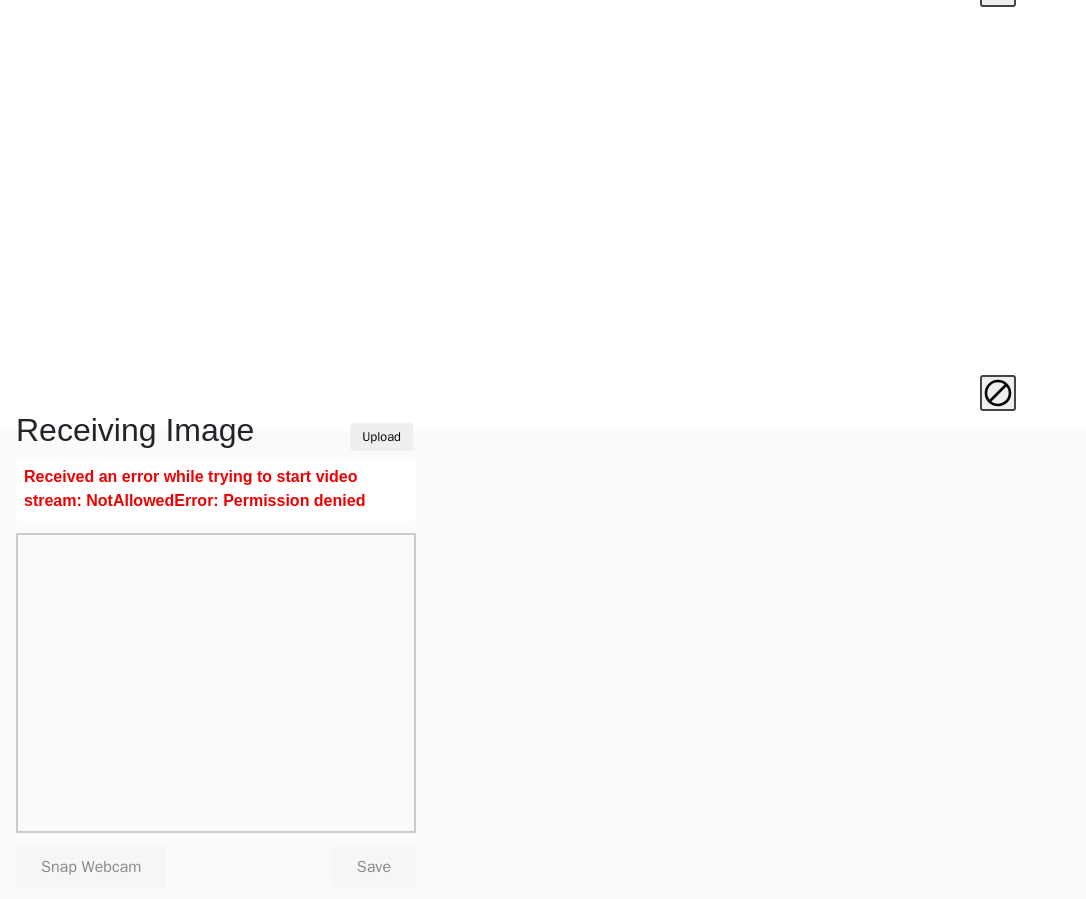click on "Receiving Image Upload" at bounding box center (216, 434) 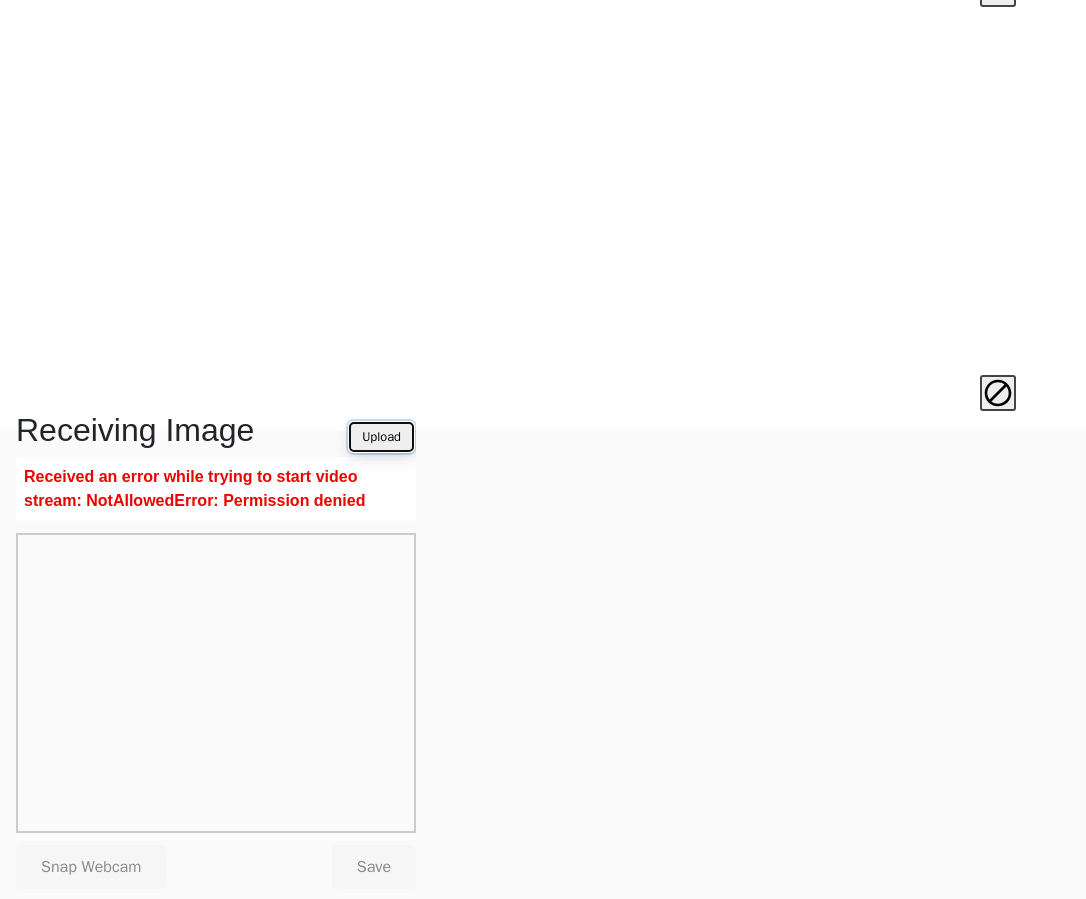 click on "Upload" at bounding box center (381, 437) 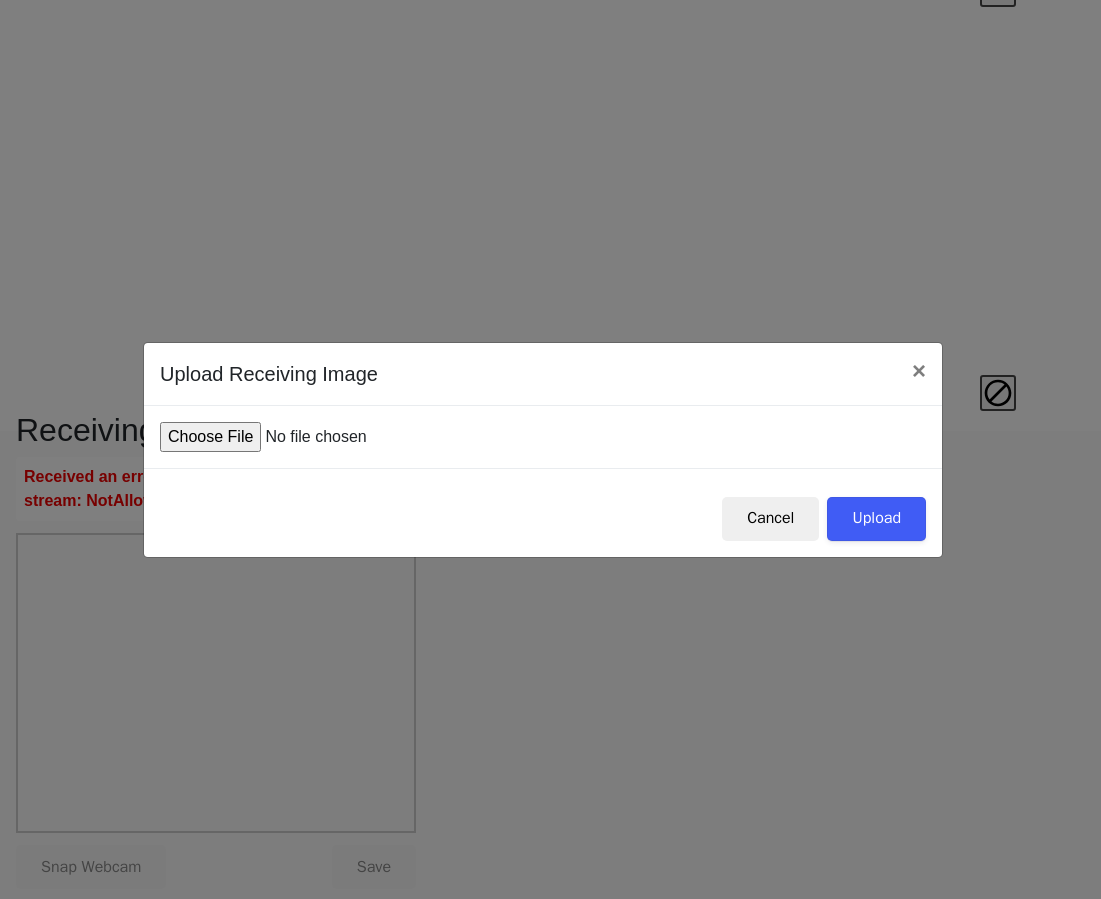 click at bounding box center (311, 437) 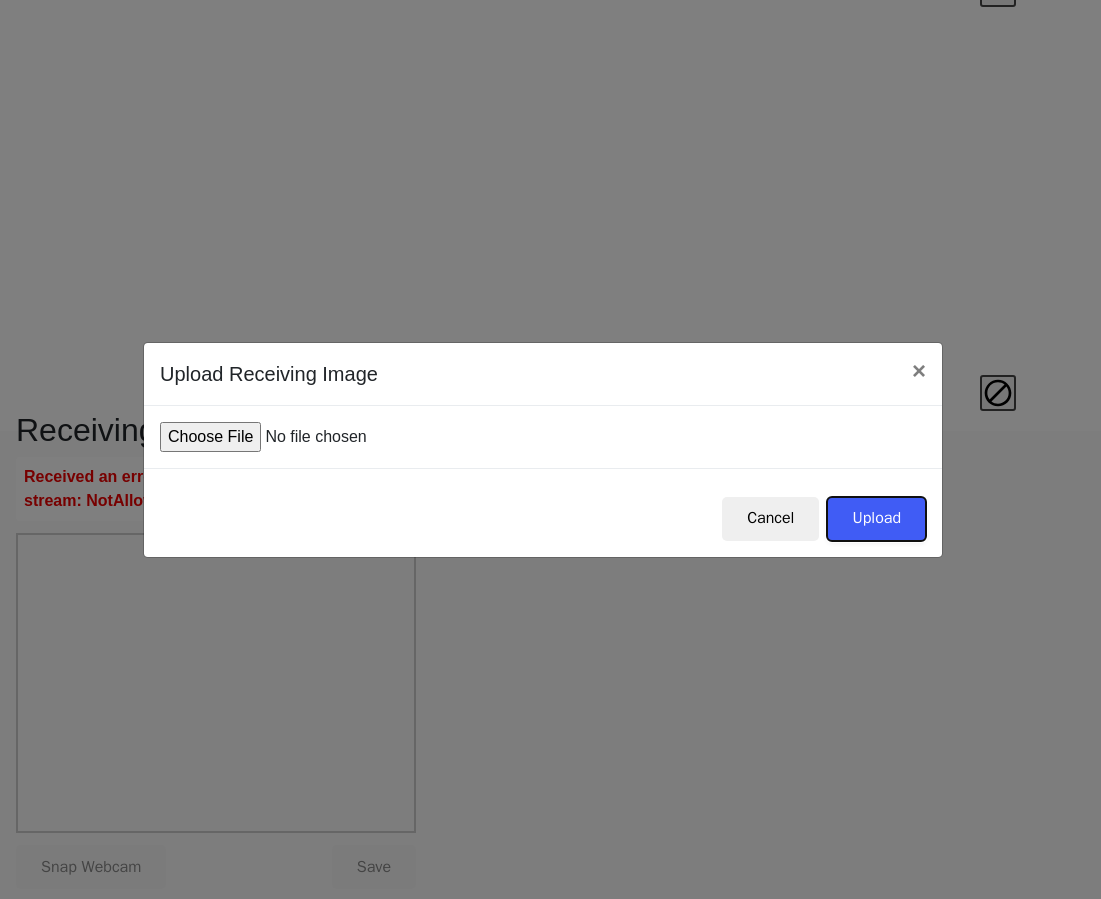 click on "Upload" at bounding box center (876, 519) 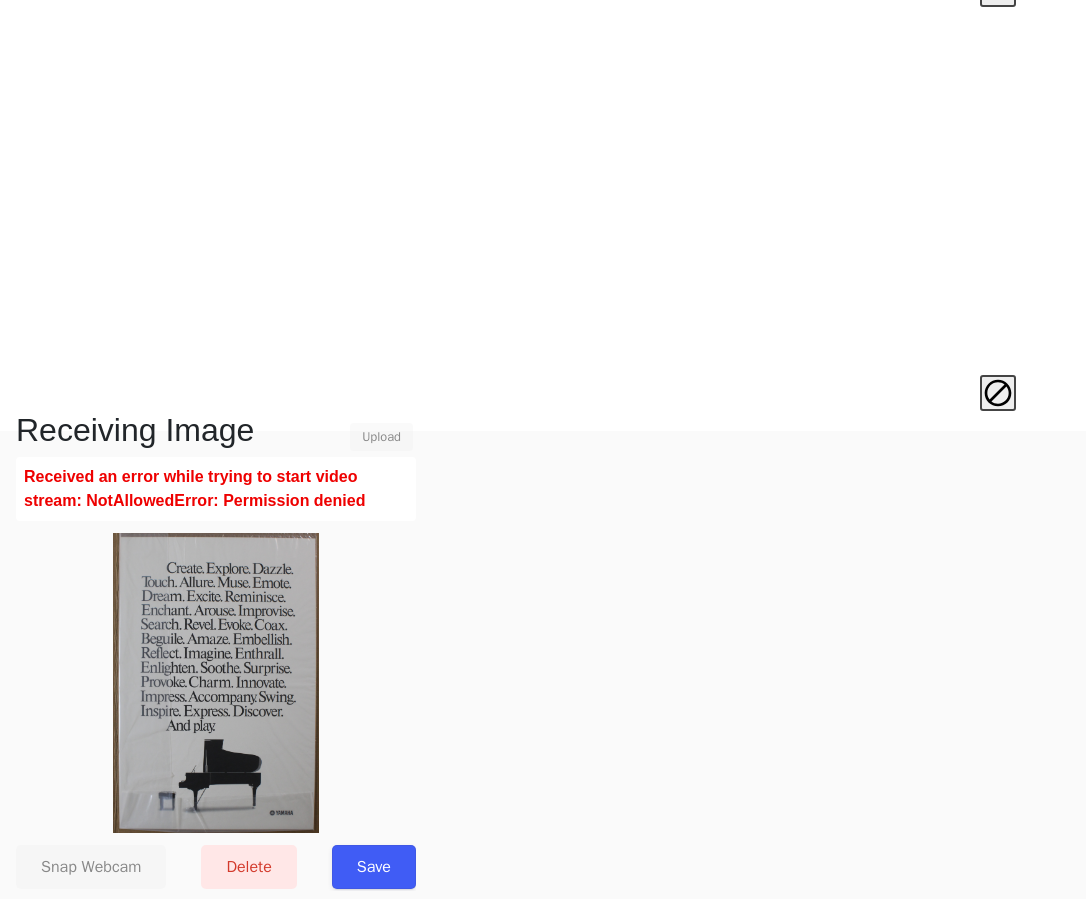 scroll, scrollTop: 492, scrollLeft: 0, axis: vertical 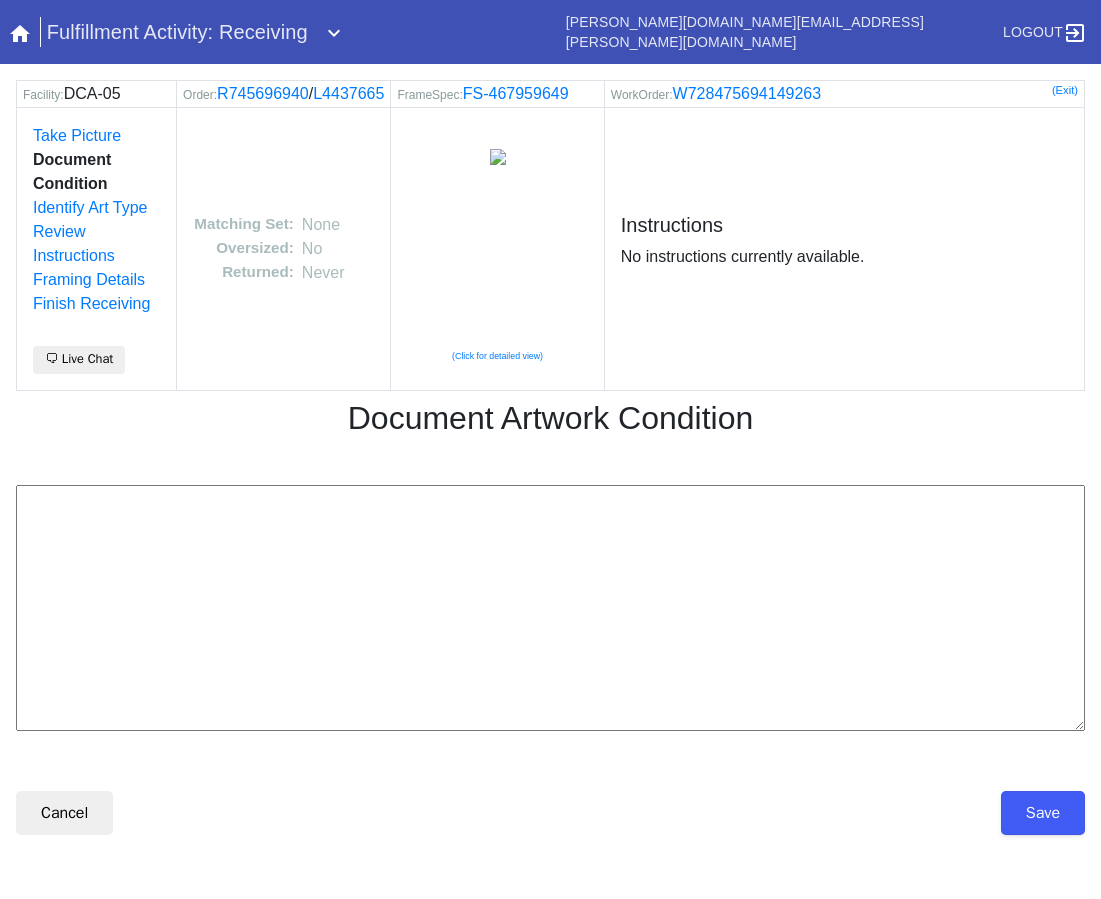 click at bounding box center (550, 608) 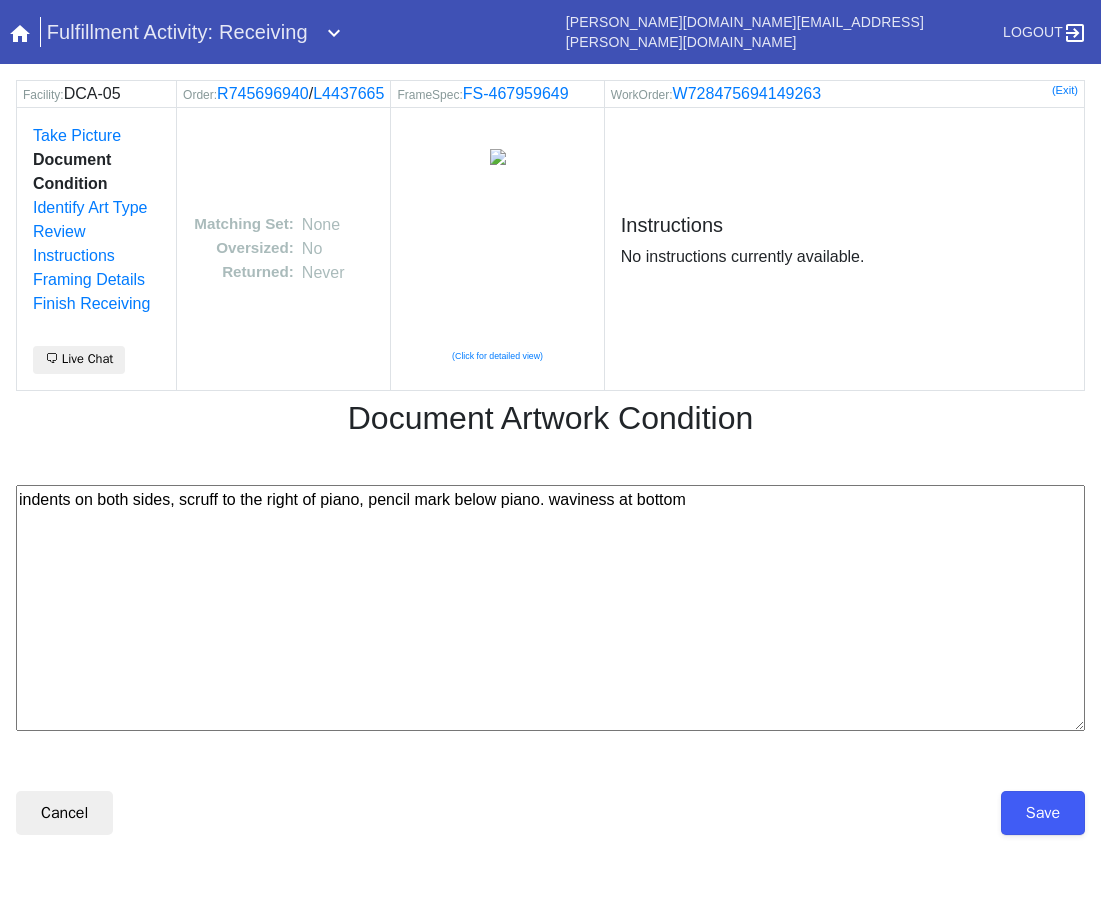type on "indents on both sides, scruff to the right of piano, pencil mark below piano. waviness at bottom" 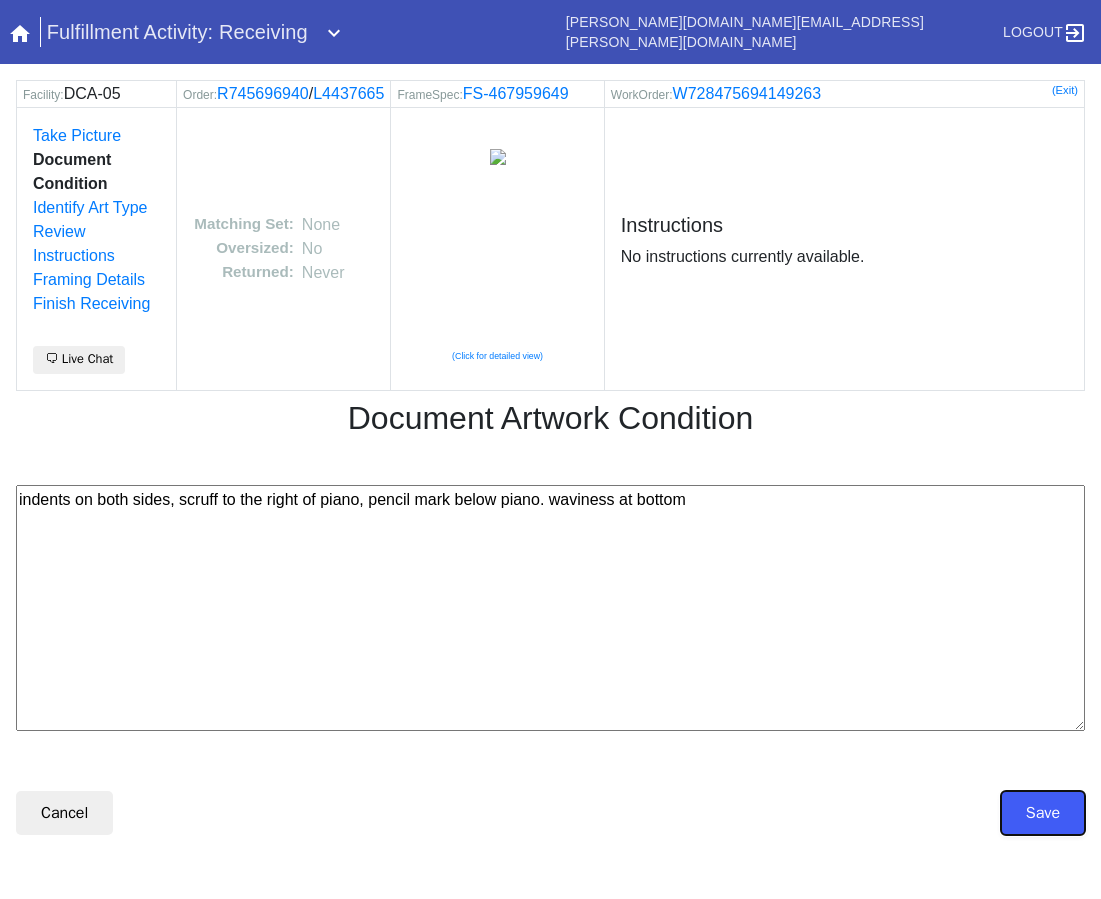 click on "Save" at bounding box center (1043, 813) 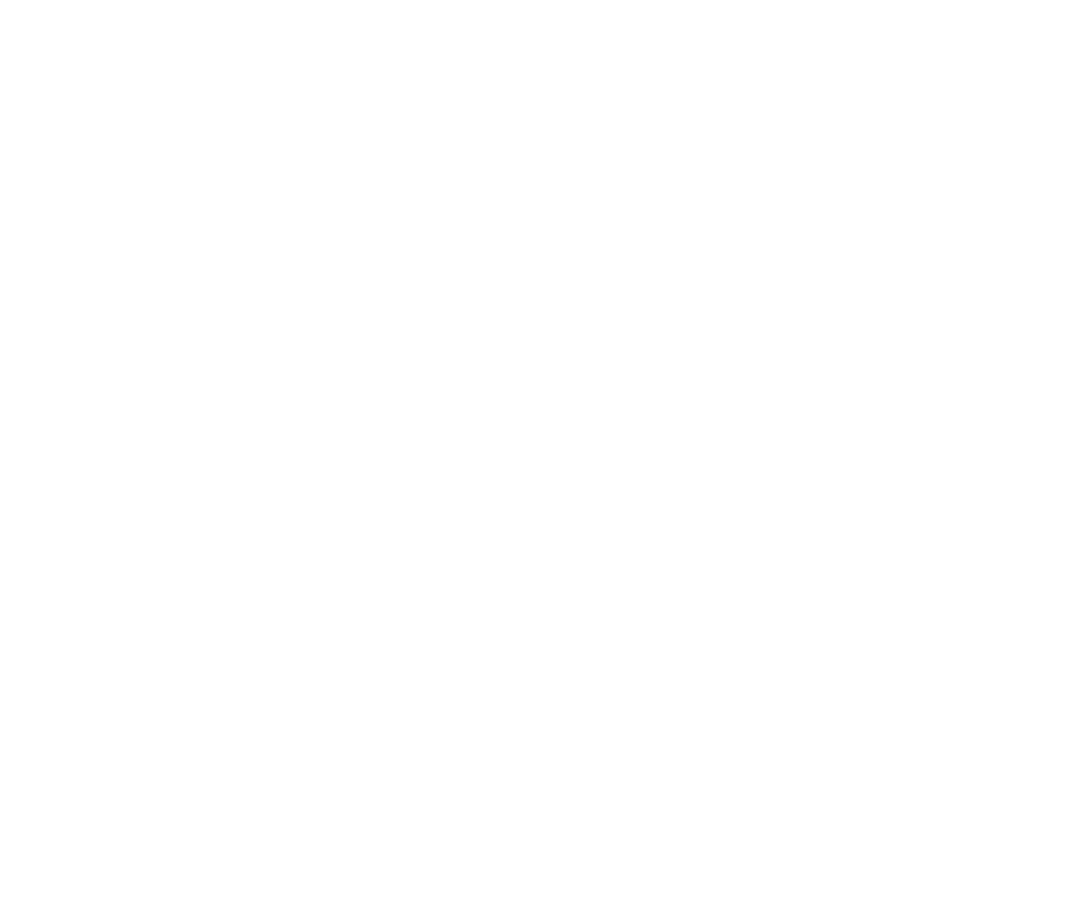 scroll, scrollTop: 0, scrollLeft: 0, axis: both 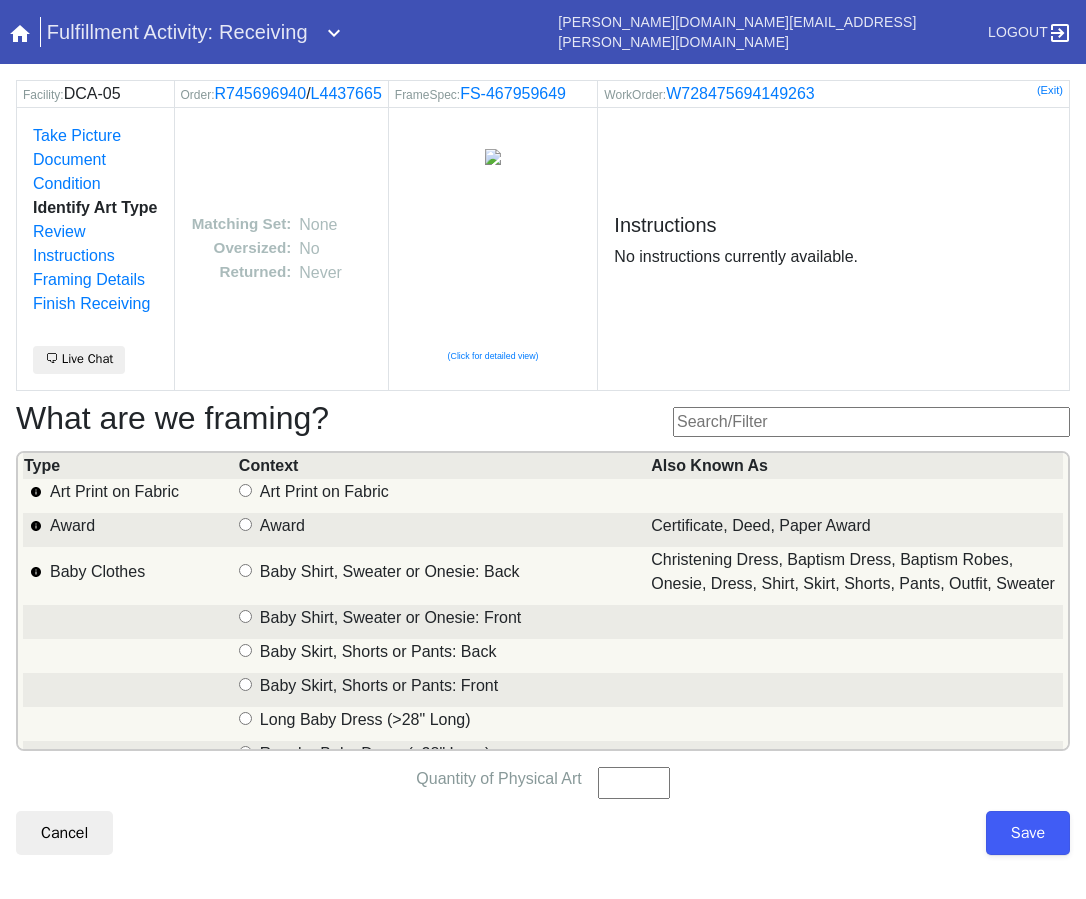 click at bounding box center [871, 422] 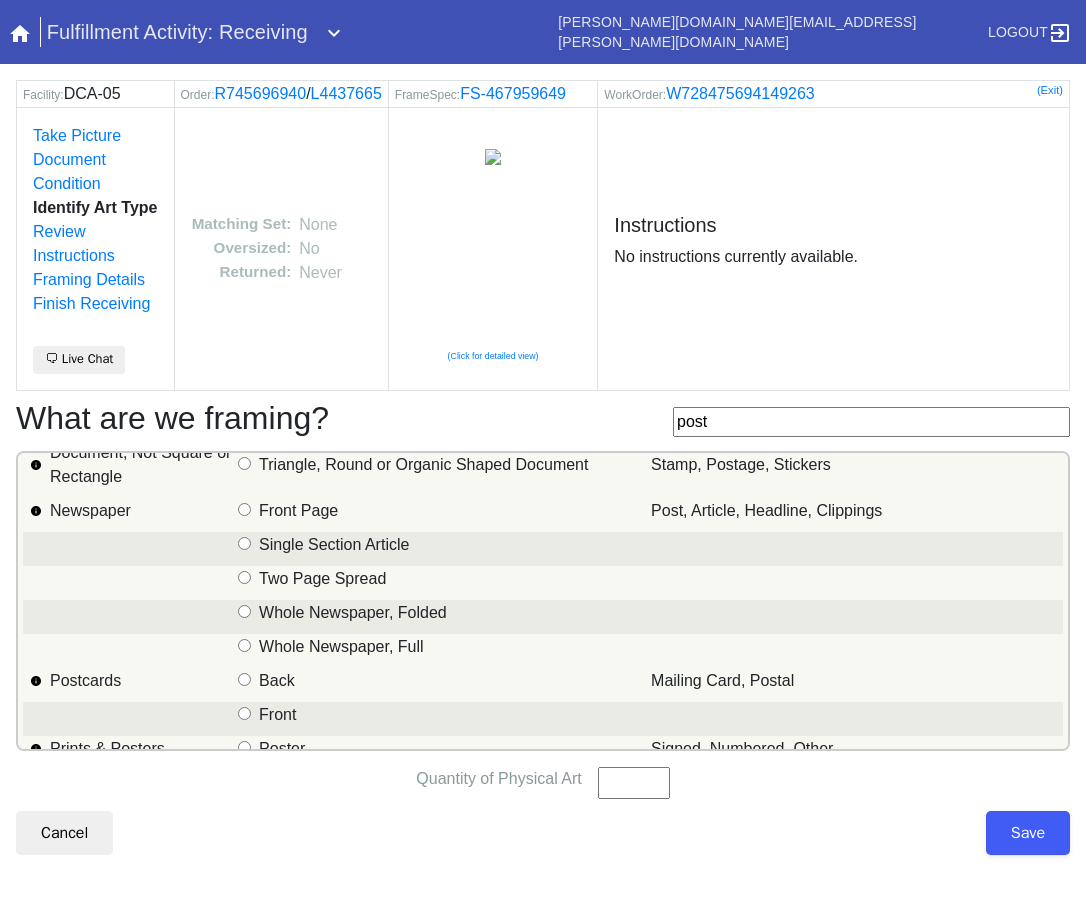 scroll, scrollTop: 60, scrollLeft: 0, axis: vertical 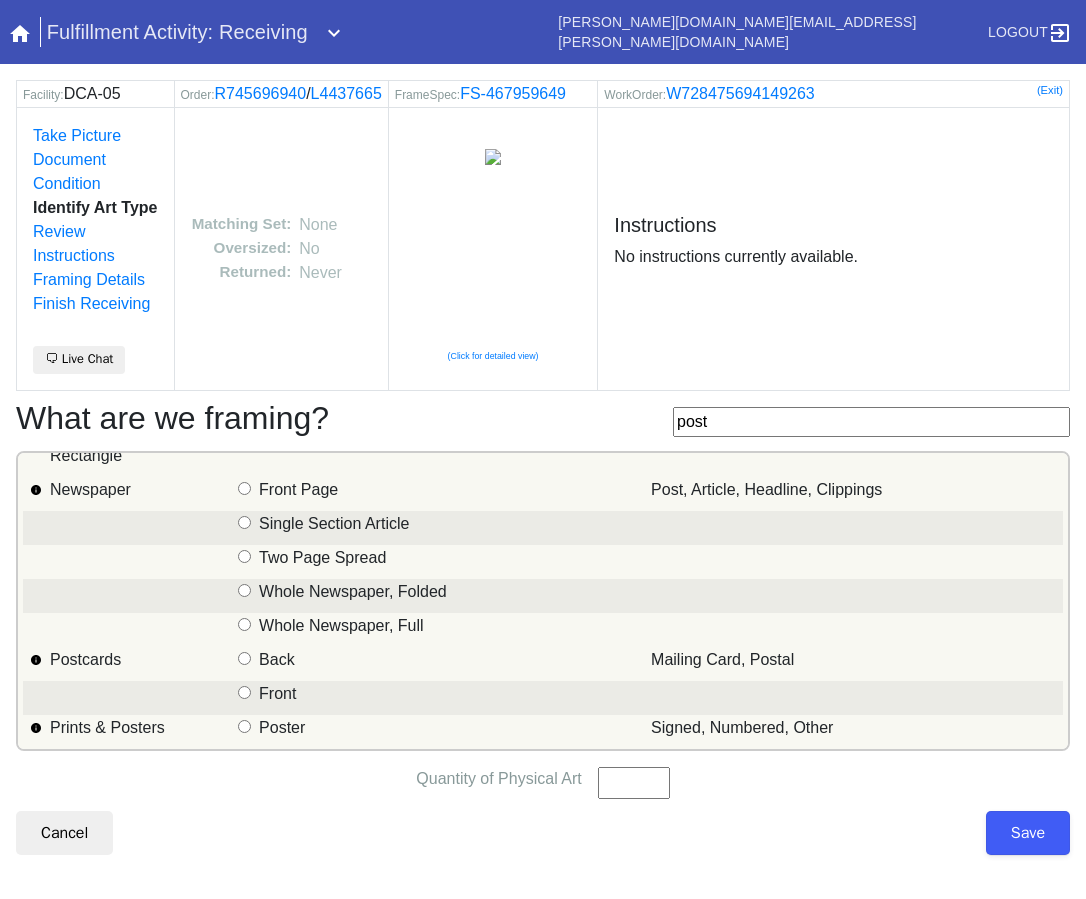 type on "post" 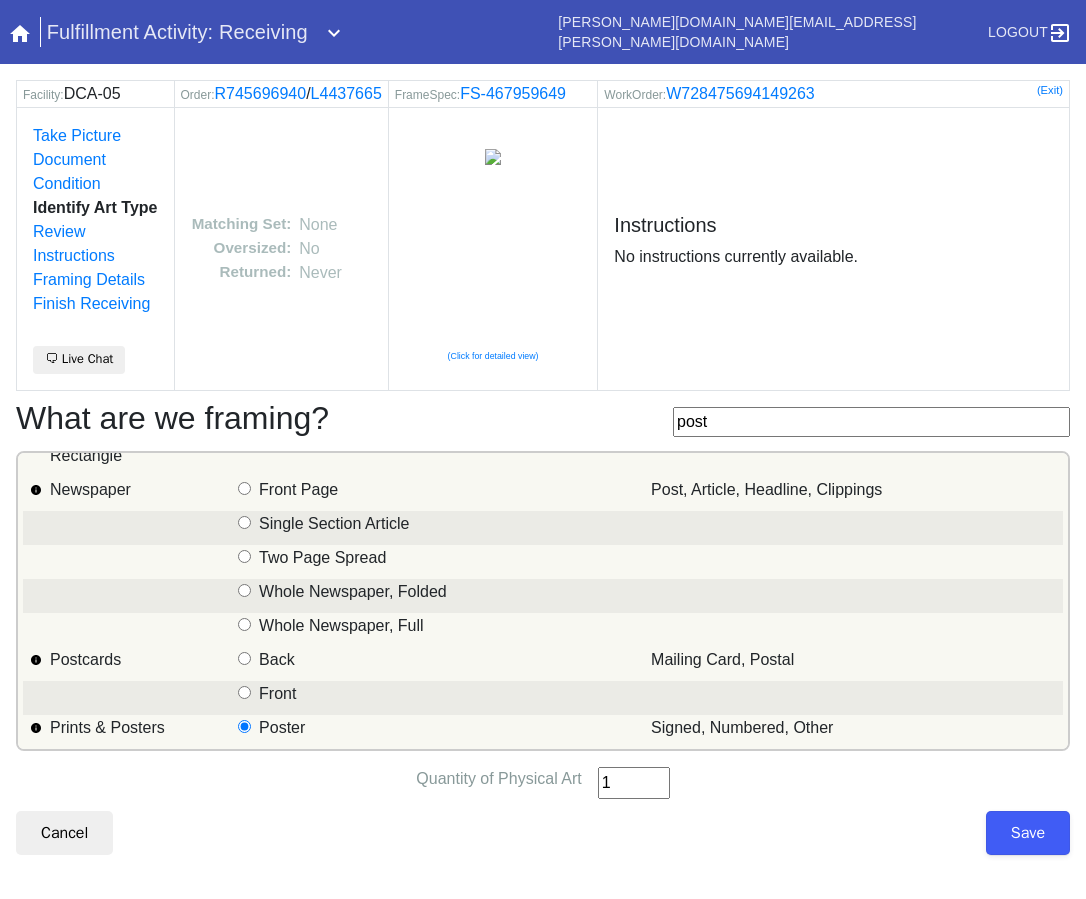 type on "1" 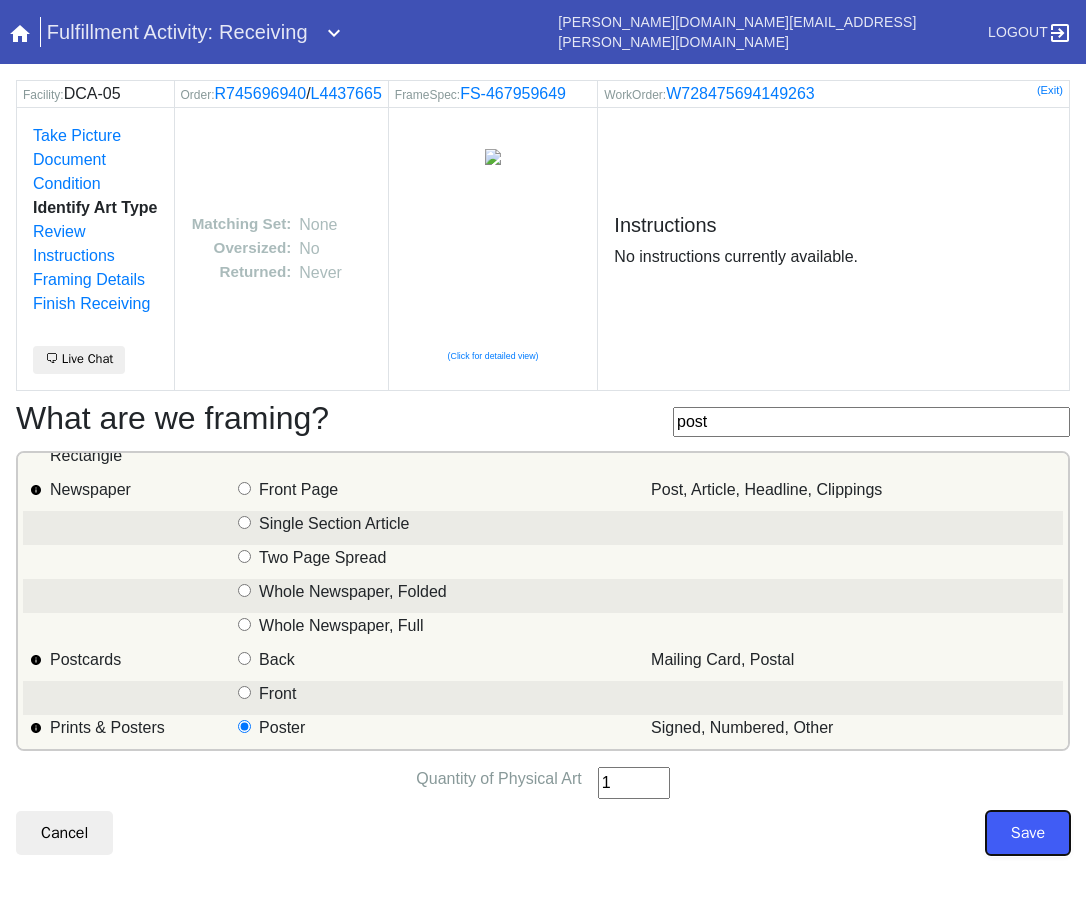 click on "Save" at bounding box center (1028, 833) 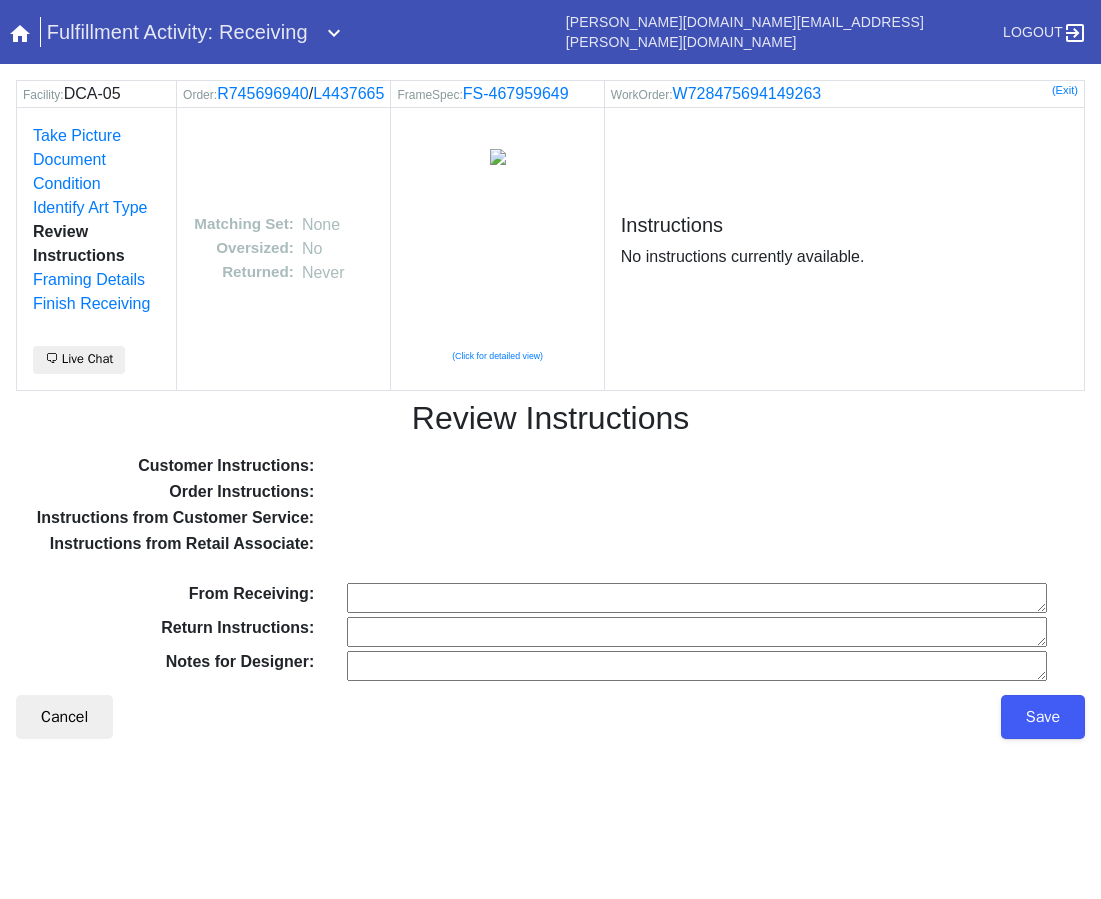 scroll, scrollTop: 0, scrollLeft: 0, axis: both 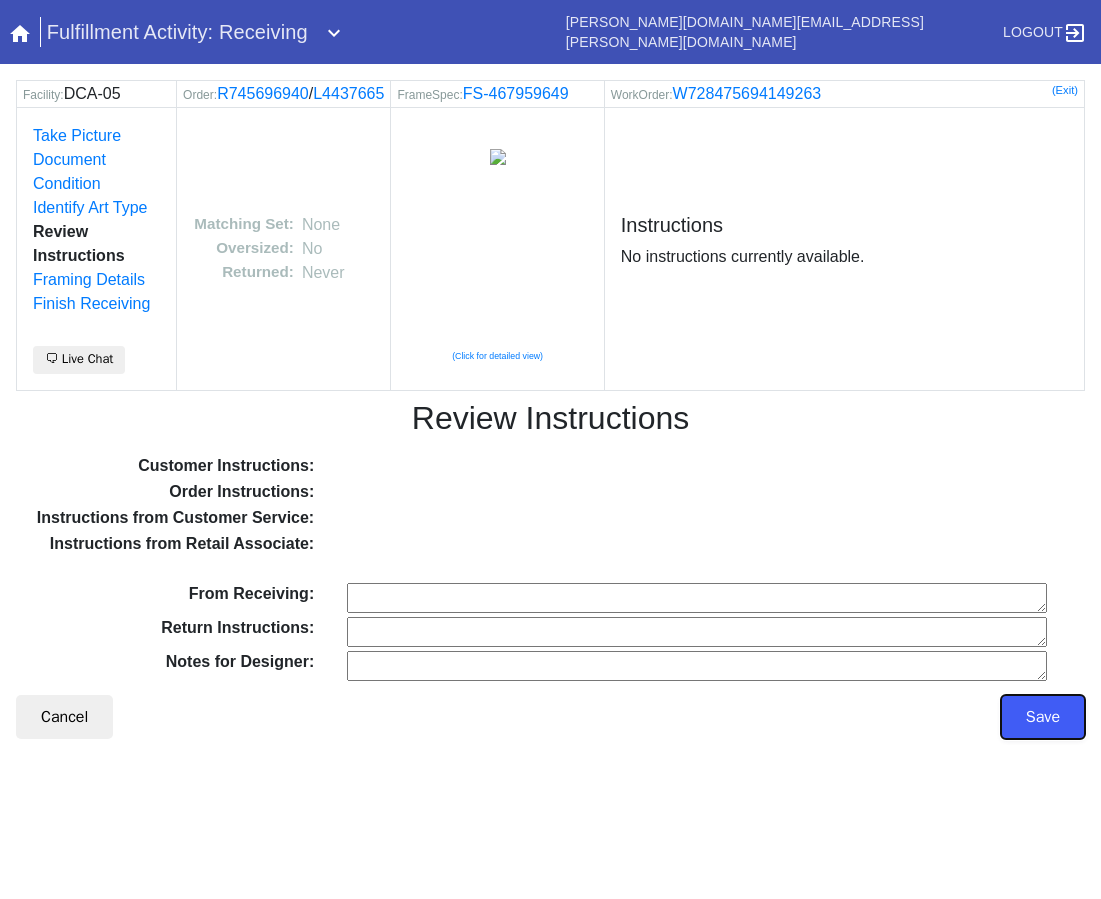 click on "Save" at bounding box center [1043, 717] 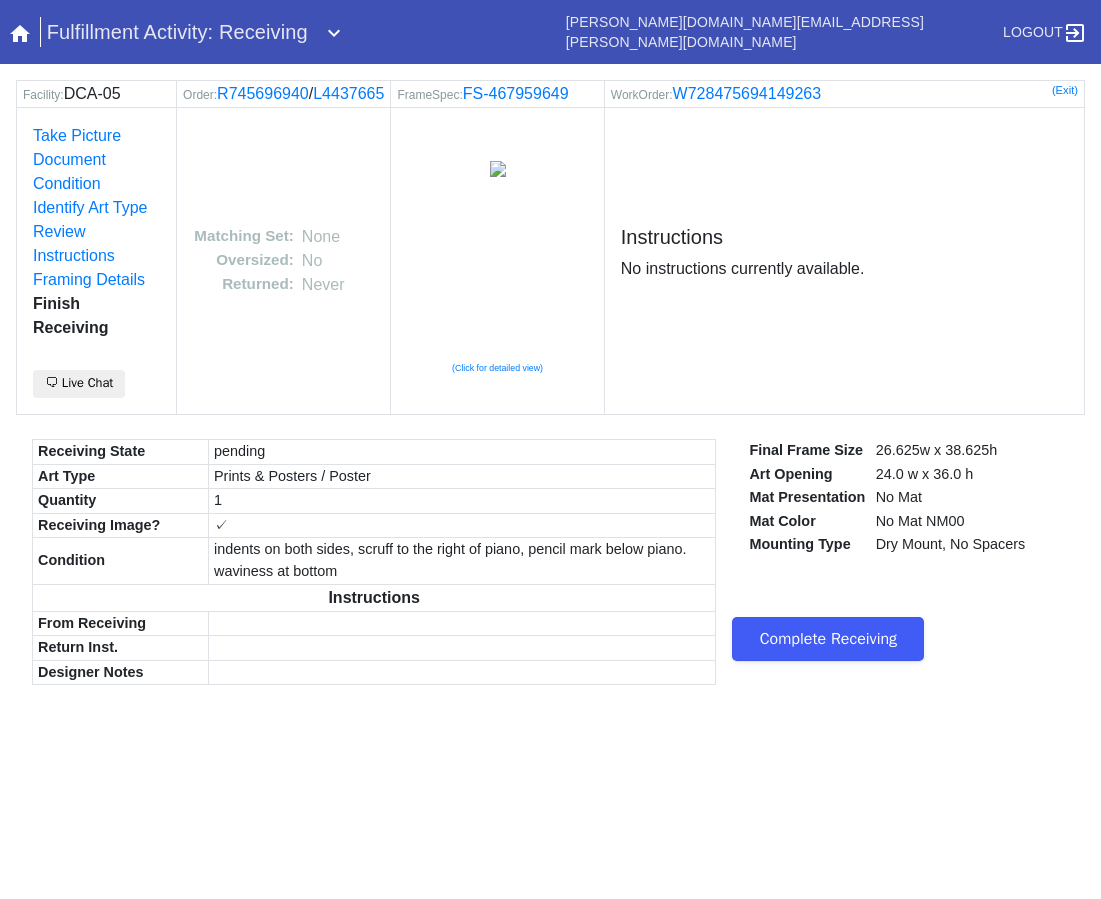 scroll, scrollTop: 0, scrollLeft: 0, axis: both 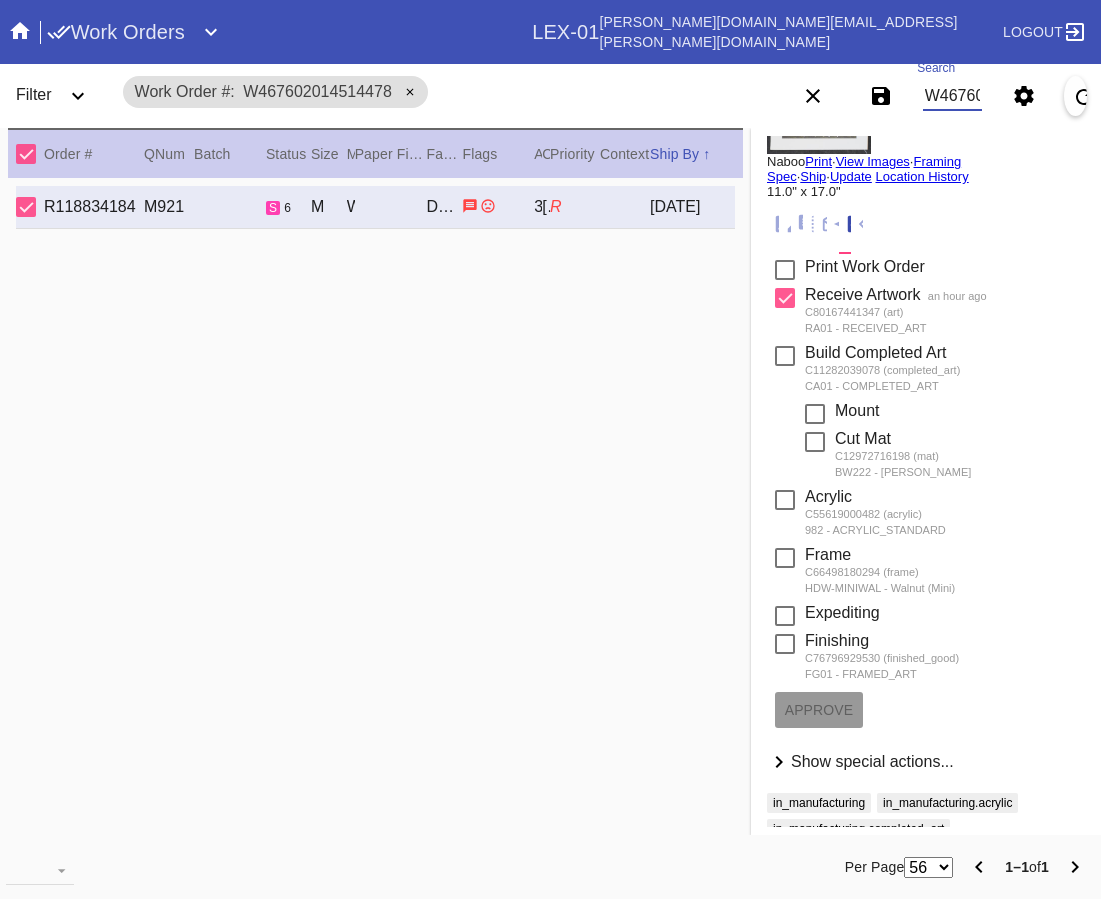 click on "W467602014514478" at bounding box center (952, 96) 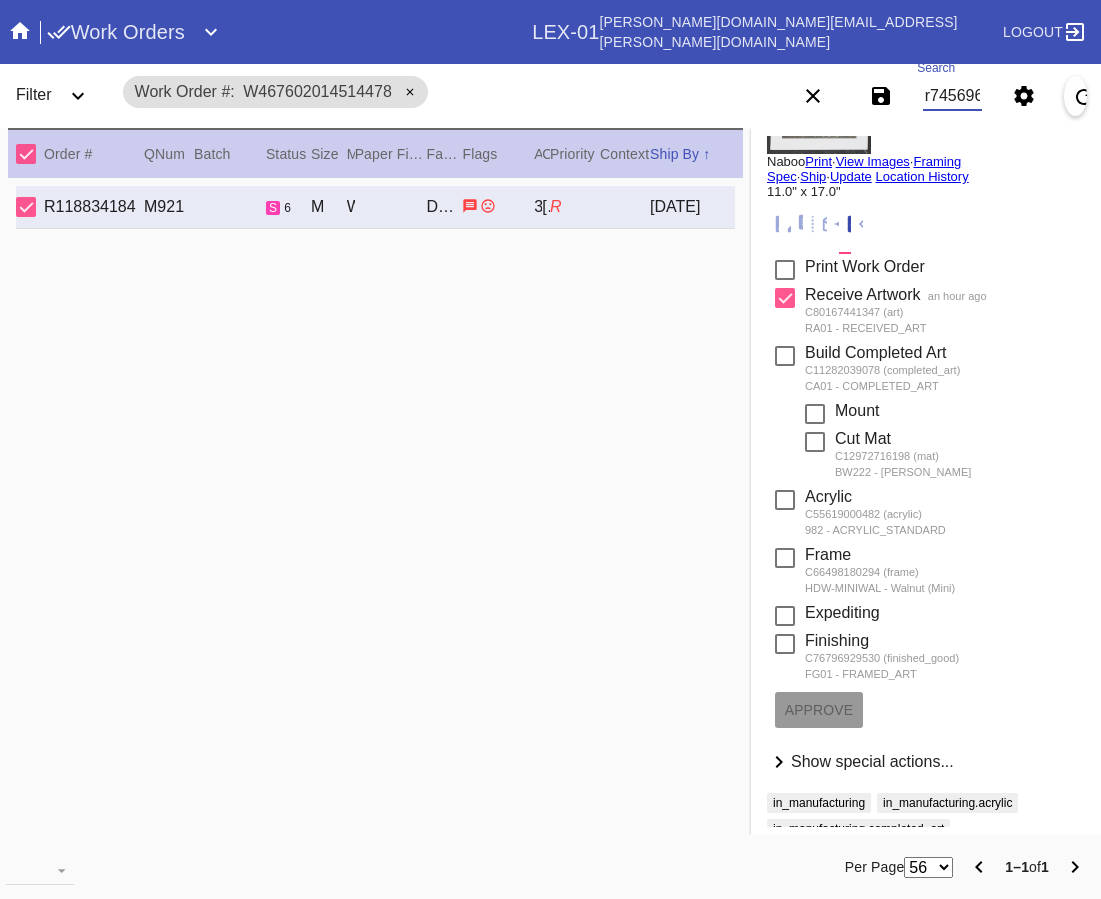 type on "r745696940" 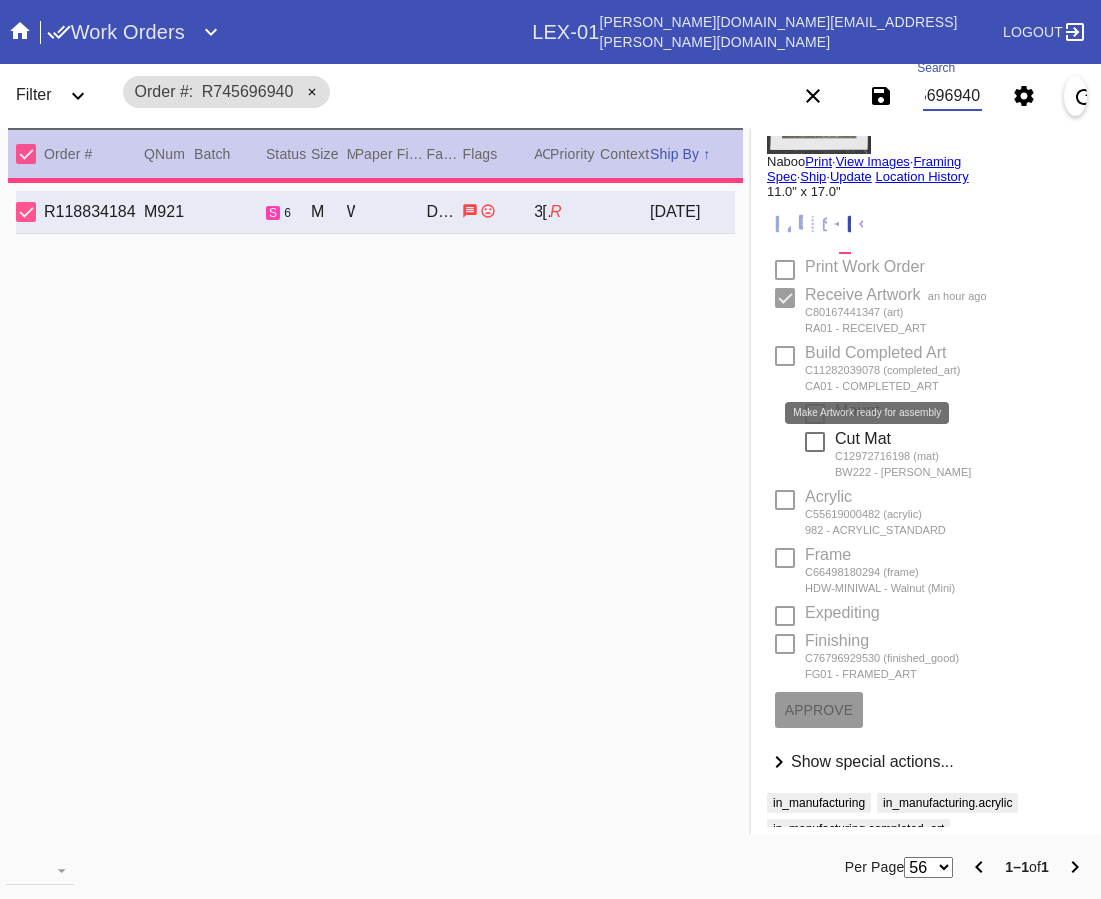 type on "0.0" 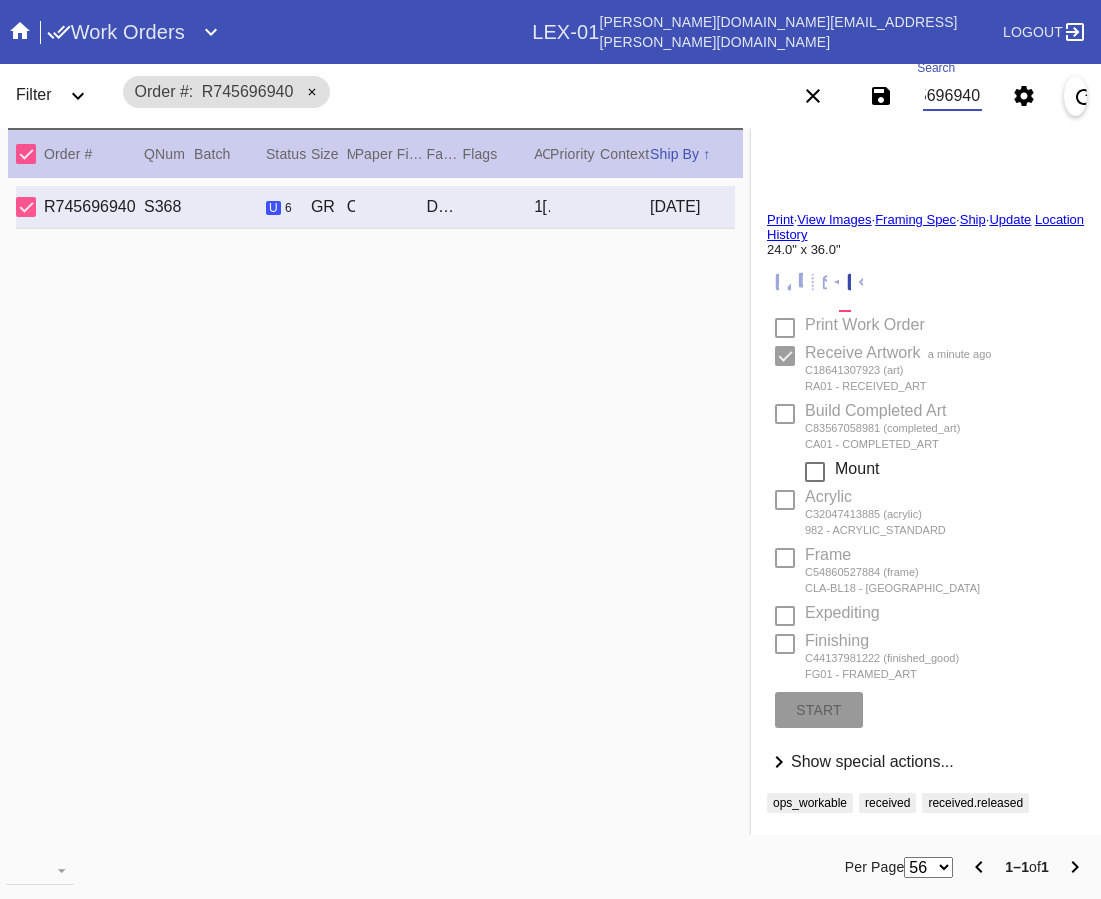 scroll, scrollTop: 82, scrollLeft: 0, axis: vertical 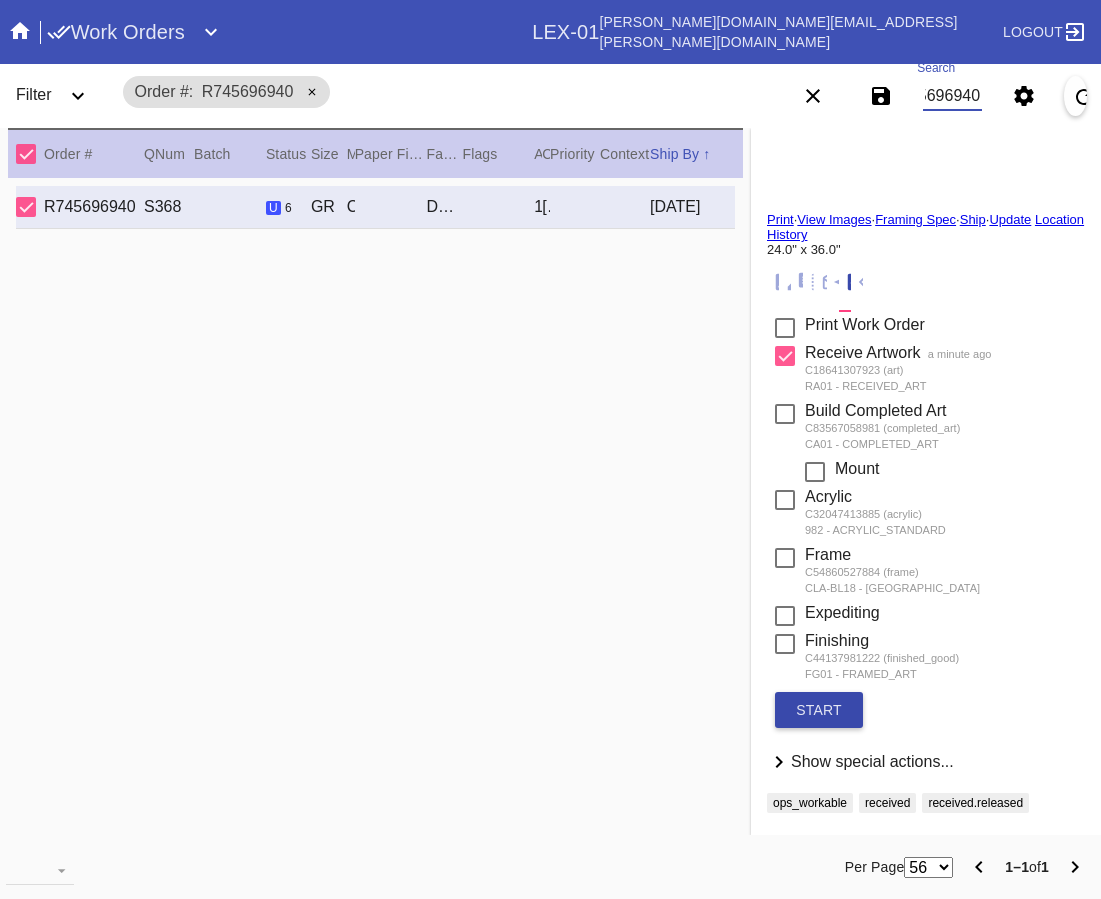click on "start" at bounding box center (819, 710) 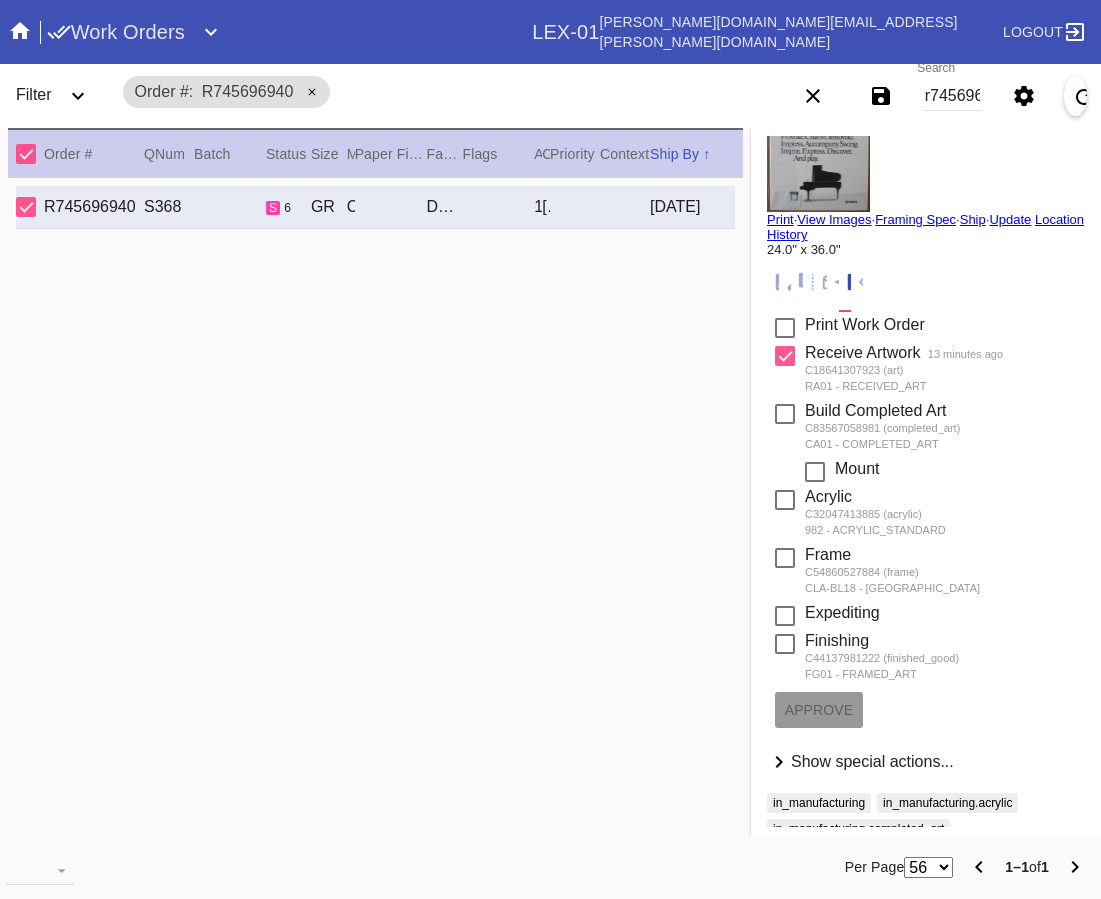 click on "r745696940" at bounding box center (952, 96) 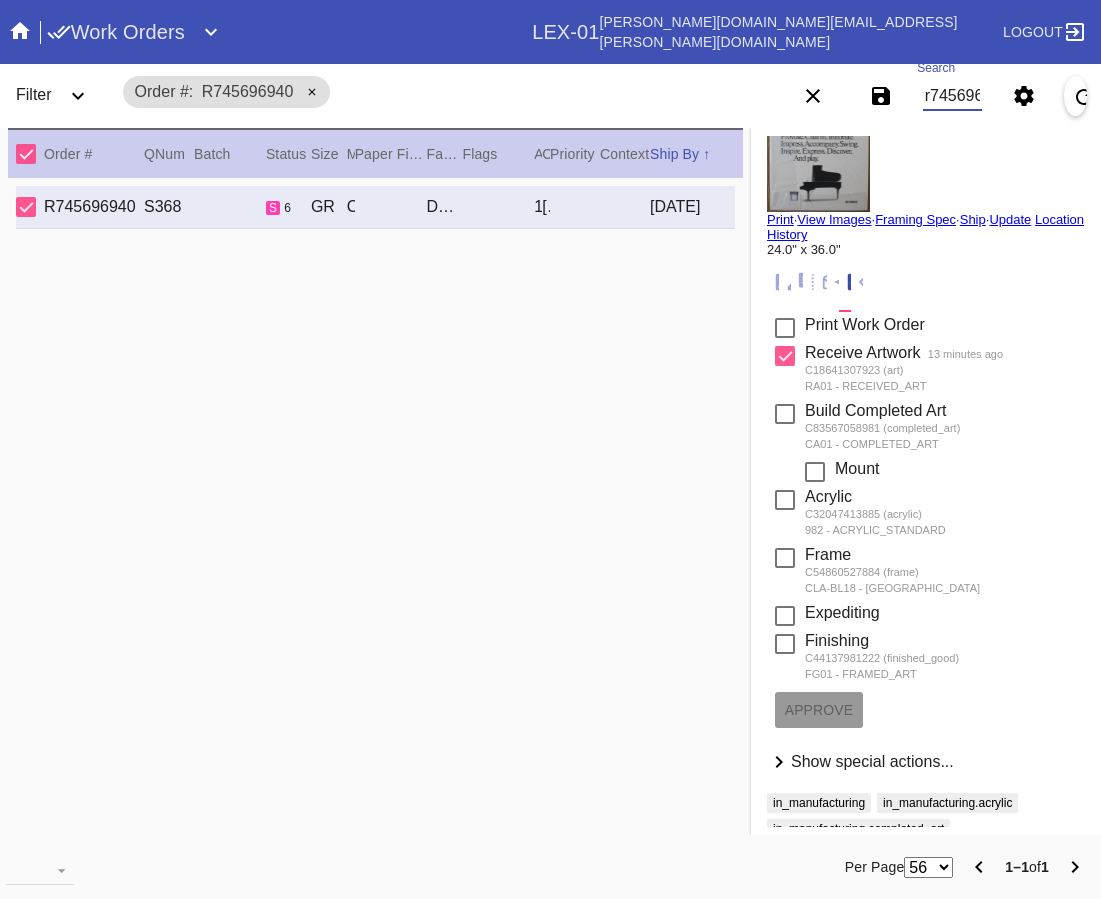 click on "r745696940" at bounding box center (952, 96) 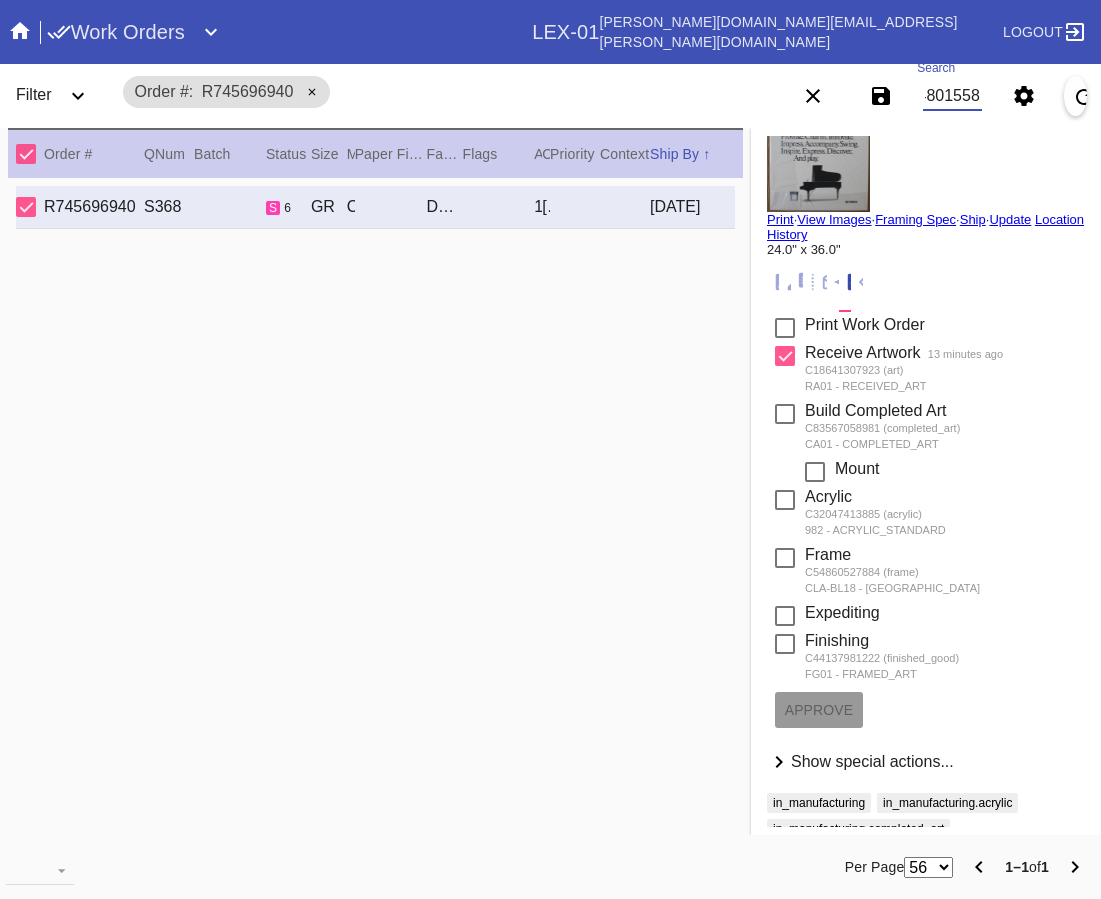 type on "W734480155884980" 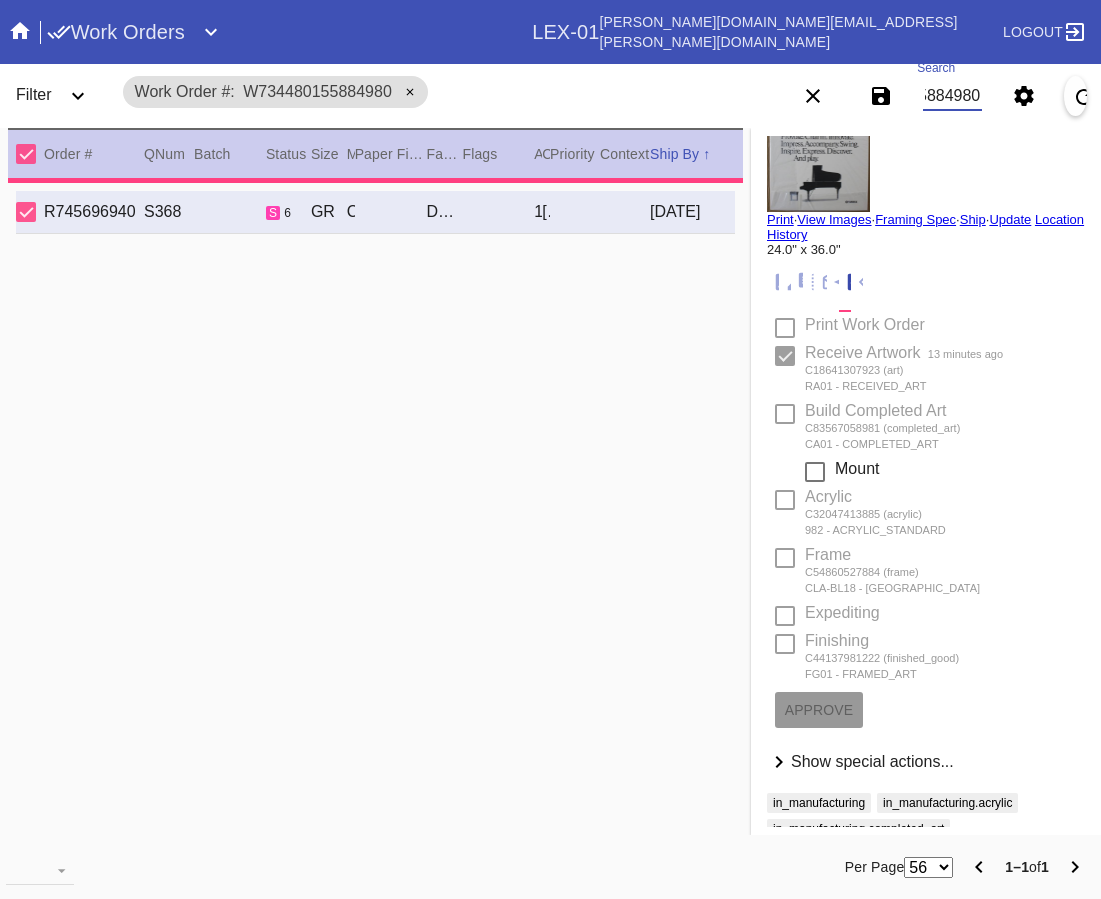 type on "1.5" 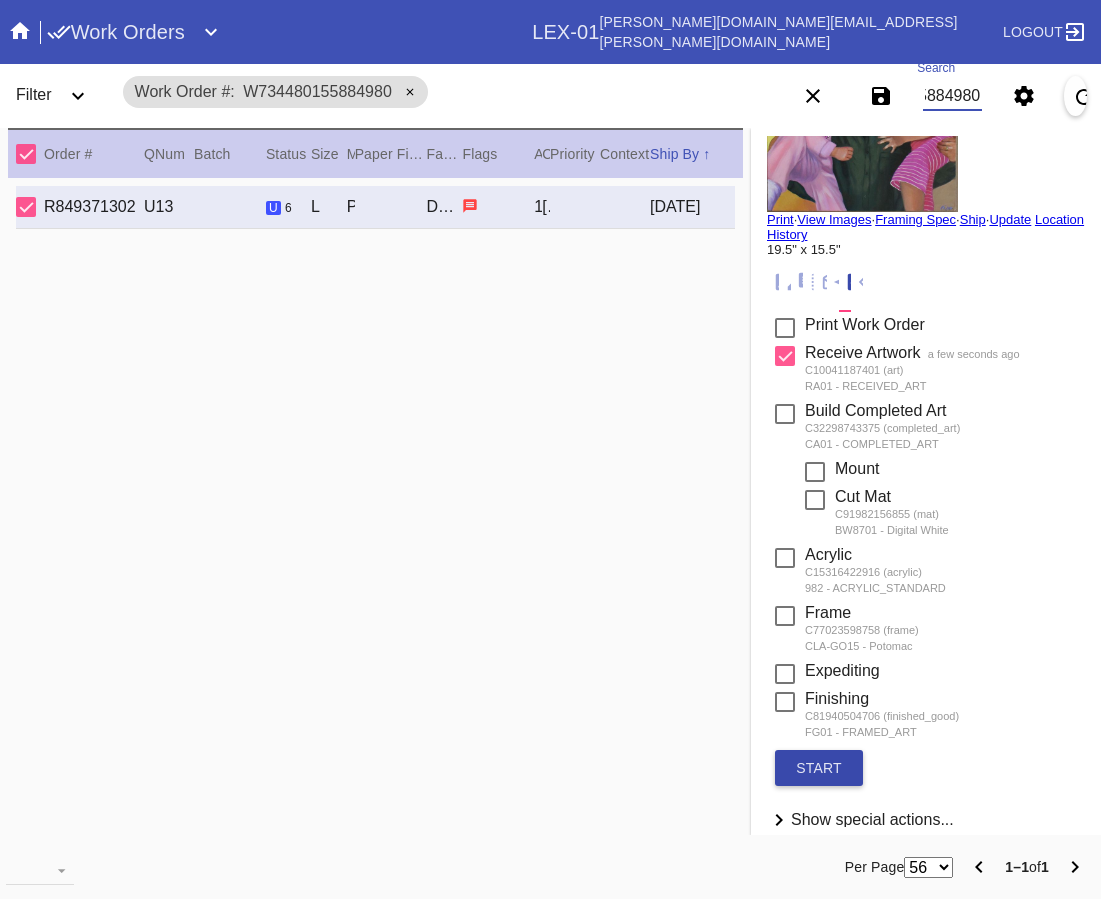 scroll, scrollTop: 0, scrollLeft: 0, axis: both 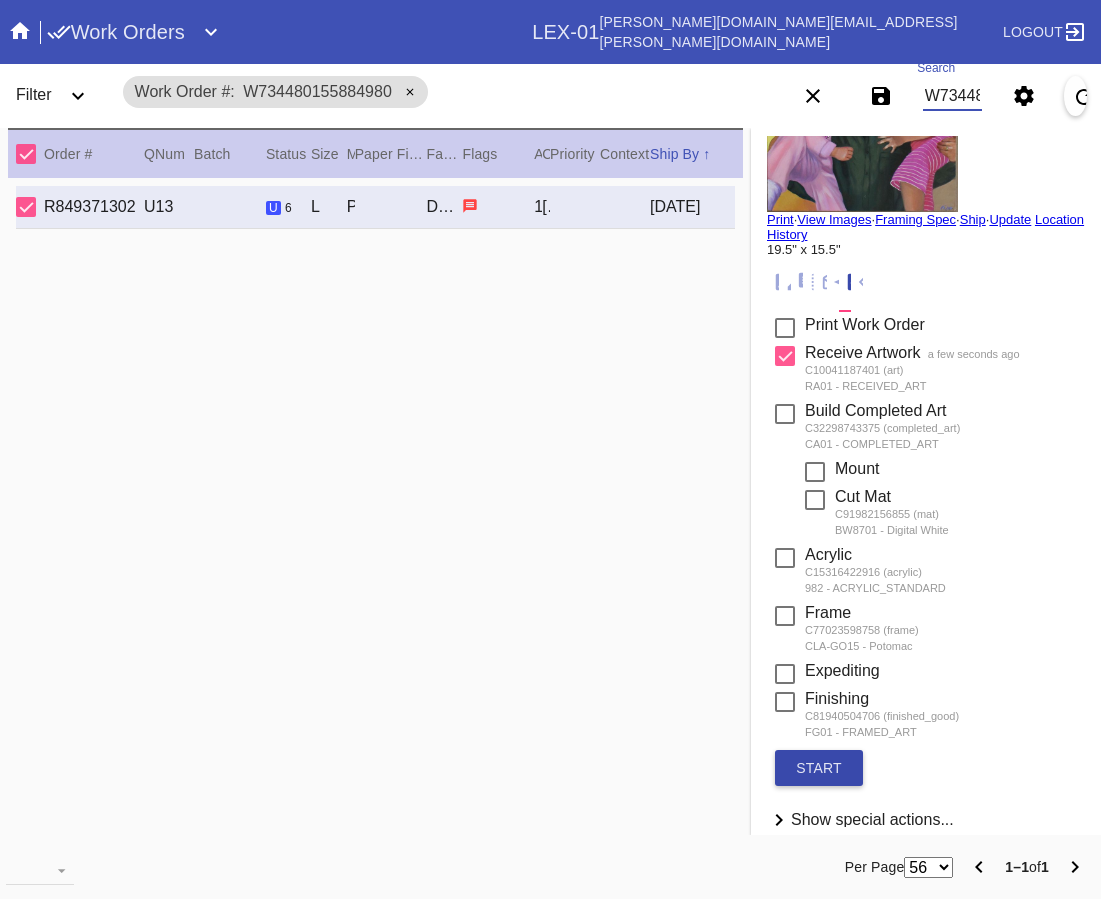 click on "start" at bounding box center (819, 768) 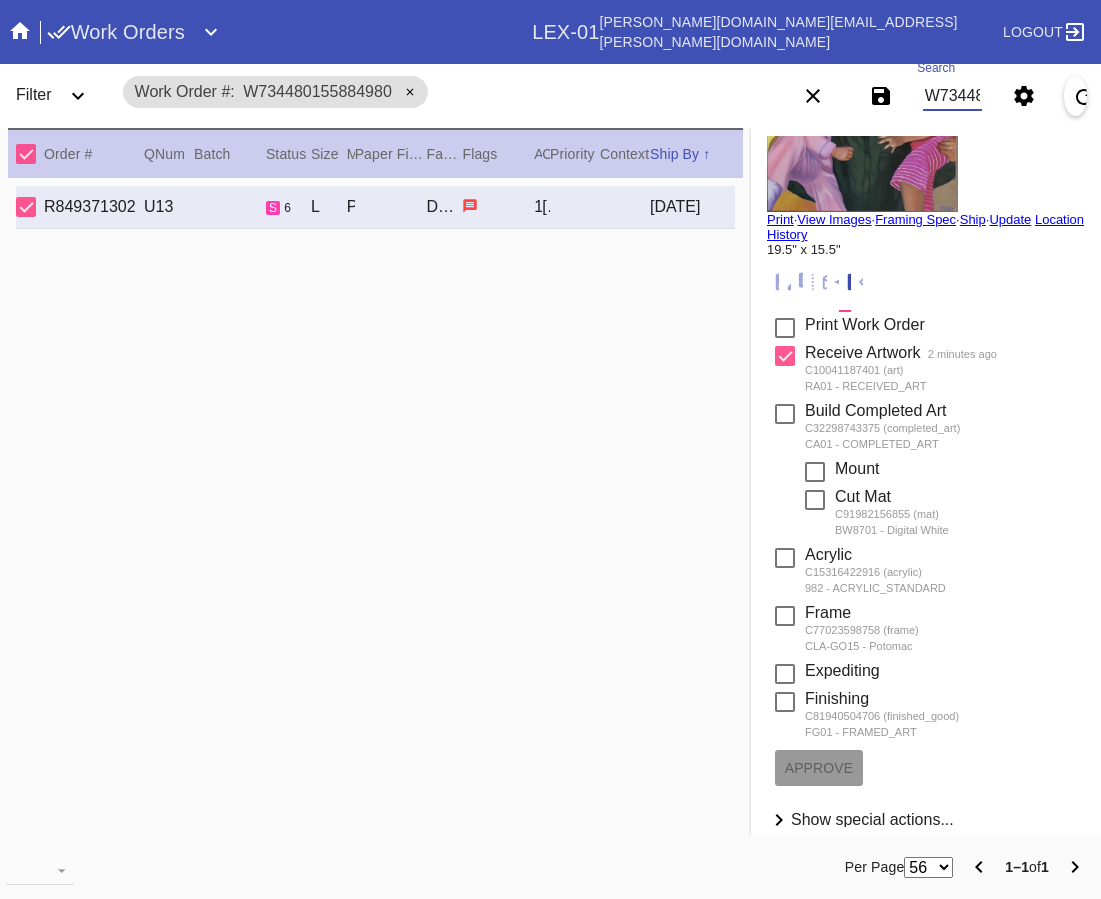 click on "W734480155884980" at bounding box center [952, 96] 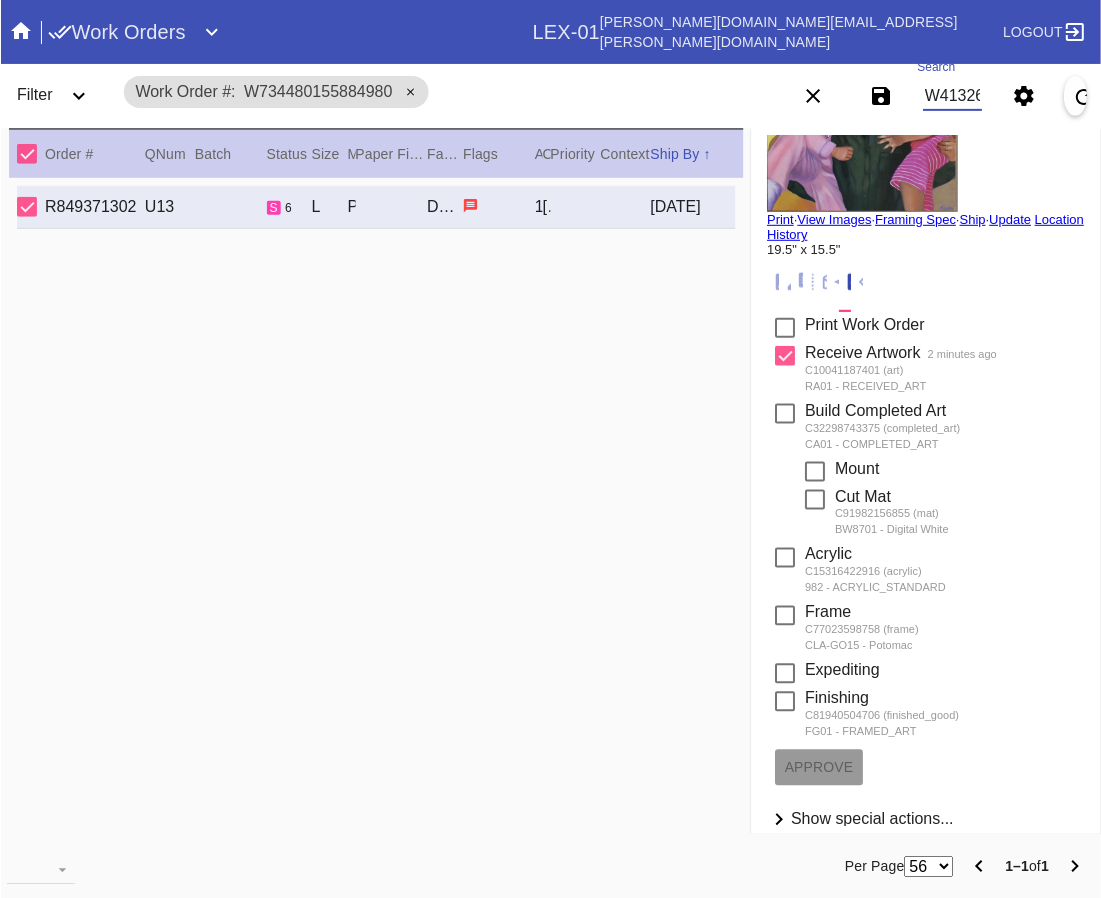 scroll, scrollTop: 0, scrollLeft: 93, axis: horizontal 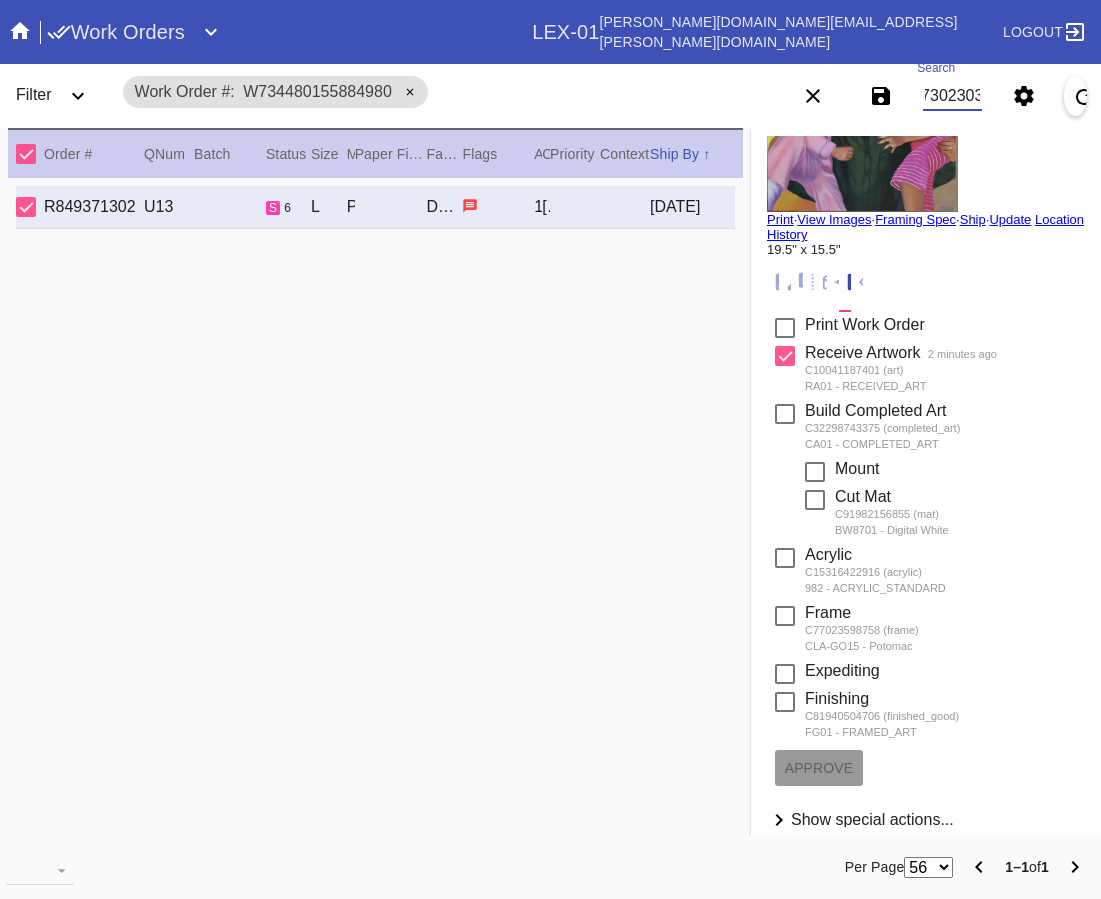 type on "W413261273023035" 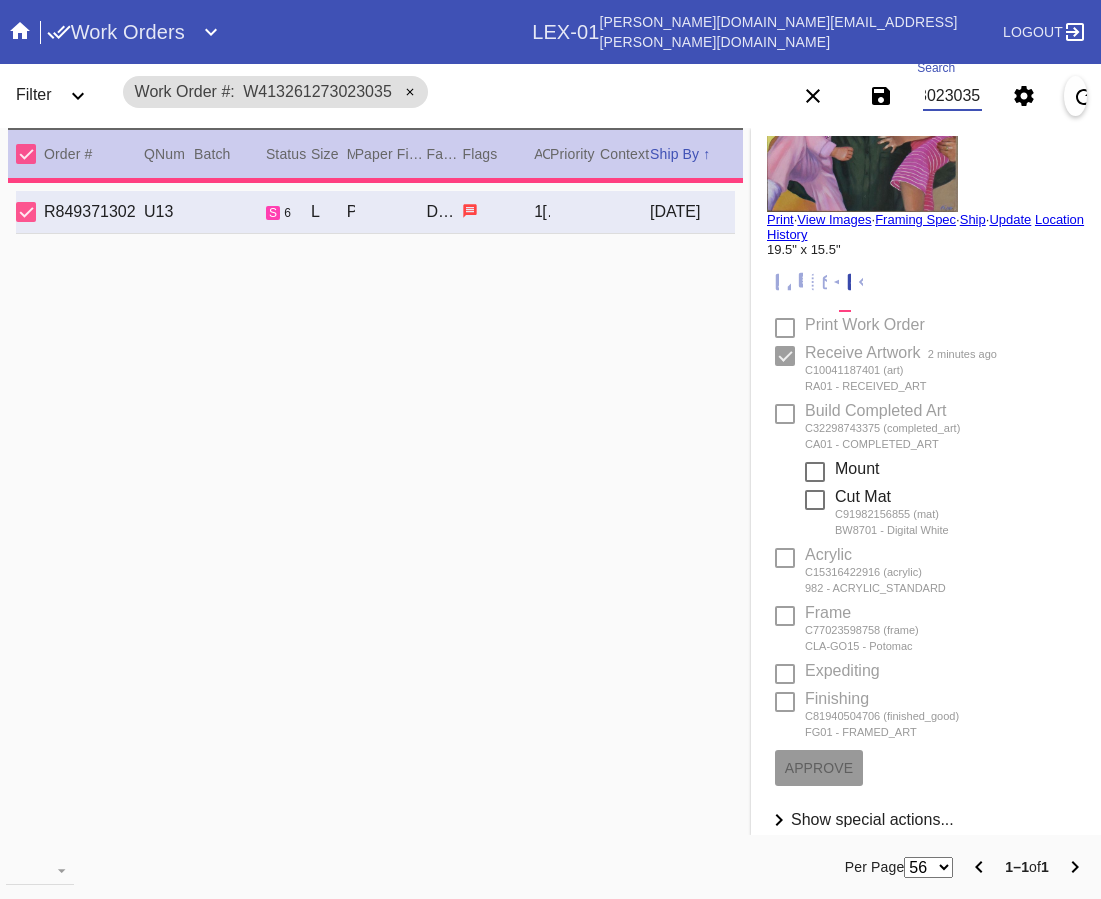 type on "8.5" 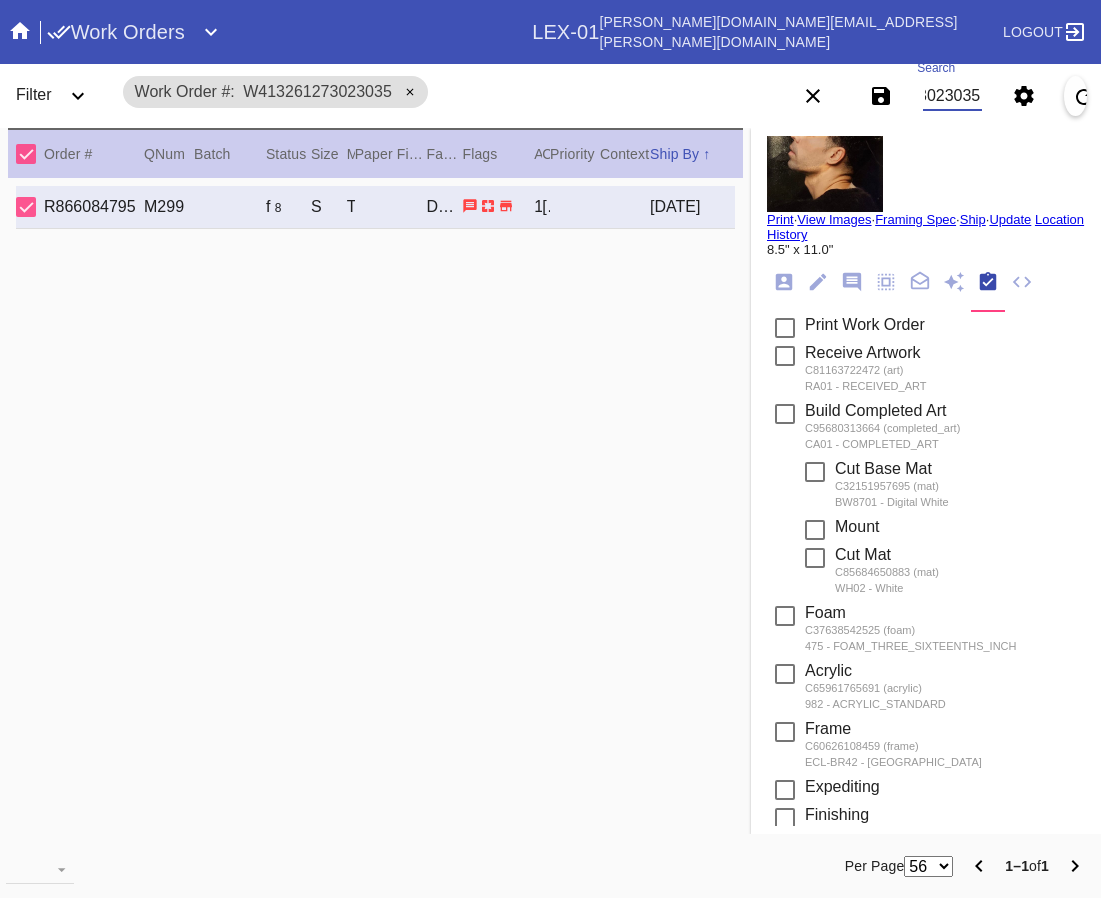 scroll, scrollTop: 0, scrollLeft: 0, axis: both 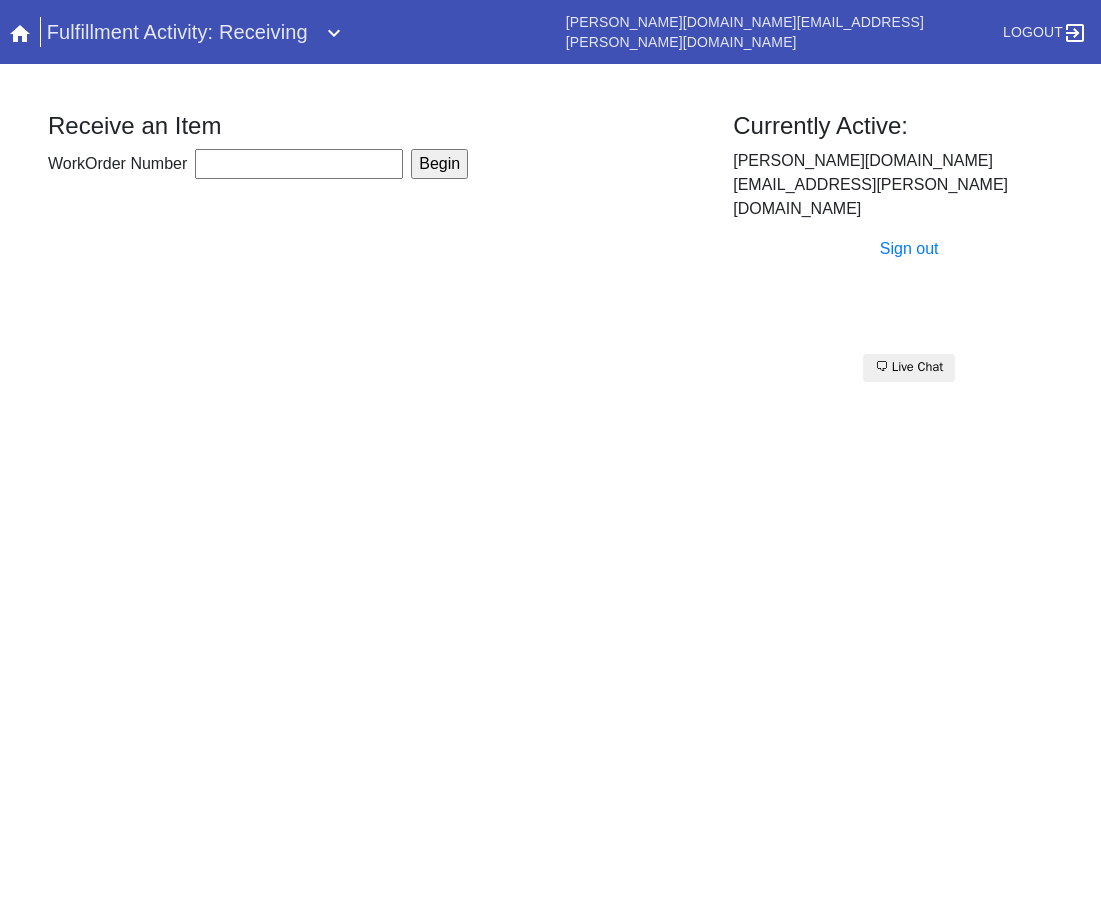 click on "Receive an Item WorkOrder Number Begin" at bounding box center [374, 231] 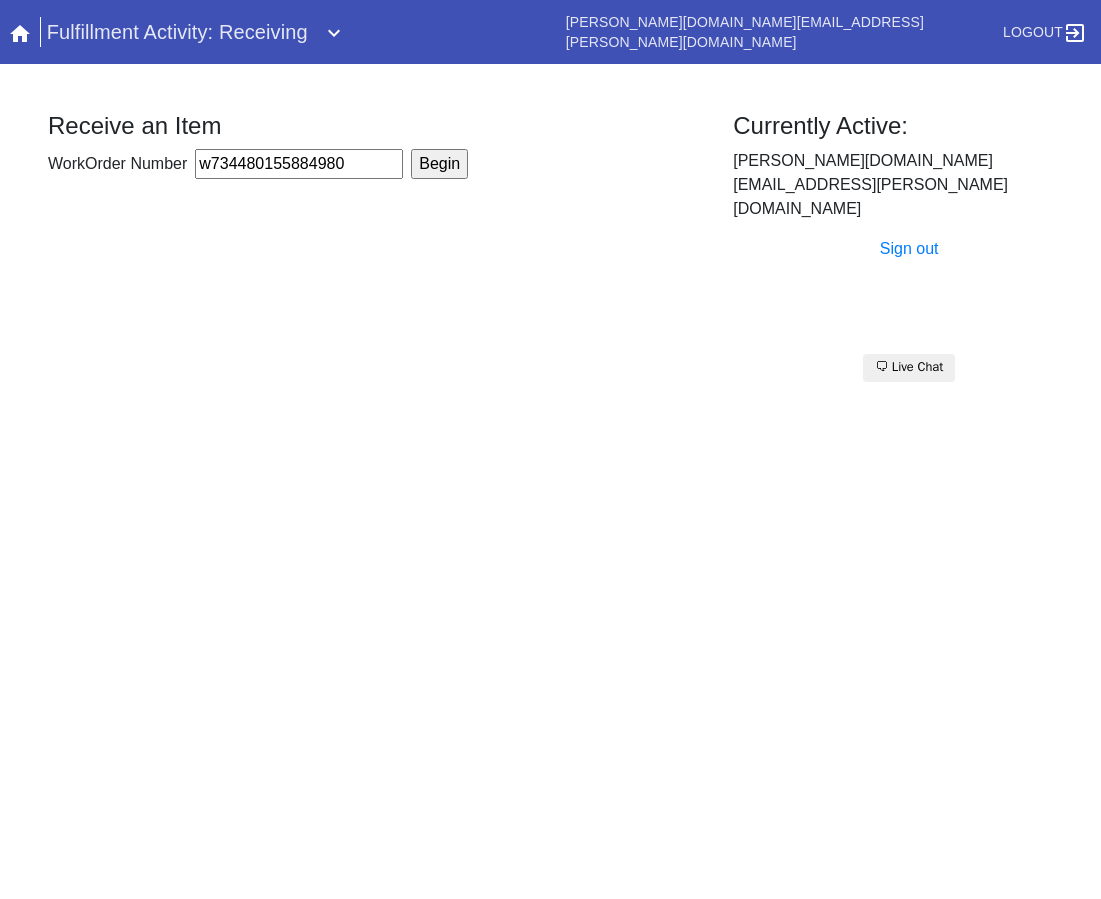 type on "w734480155884980" 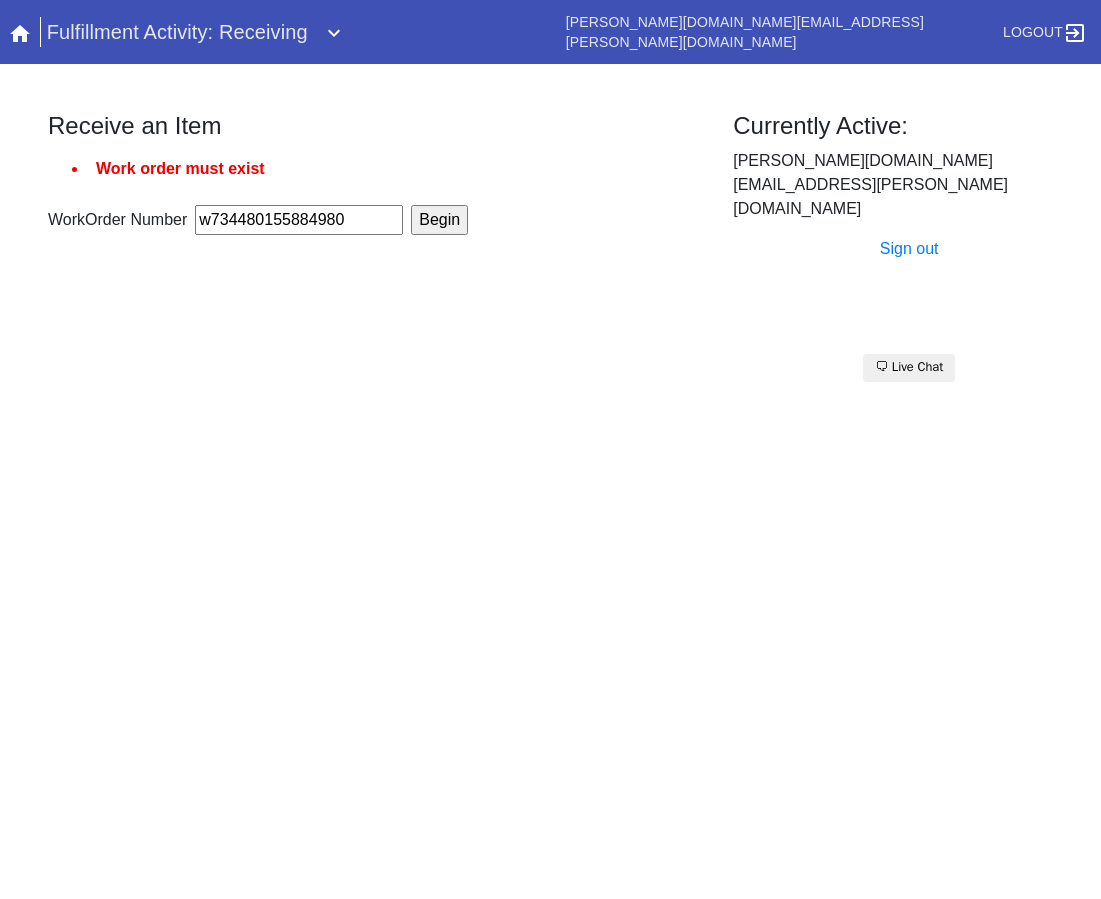 scroll, scrollTop: 0, scrollLeft: 0, axis: both 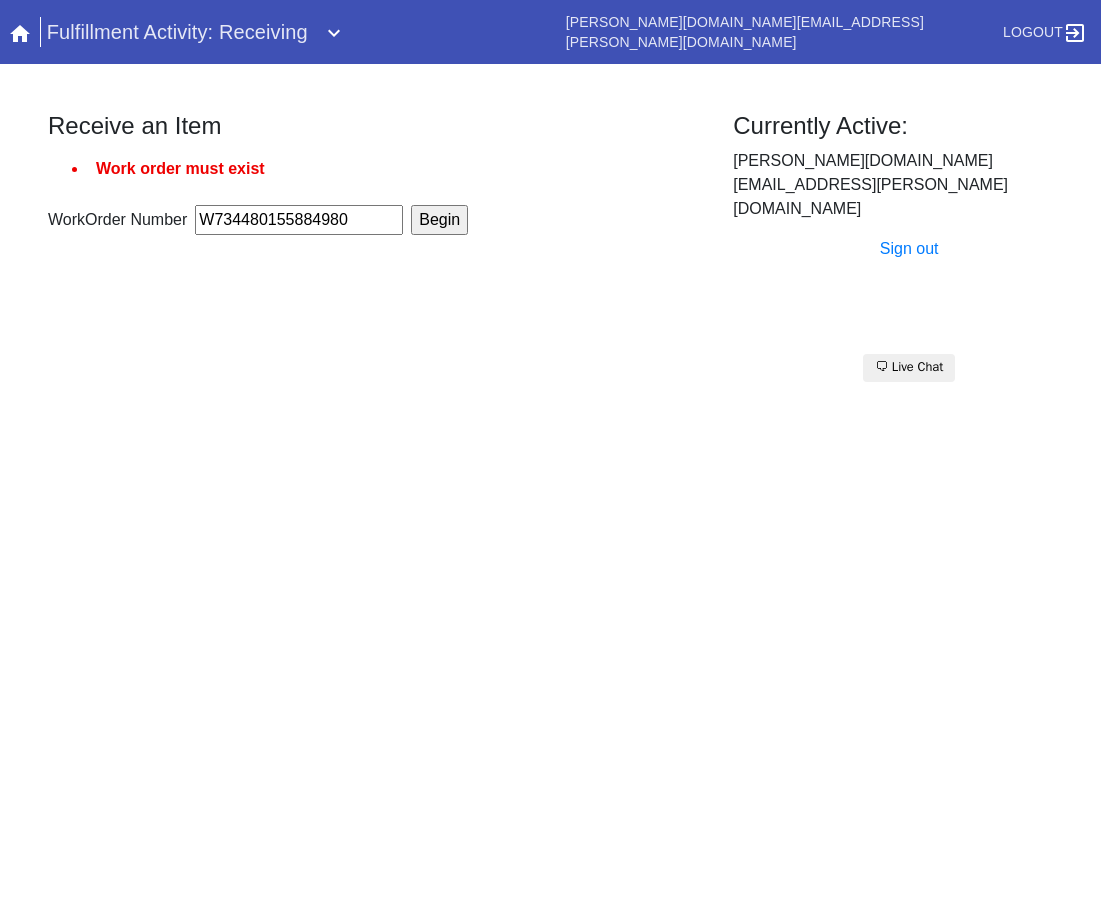 type on "W734480155884980" 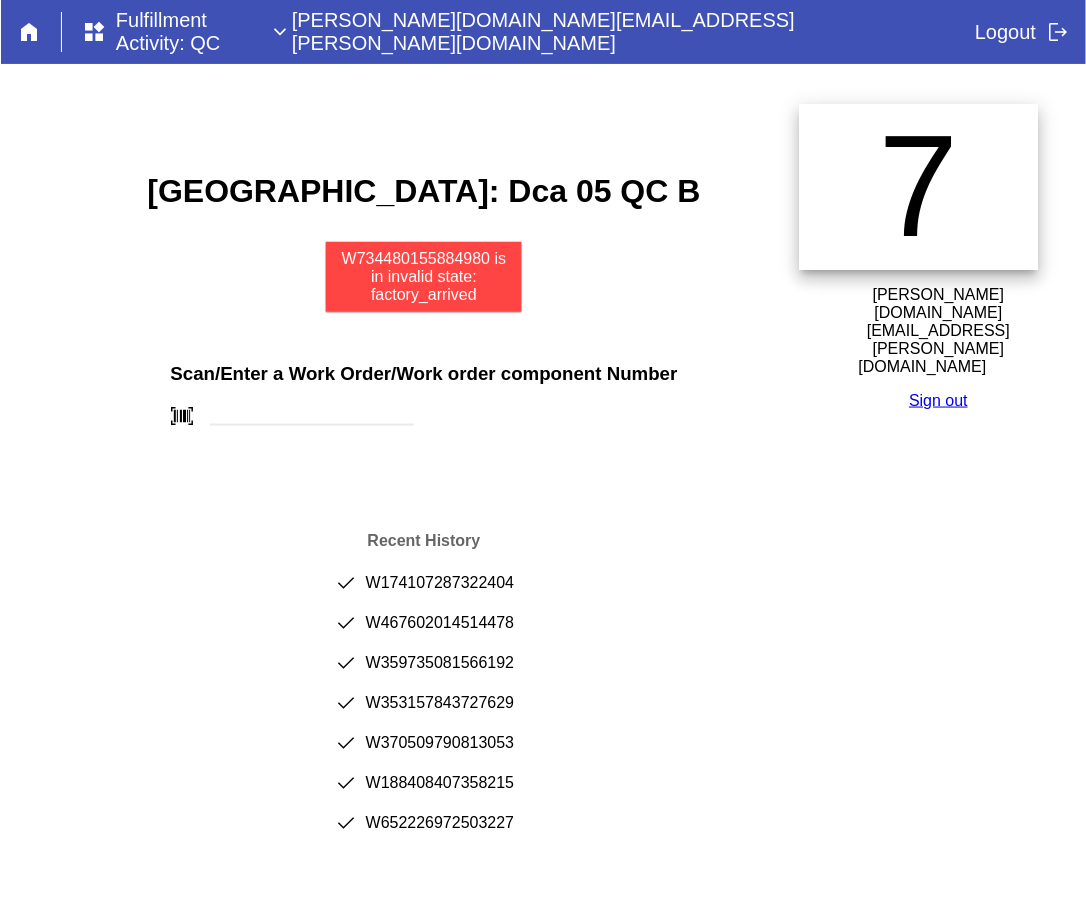 scroll, scrollTop: 0, scrollLeft: 0, axis: both 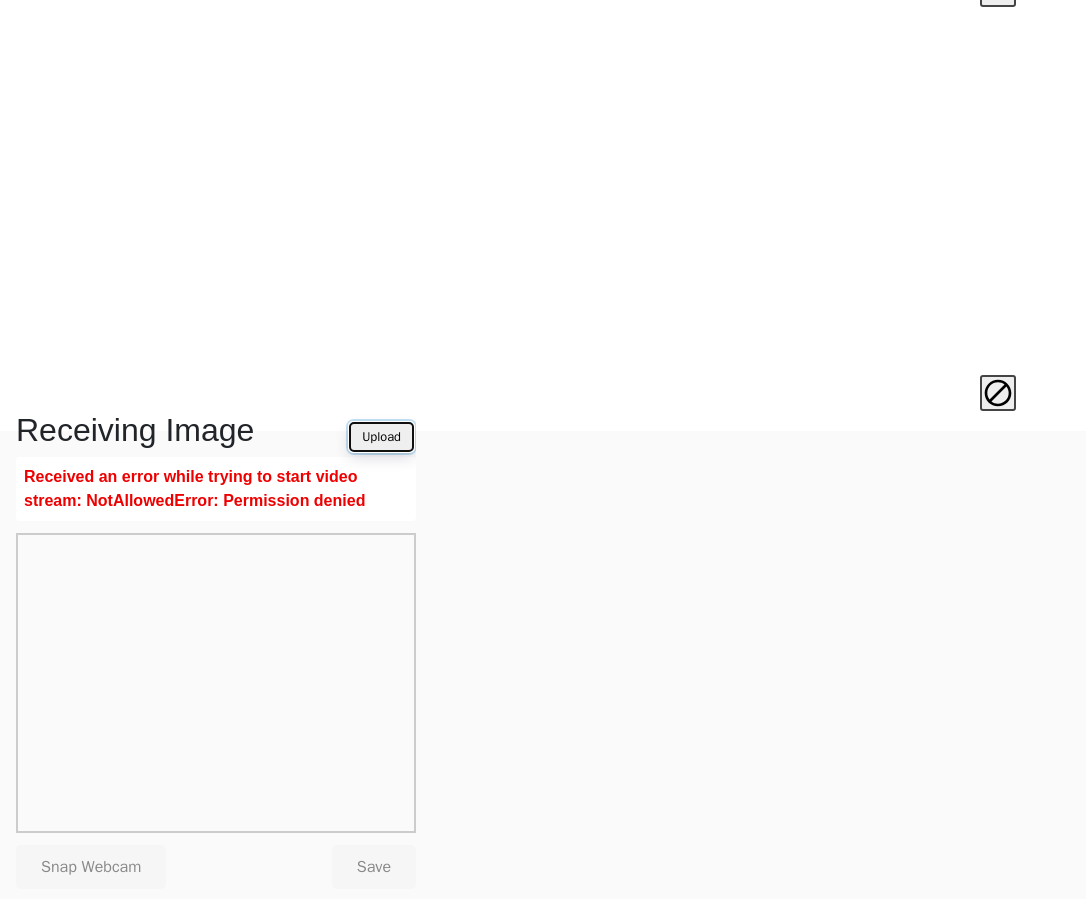 click on "Upload" at bounding box center [381, 437] 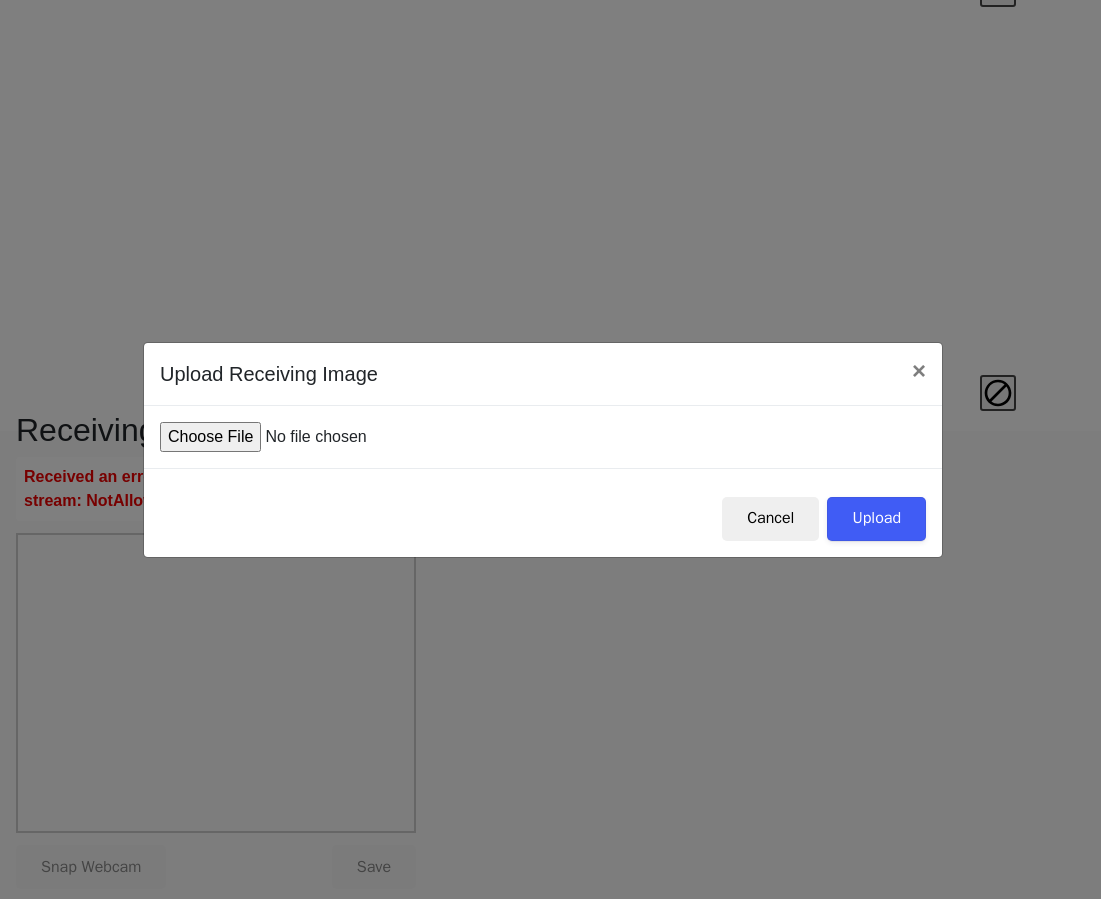 click at bounding box center [311, 437] 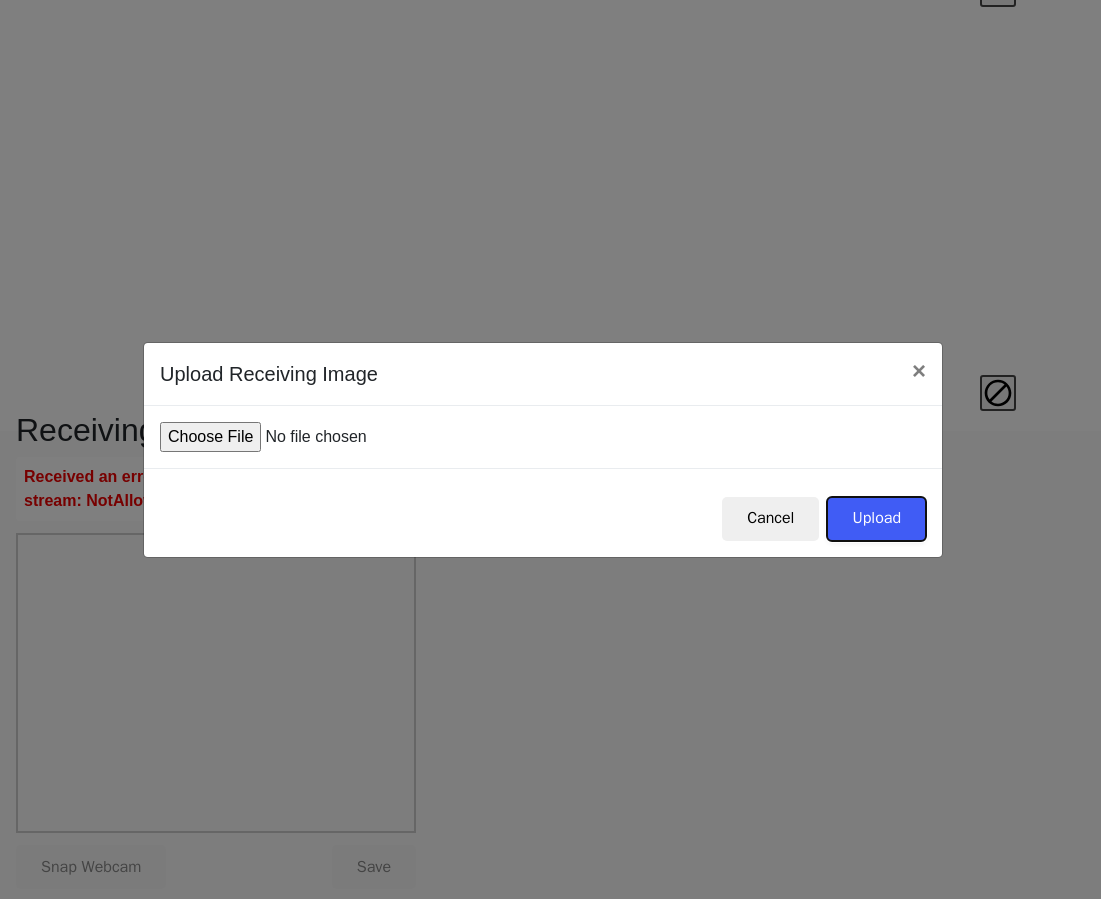 click on "Upload" at bounding box center (876, 519) 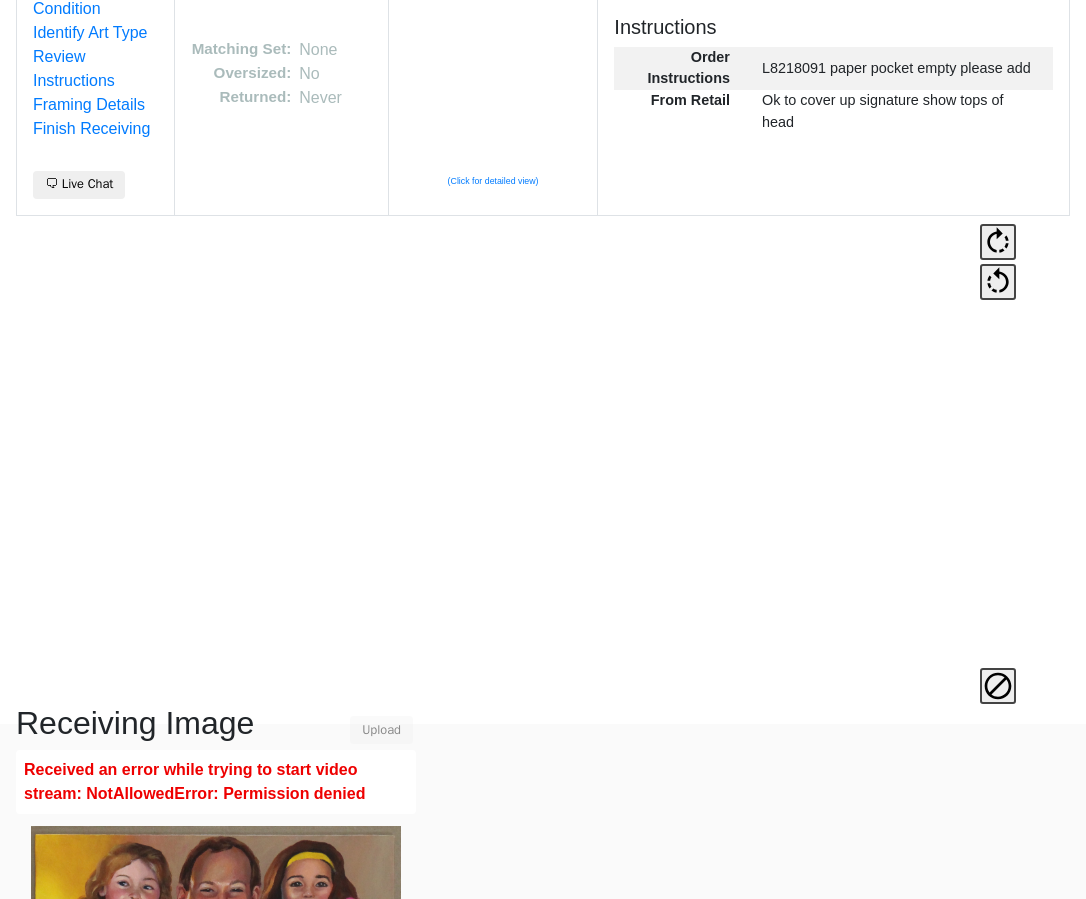 scroll, scrollTop: 492, scrollLeft: 0, axis: vertical 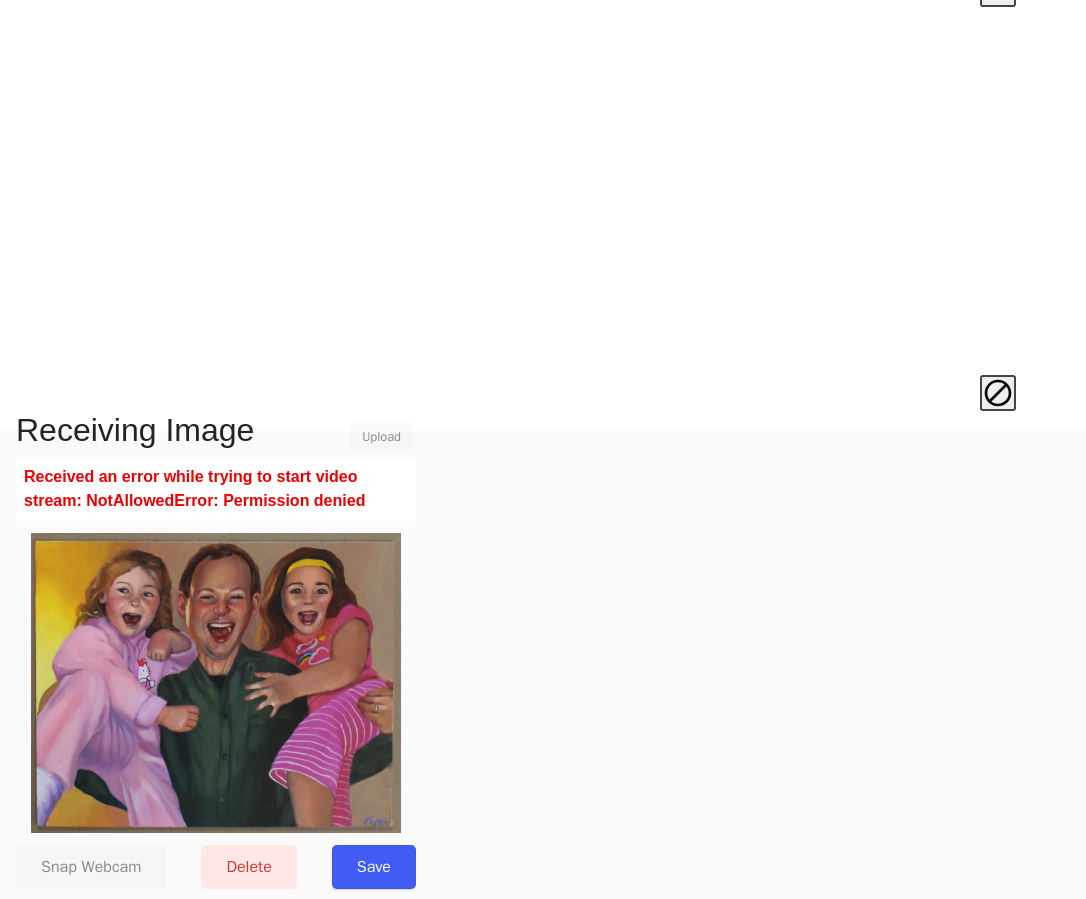 click on "Save" at bounding box center (374, 867) 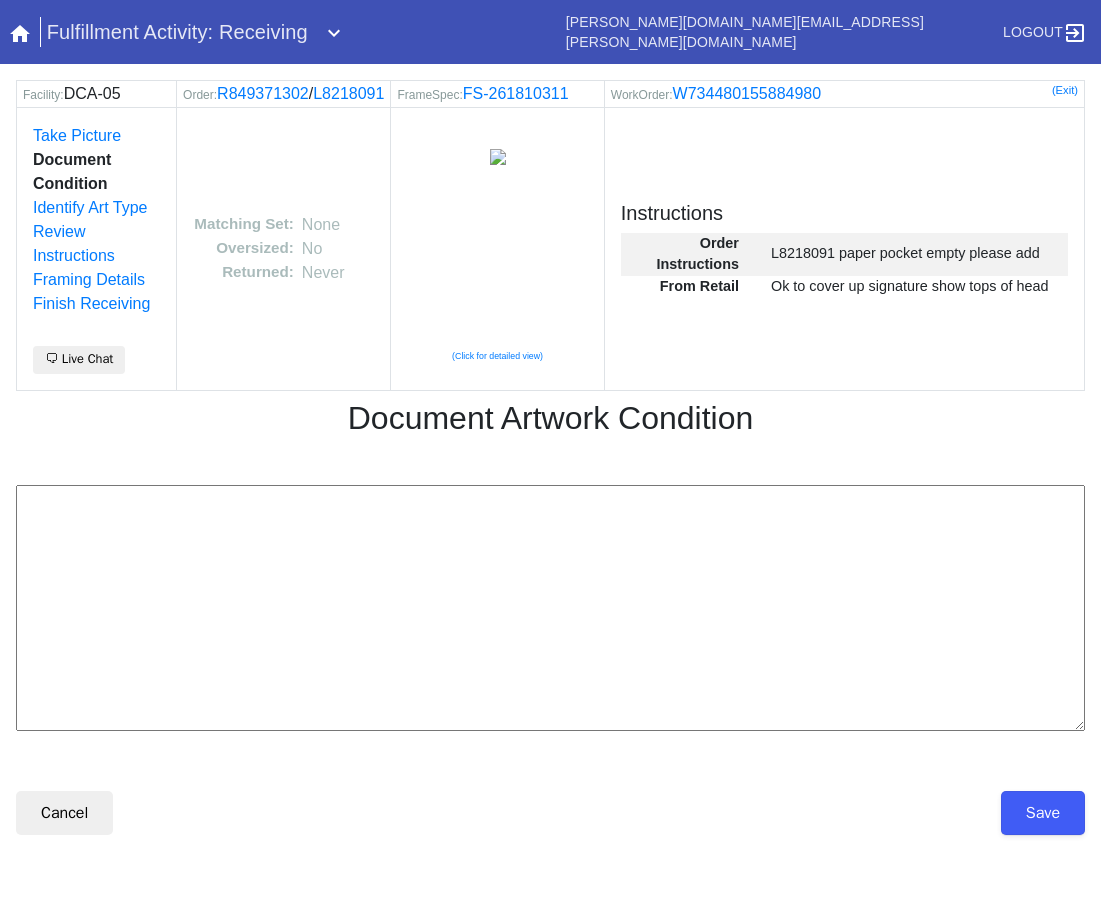 scroll, scrollTop: 0, scrollLeft: 0, axis: both 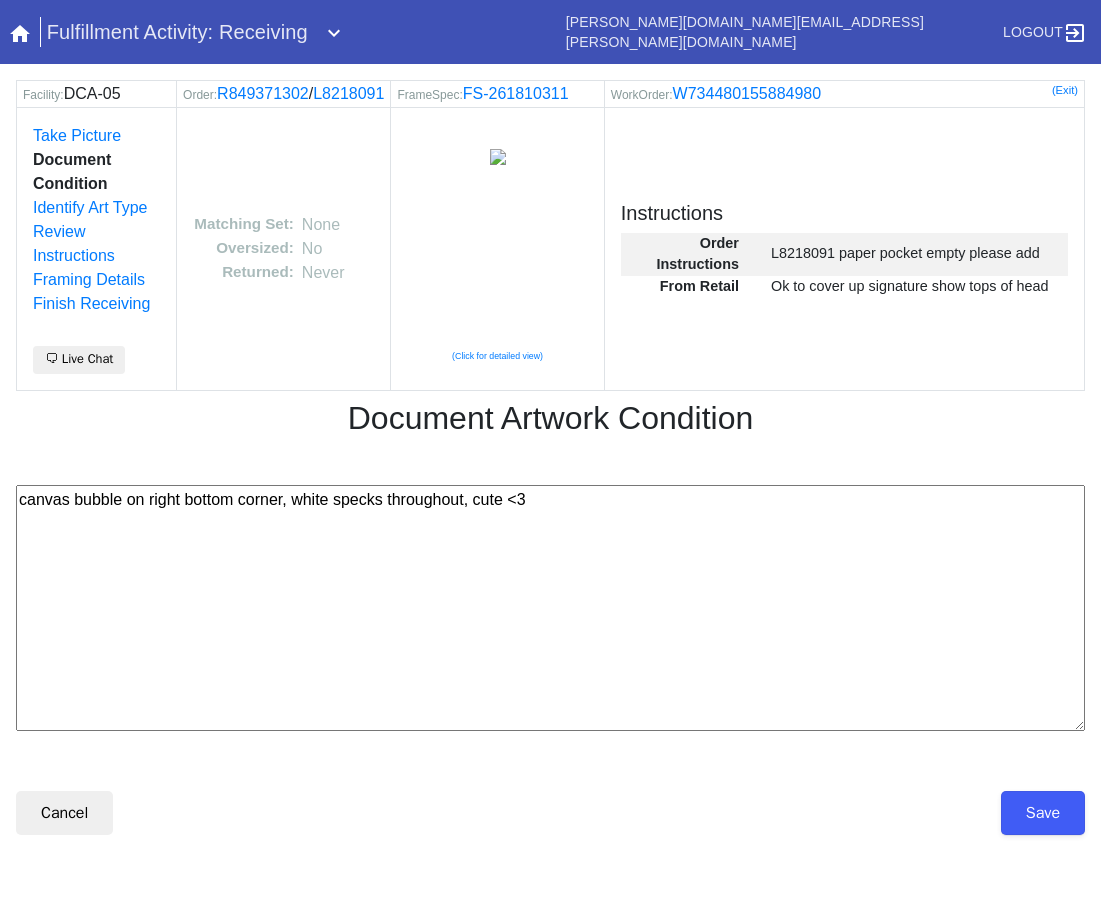 type on "canvas bubble on right bottom corner, white specks throughout, cute <3" 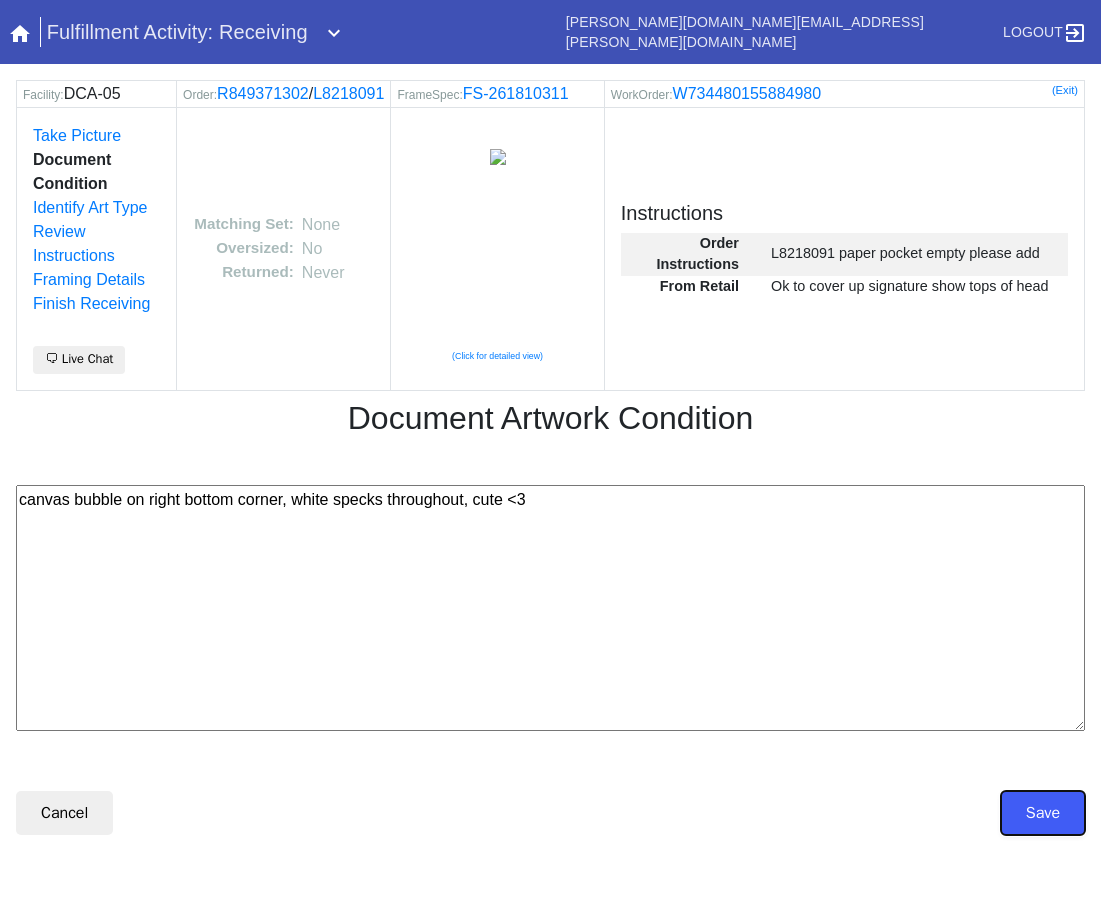 click on "Save" at bounding box center [1043, 813] 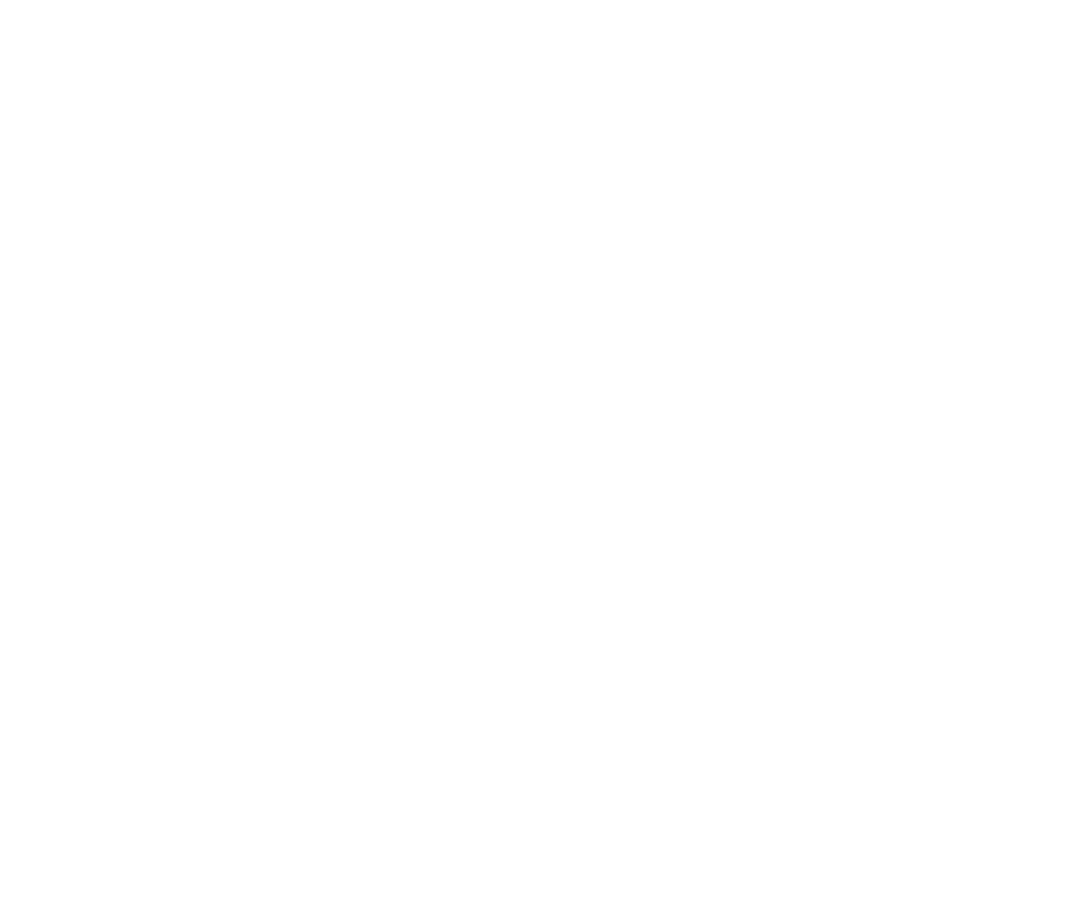 scroll, scrollTop: 0, scrollLeft: 0, axis: both 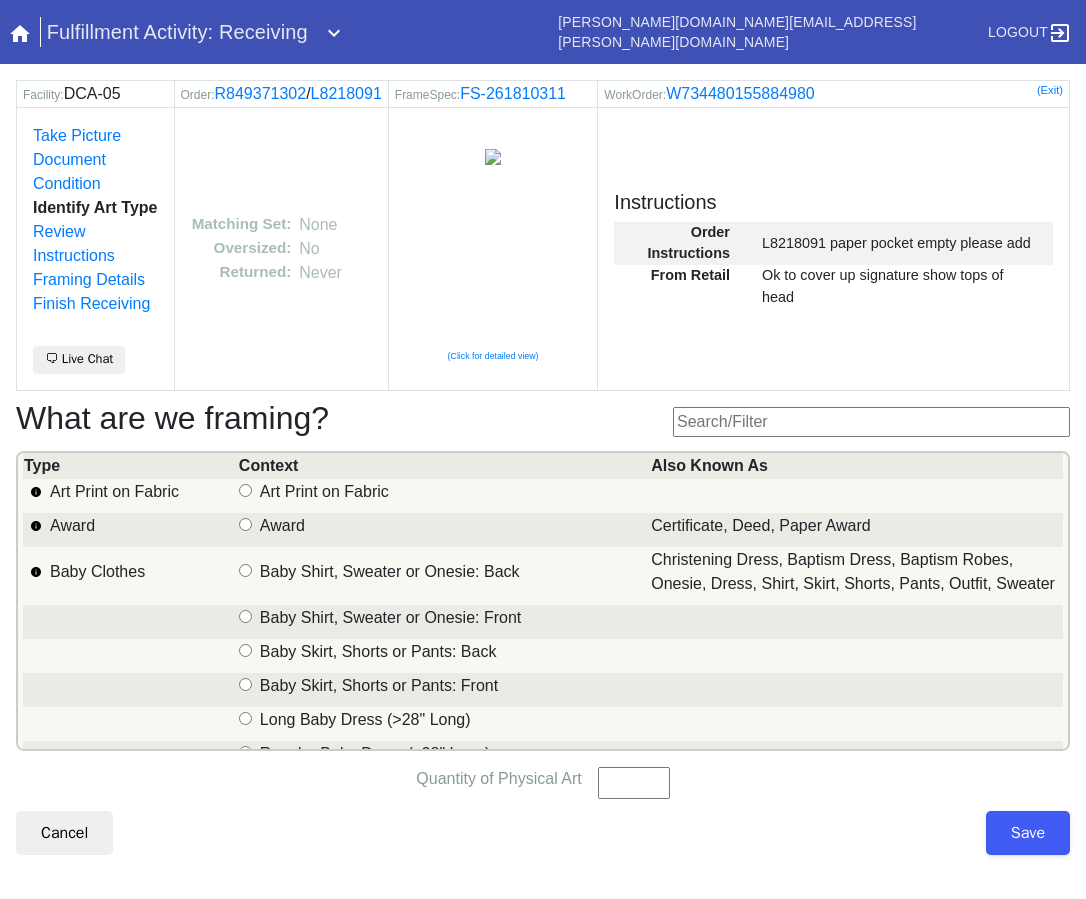click at bounding box center [871, 422] 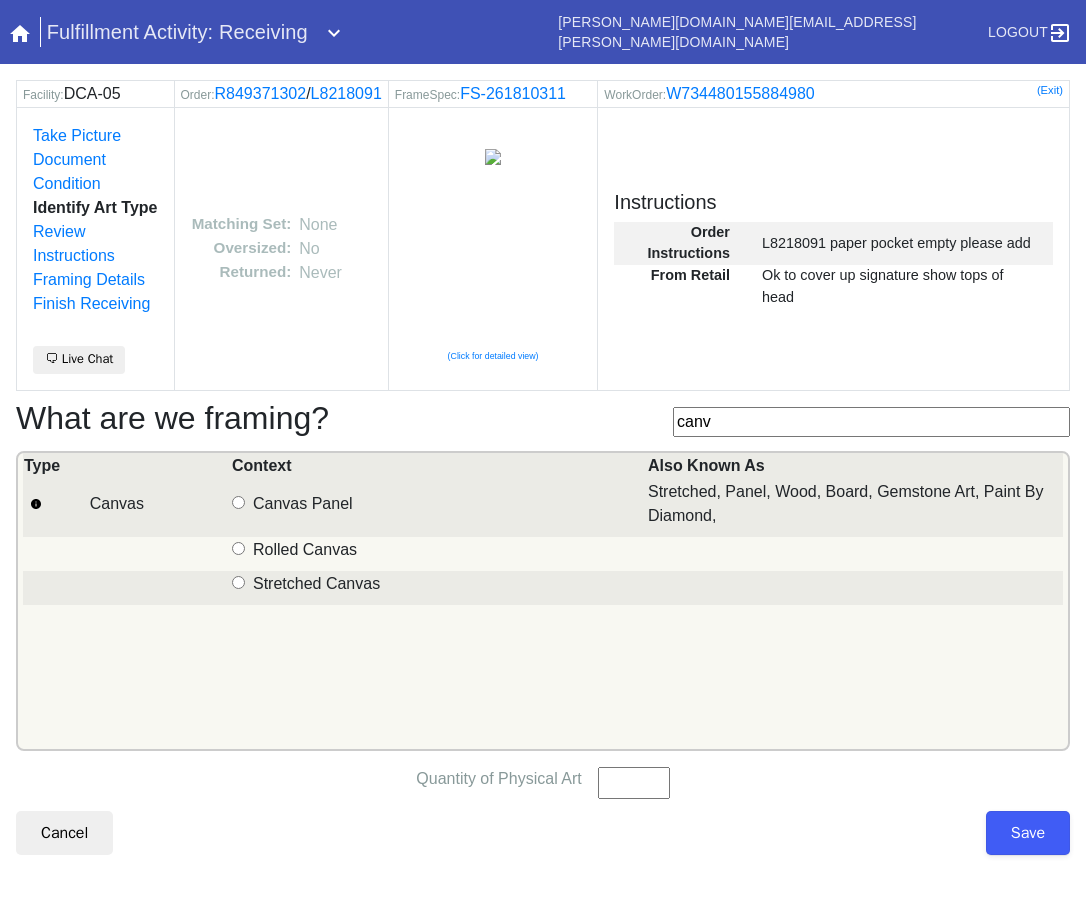 type on "canv" 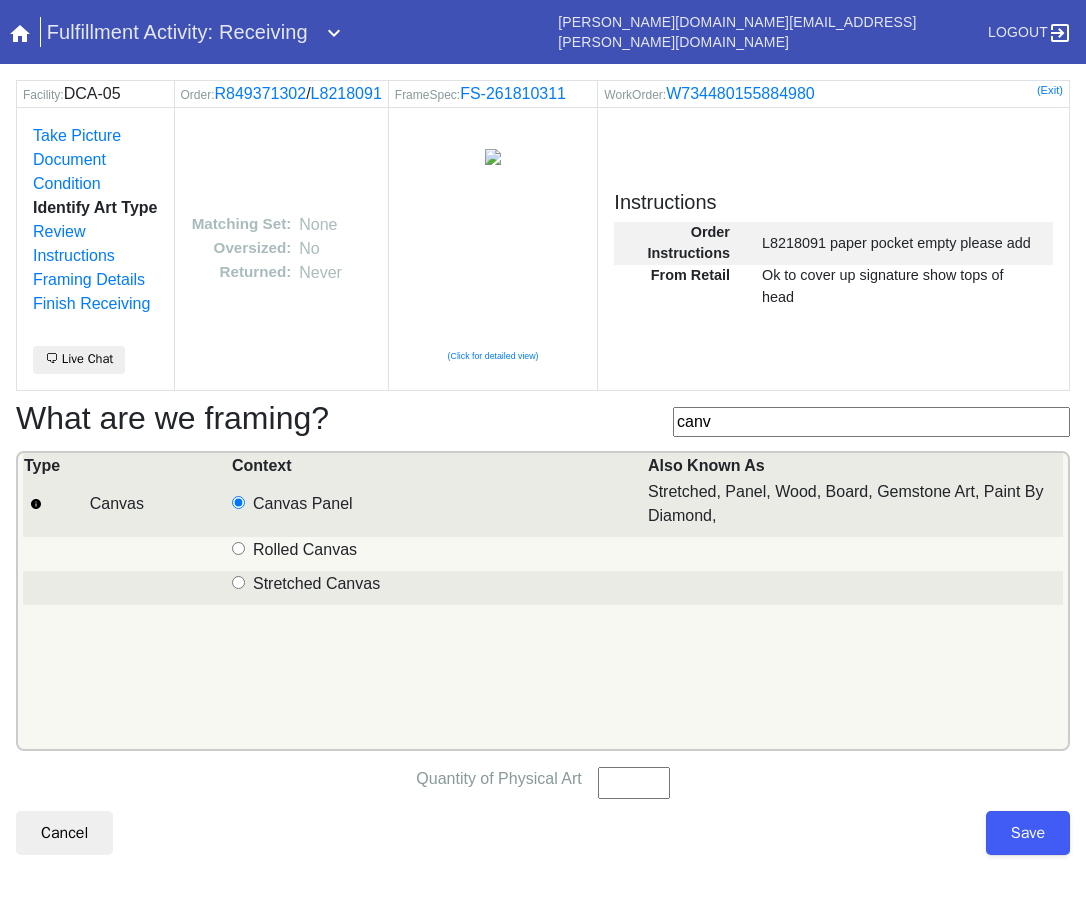 click on "Canvas" at bounding box center [238, 582] 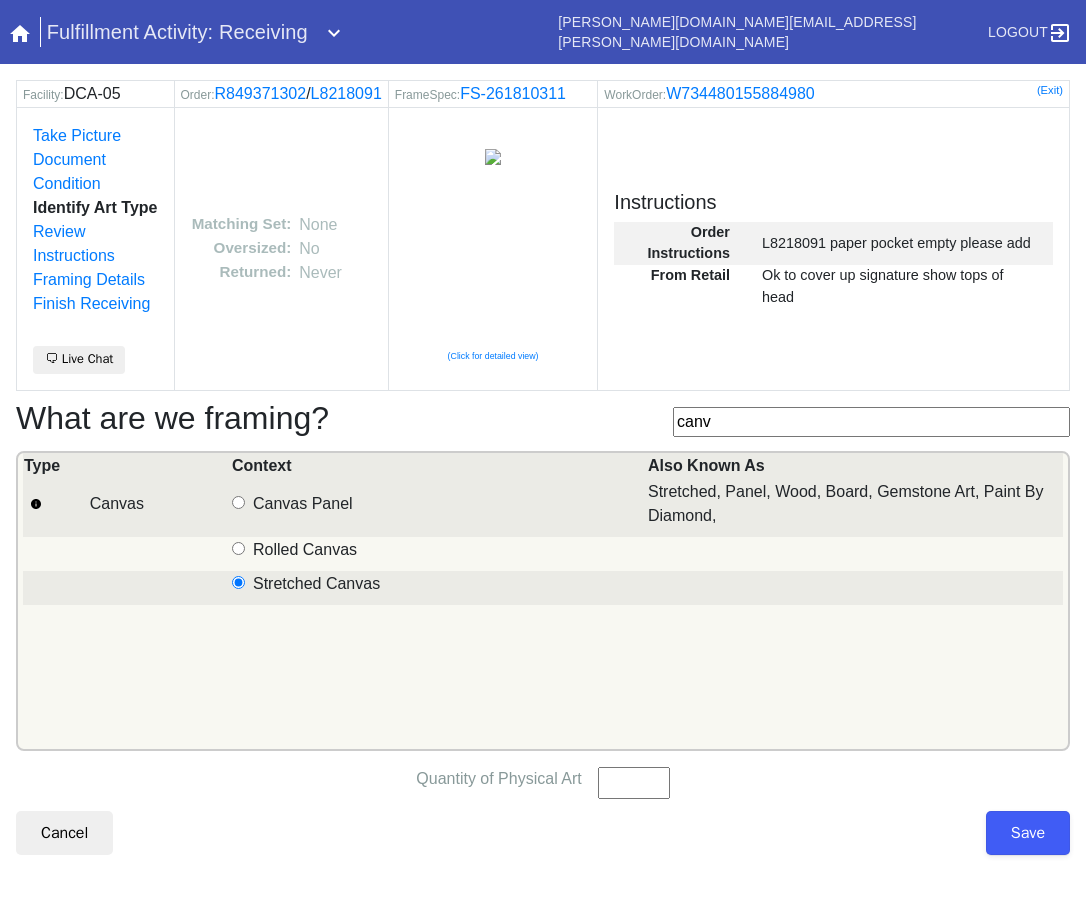 drag, startPoint x: 834, startPoint y: 467, endPoint x: 678, endPoint y: 481, distance: 156.62694 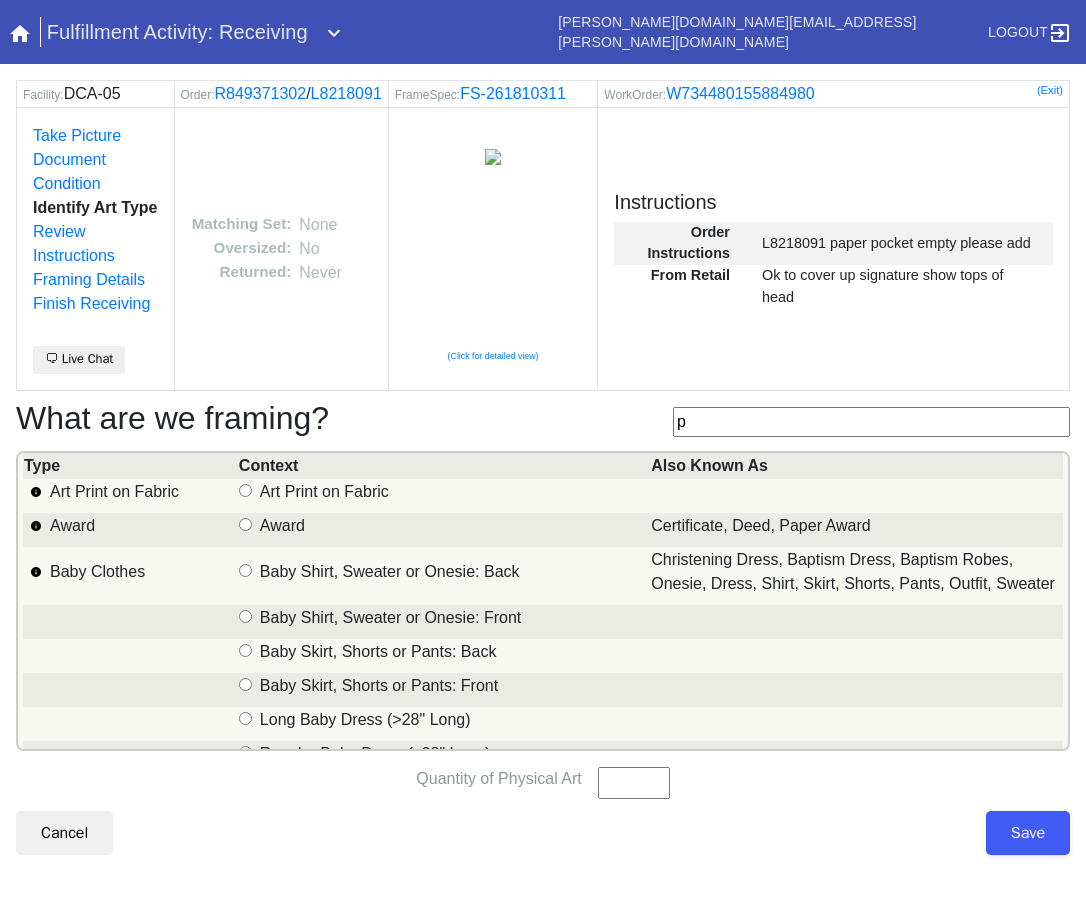 scroll, scrollTop: 12, scrollLeft: 0, axis: vertical 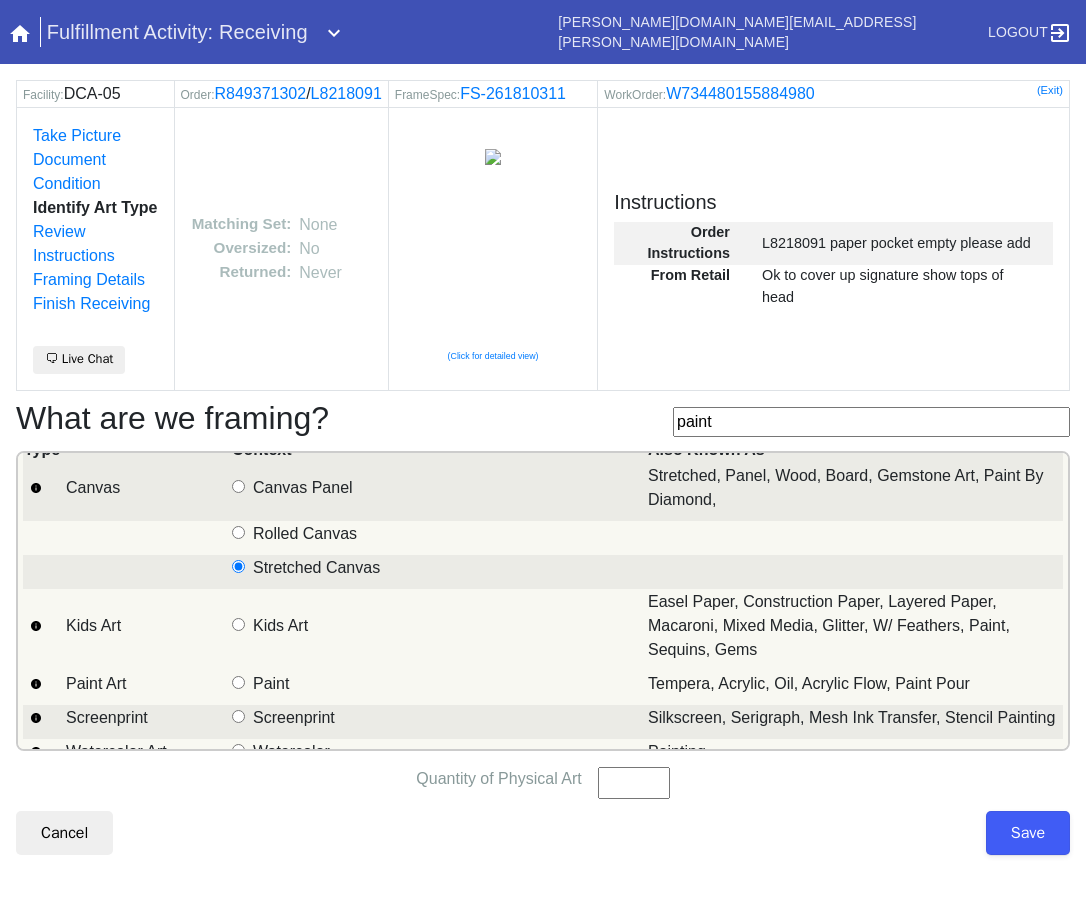 type on "paint" 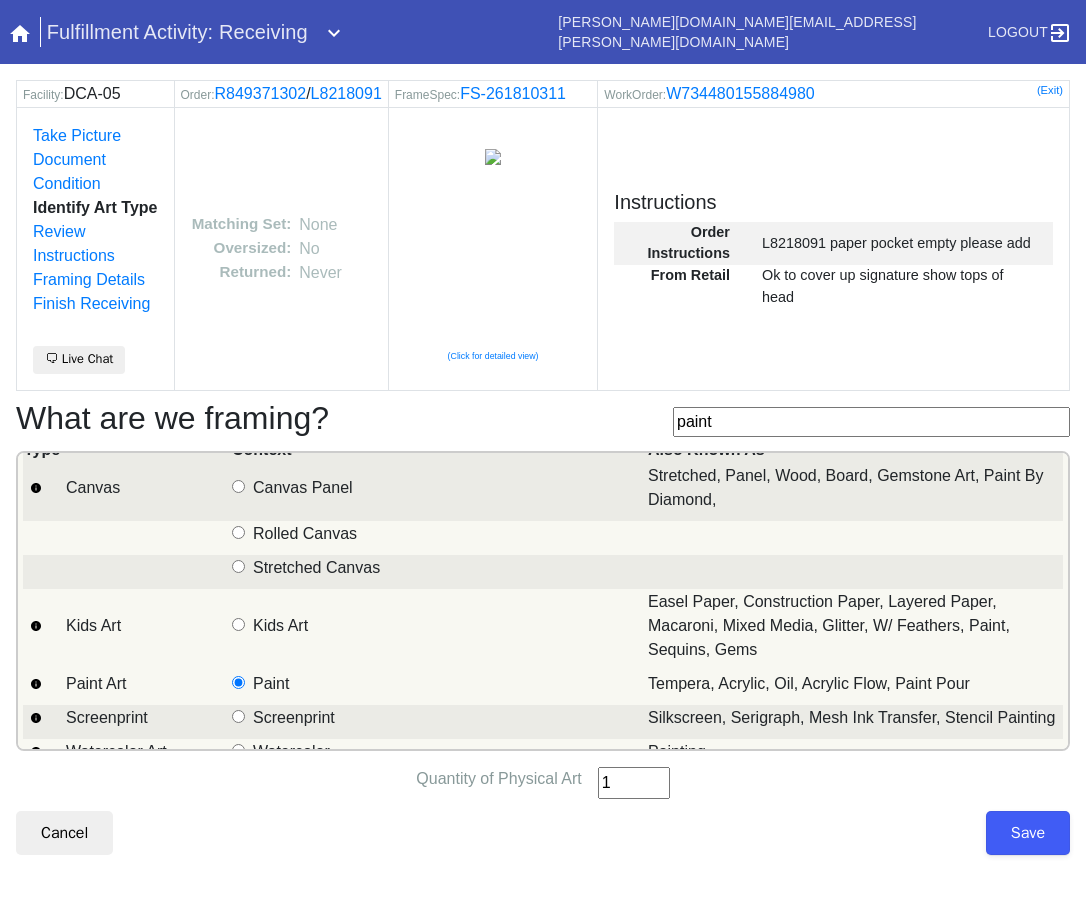 type on "1" 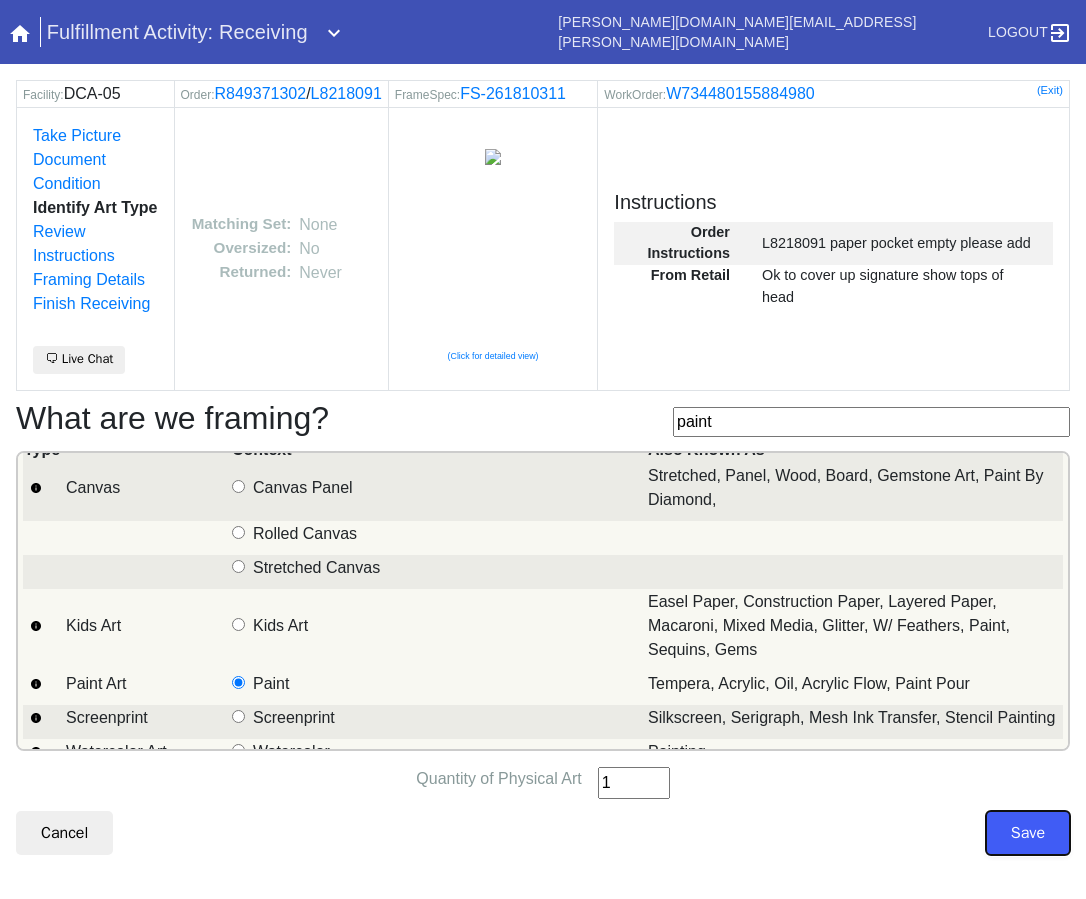 click on "Save" at bounding box center [1028, 833] 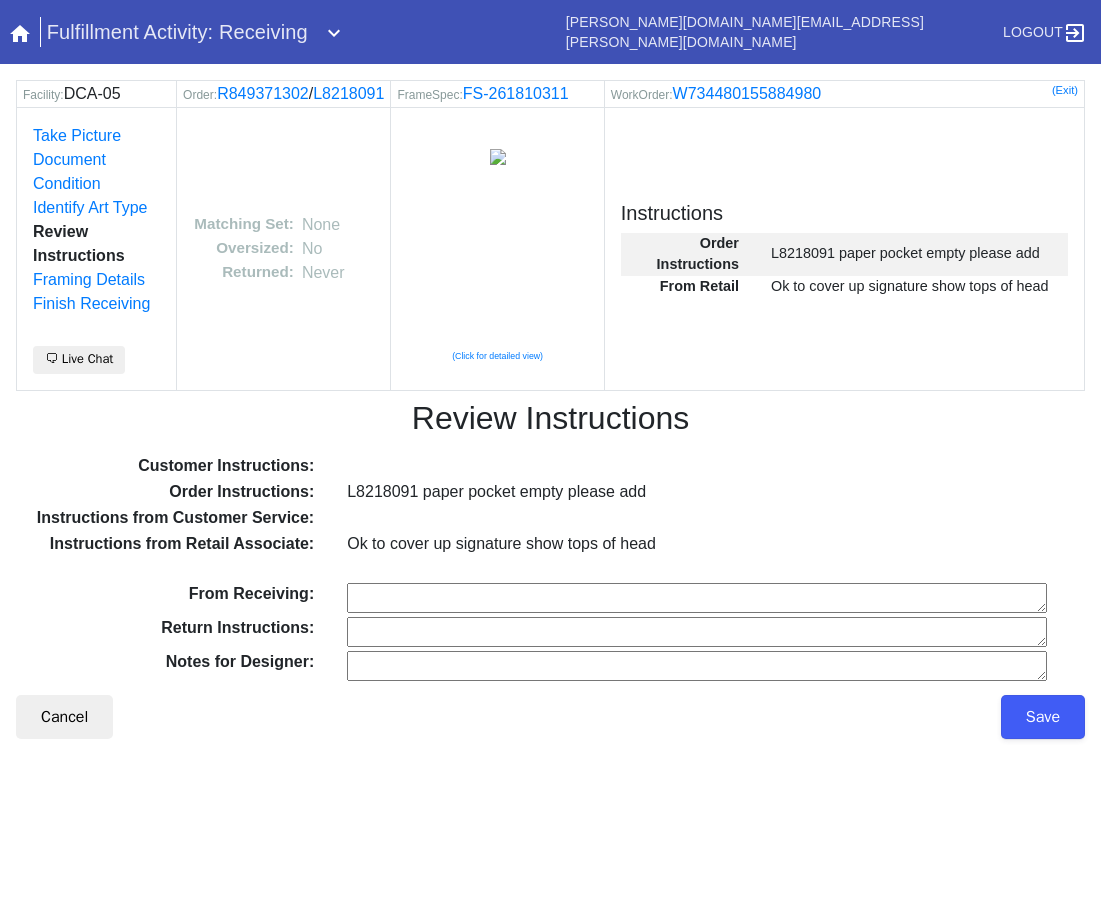 scroll, scrollTop: 0, scrollLeft: 0, axis: both 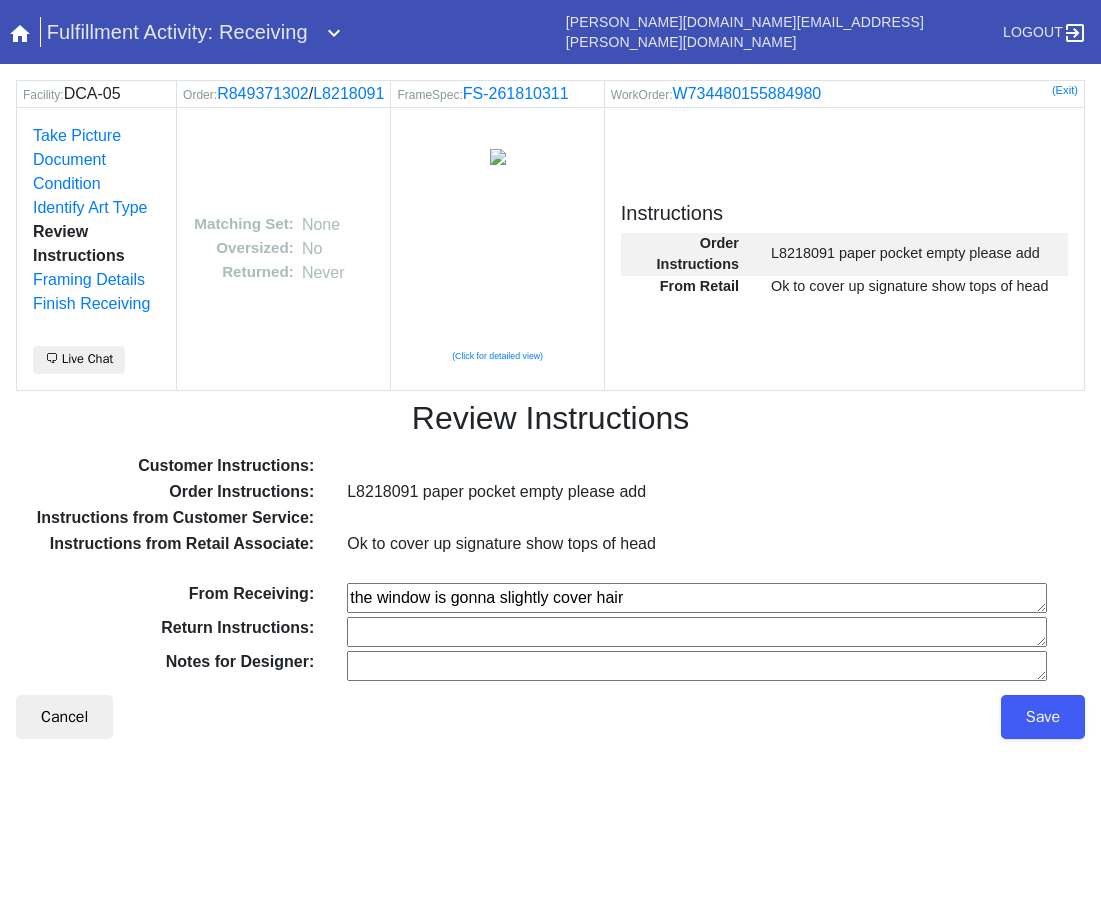 type on "the window is gonna slightly cover hair" 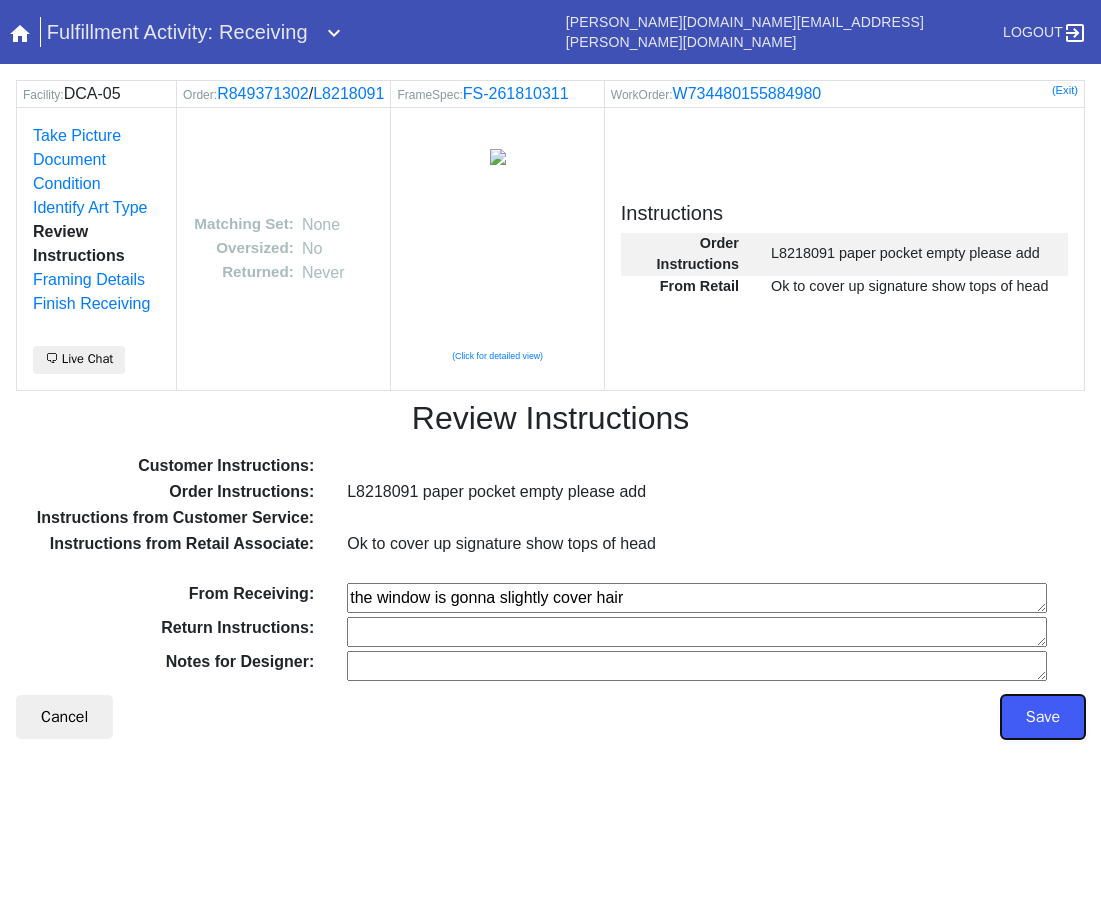 click on "Save" at bounding box center (1043, 717) 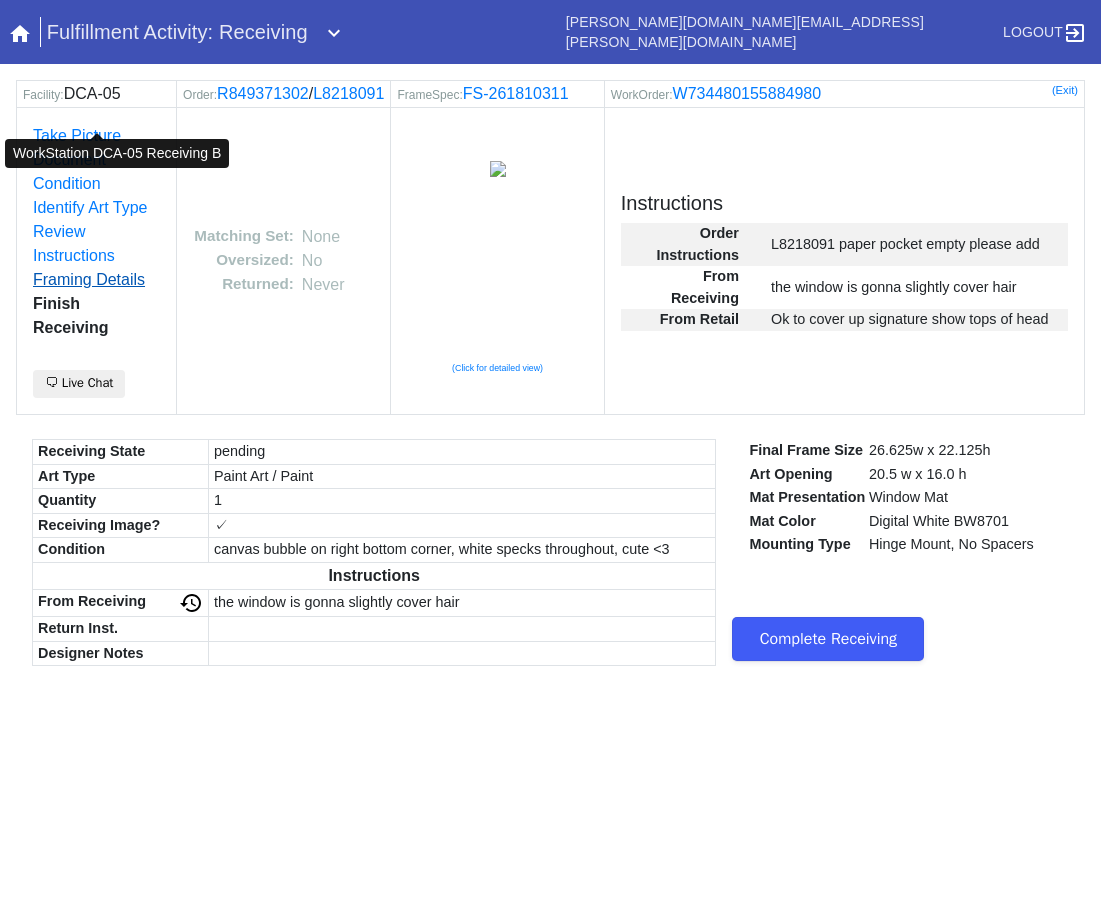 scroll, scrollTop: 0, scrollLeft: 0, axis: both 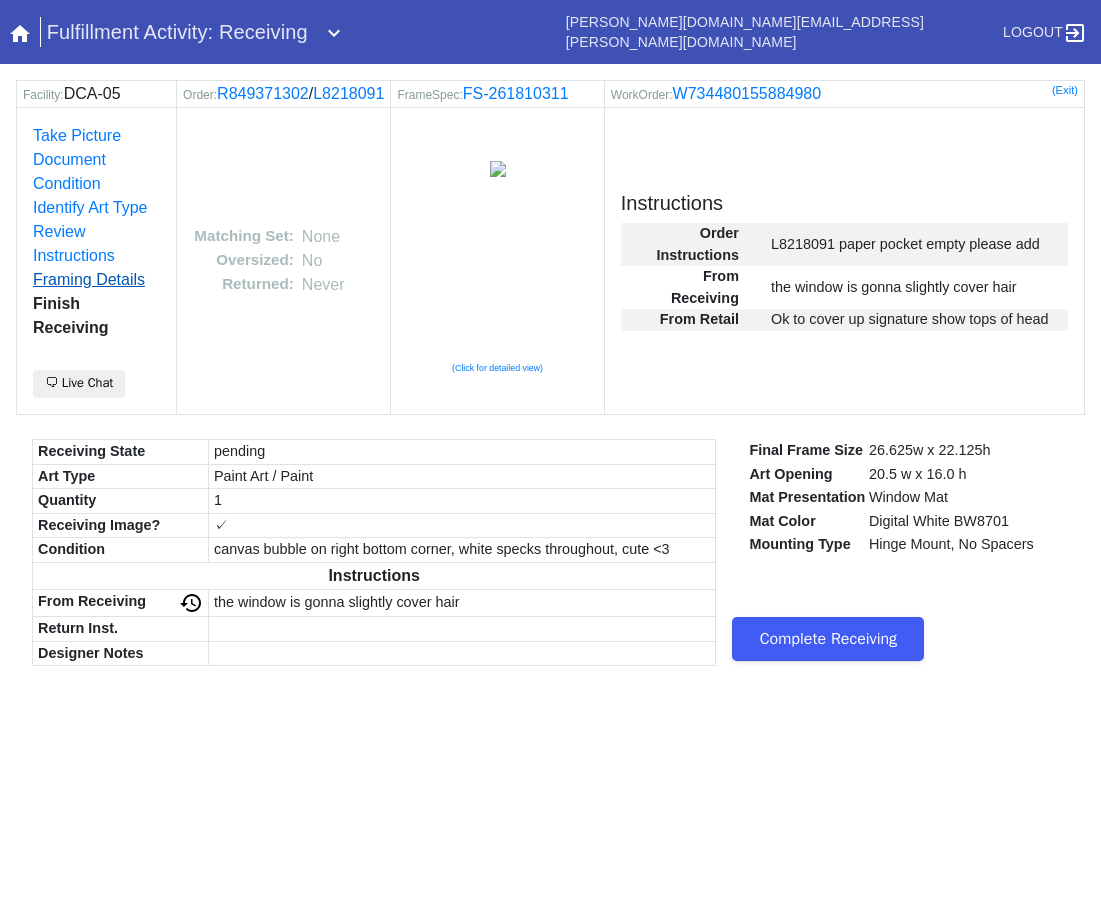 click on "Framing Details" at bounding box center [89, 279] 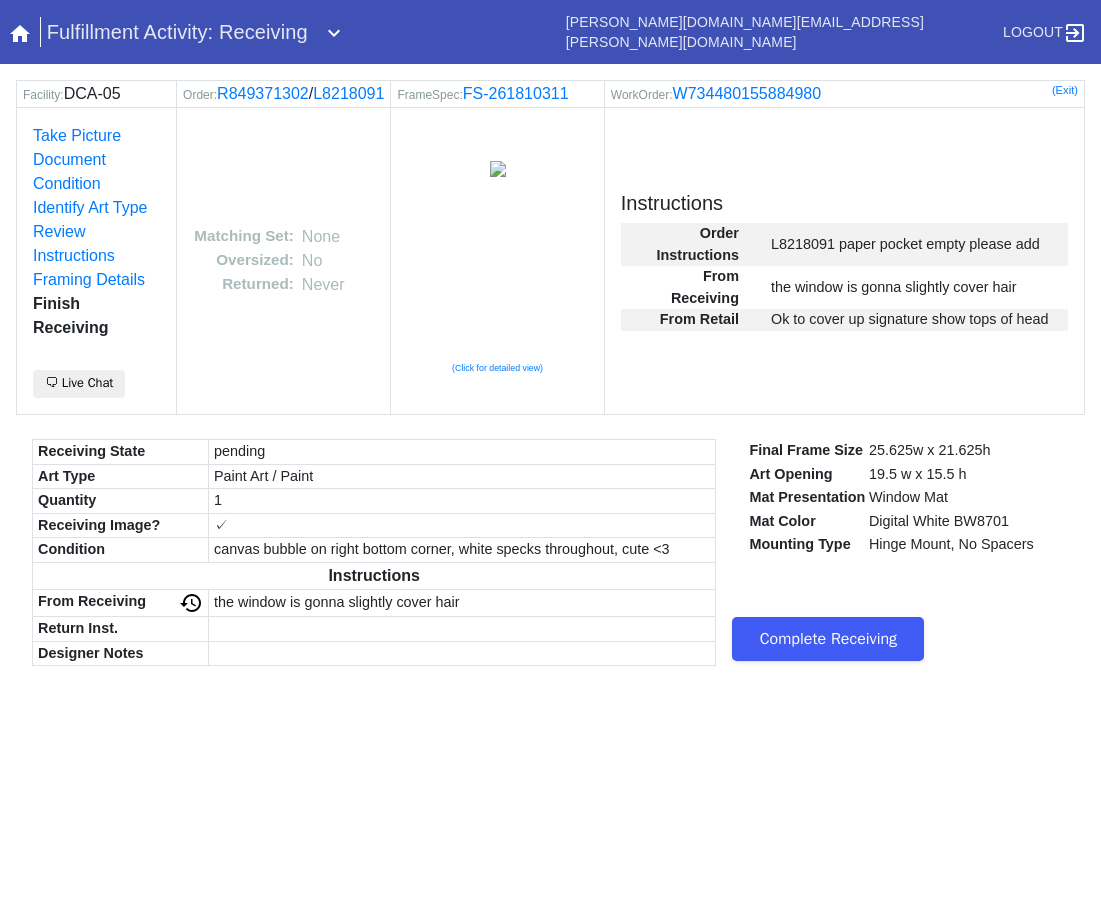 scroll, scrollTop: 0, scrollLeft: 0, axis: both 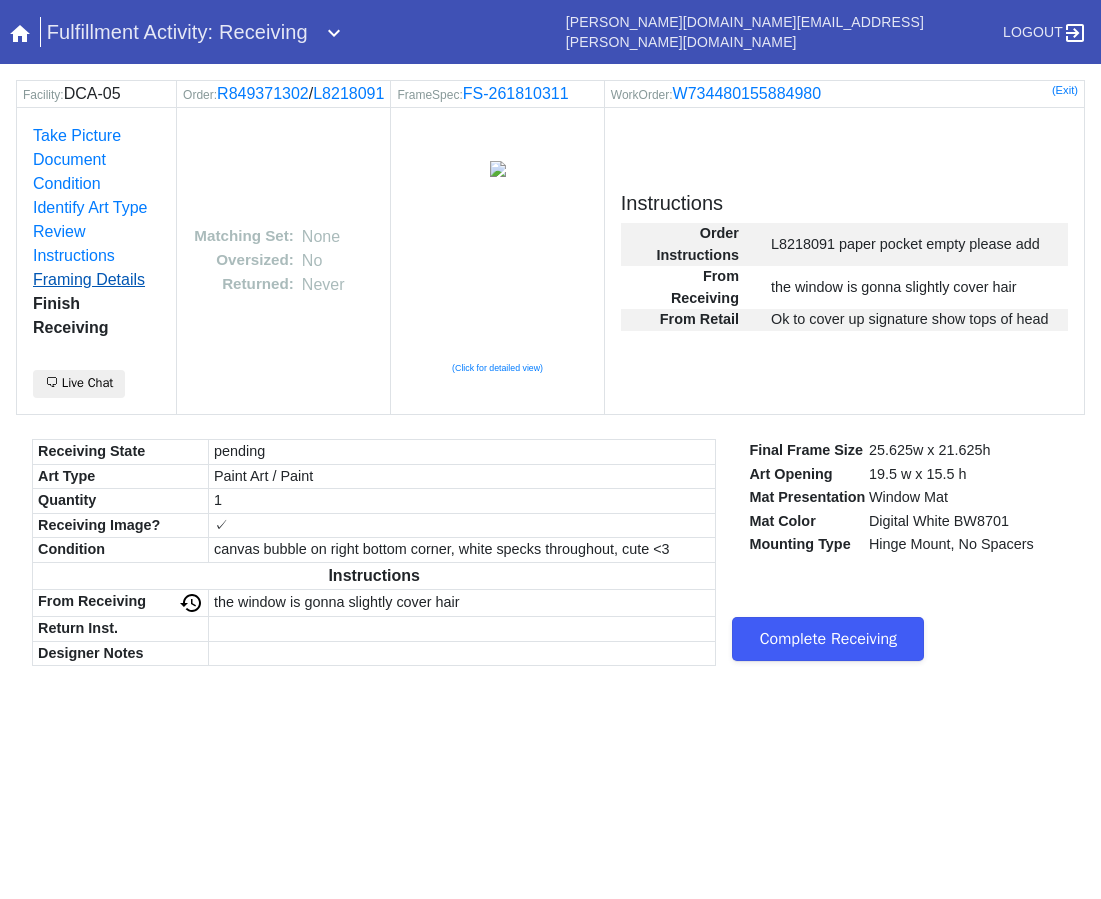 click on "Framing Details" at bounding box center (89, 279) 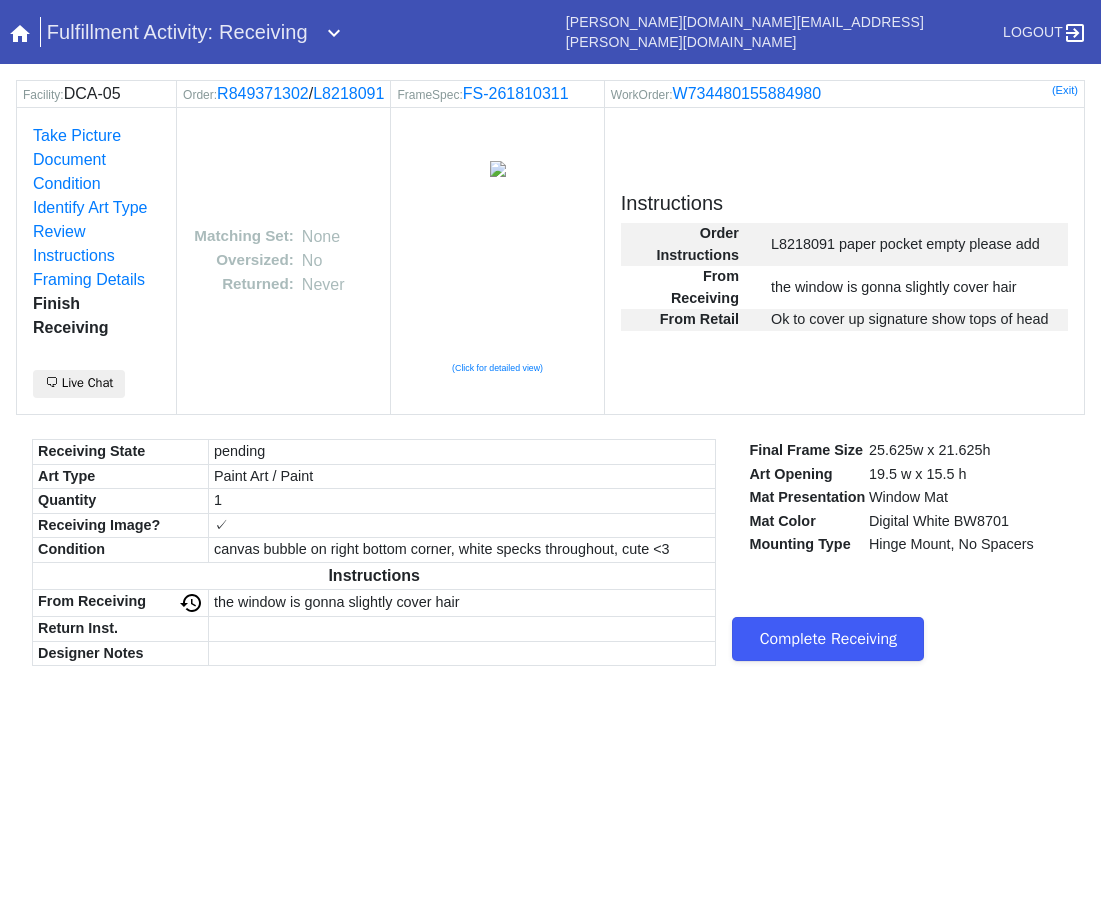 scroll, scrollTop: 0, scrollLeft: 0, axis: both 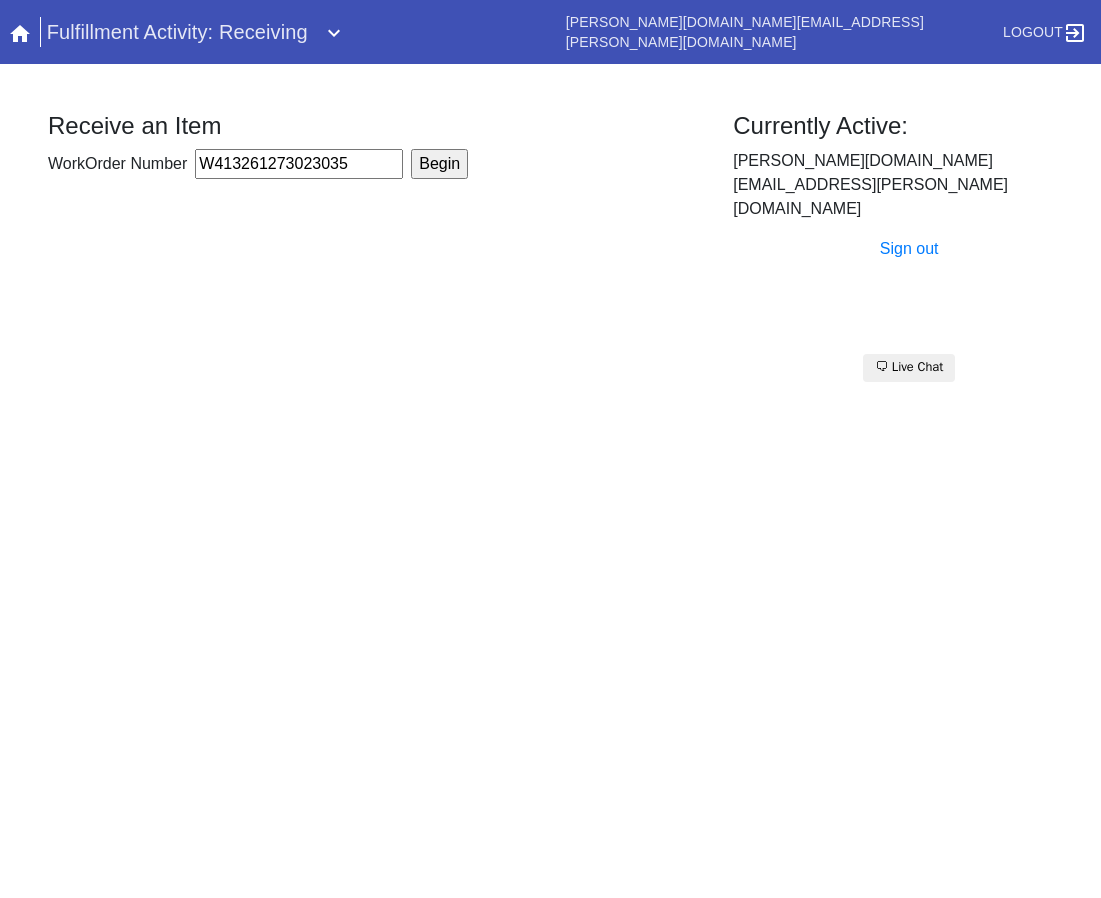 type on "W413261273023035" 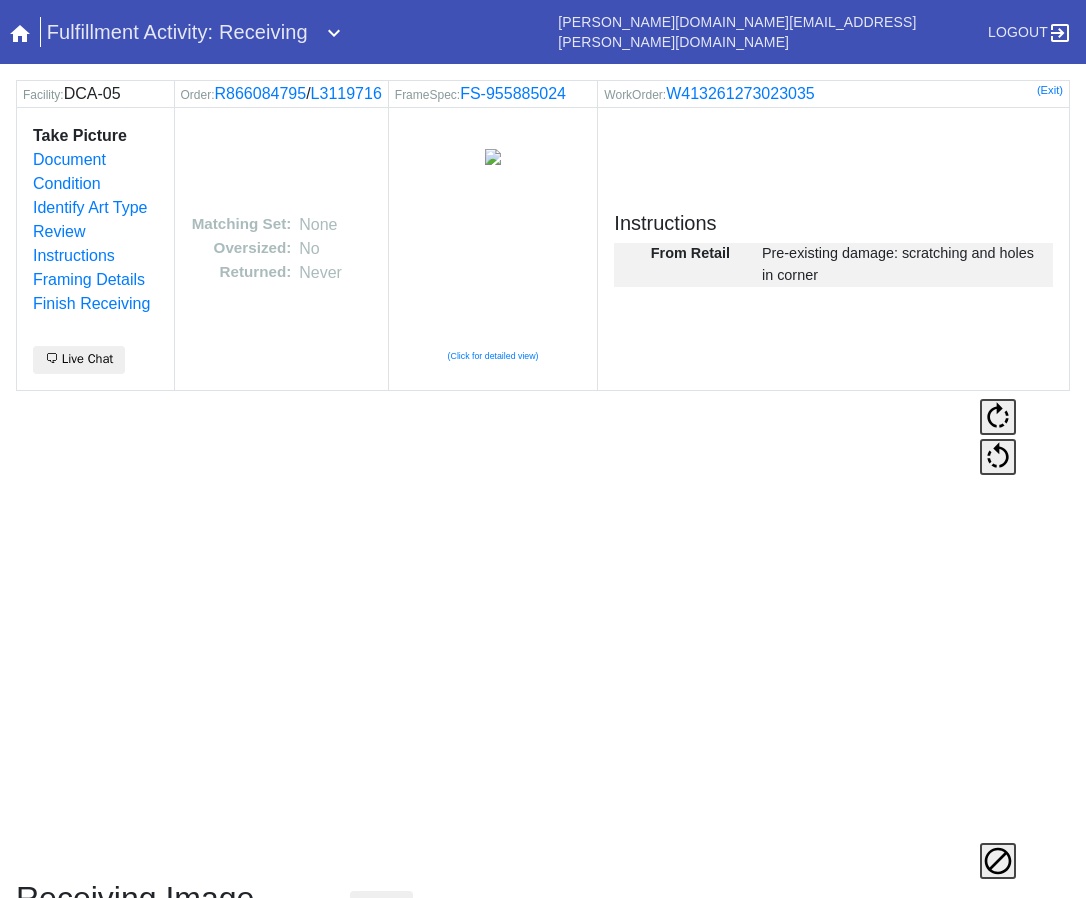 scroll, scrollTop: 0, scrollLeft: 0, axis: both 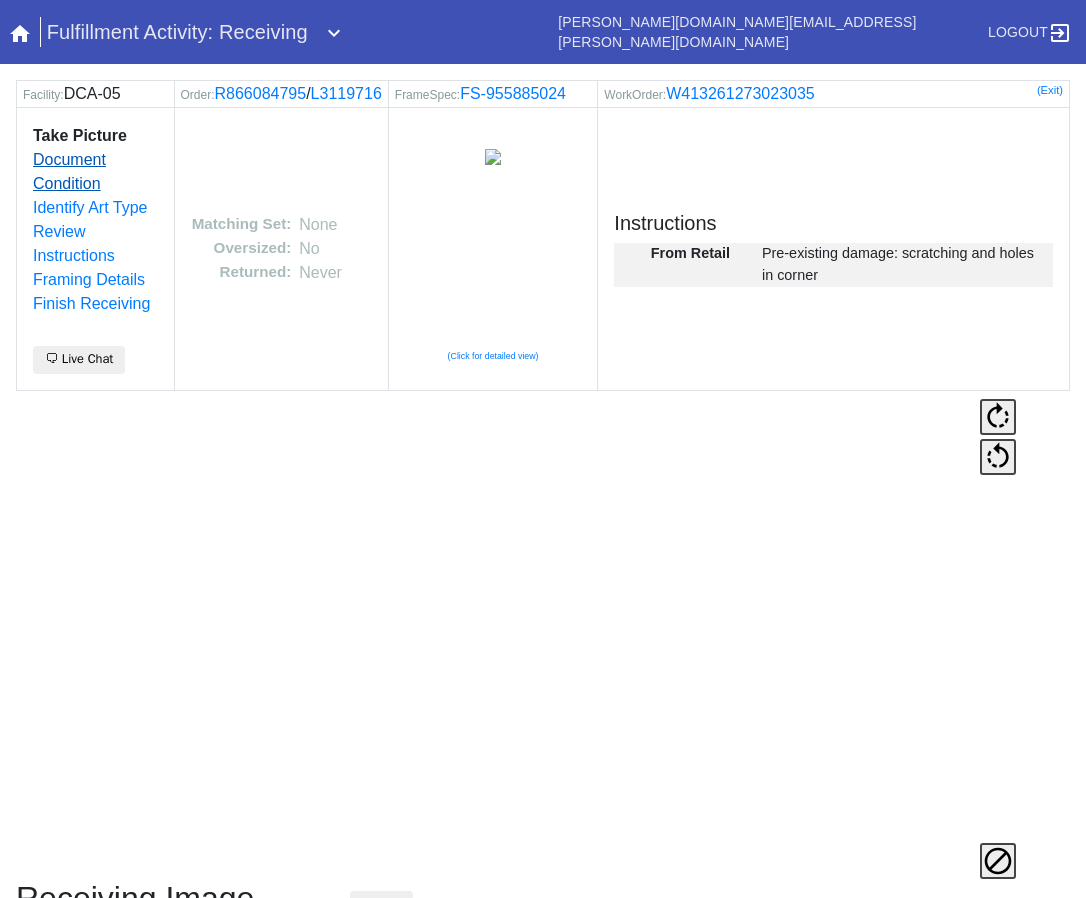 click on "Document Condition" at bounding box center [69, 171] 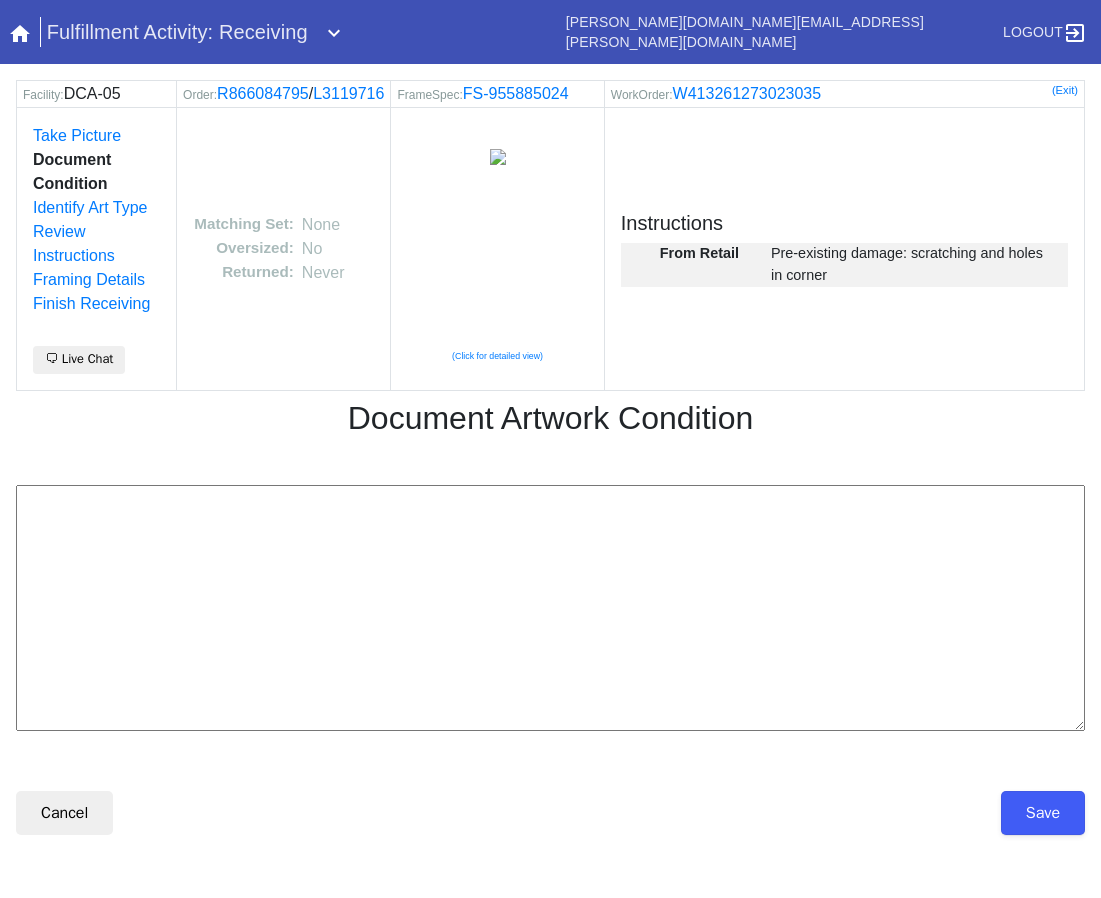 scroll, scrollTop: 0, scrollLeft: 0, axis: both 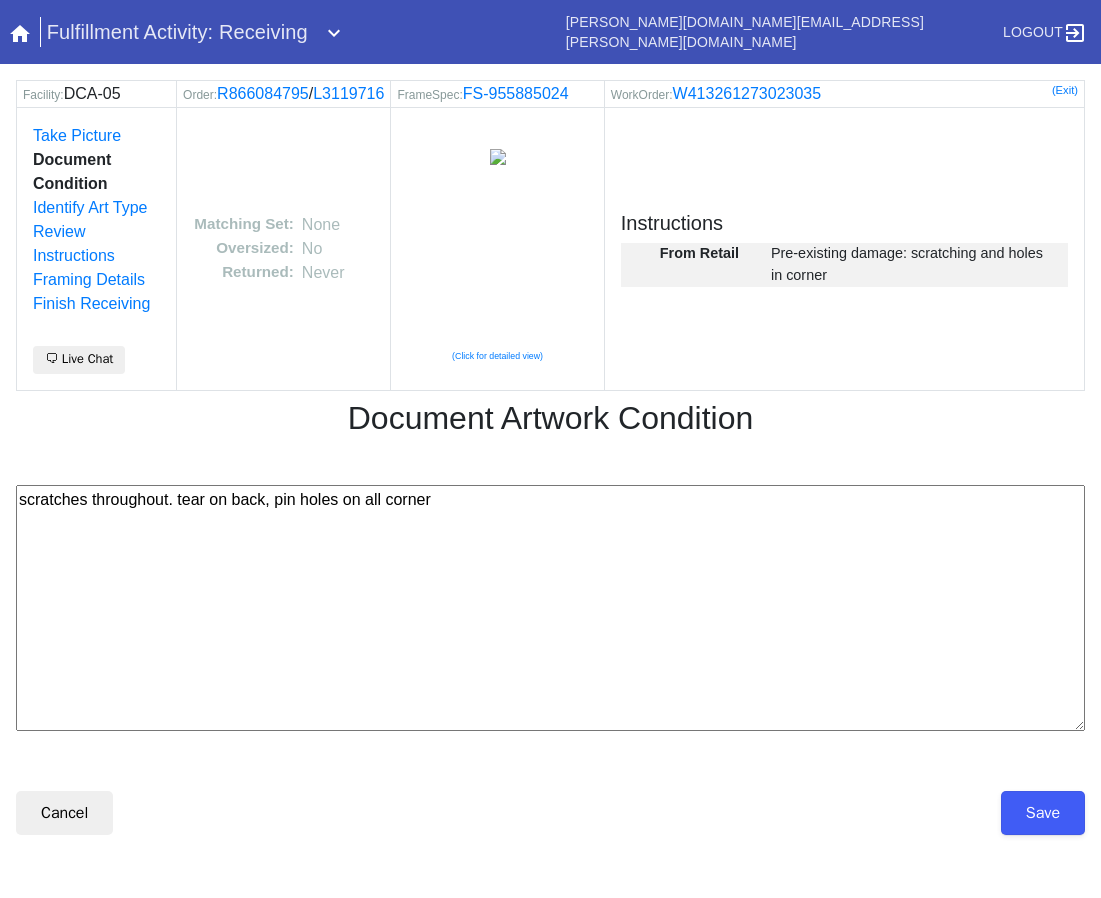 type on "scratches throughout. tear on back, pin holes on all corner" 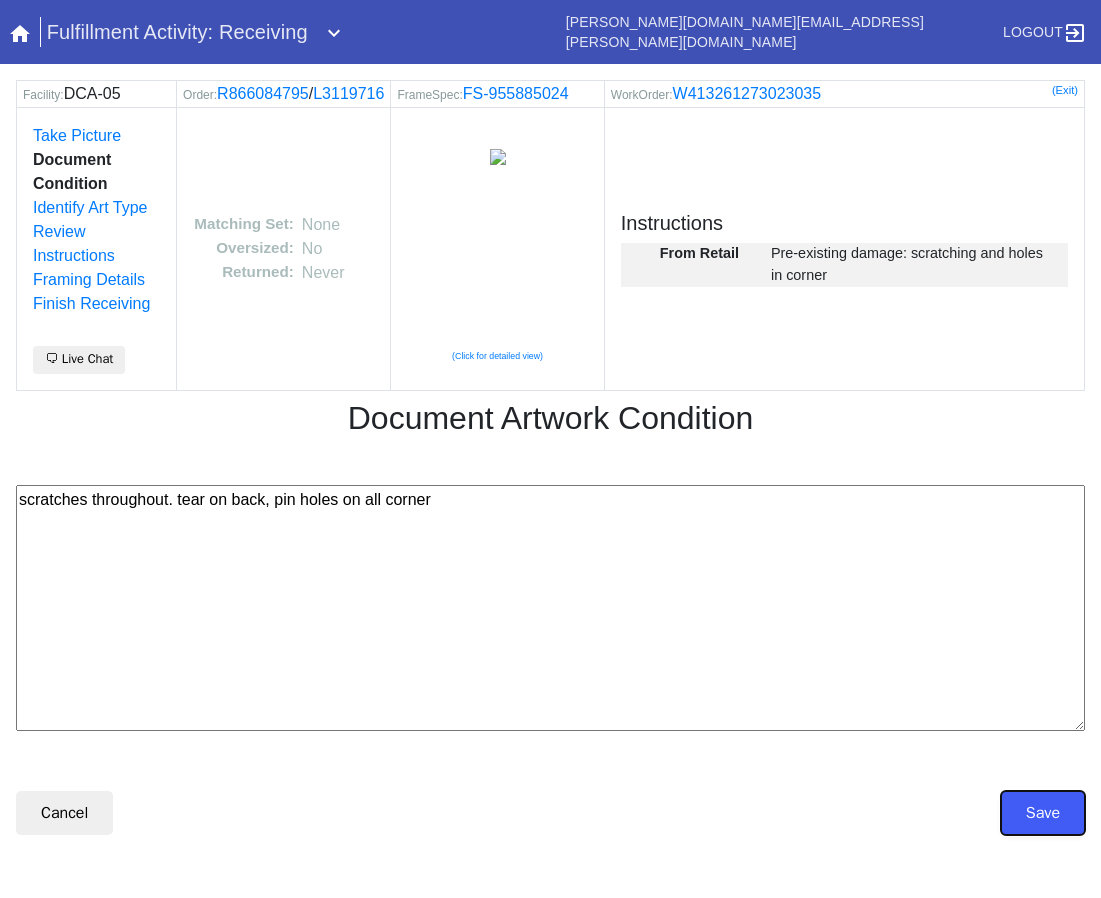 click on "Save" at bounding box center (1043, 813) 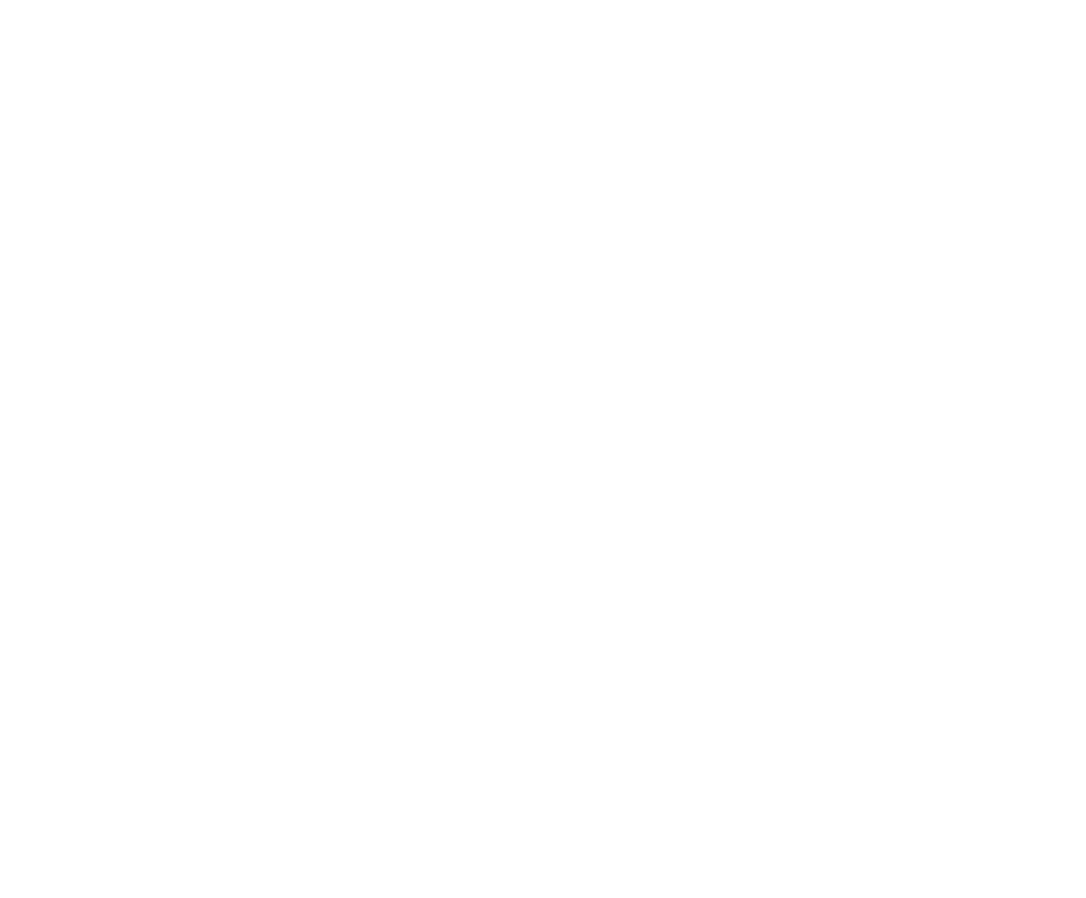 scroll, scrollTop: 0, scrollLeft: 0, axis: both 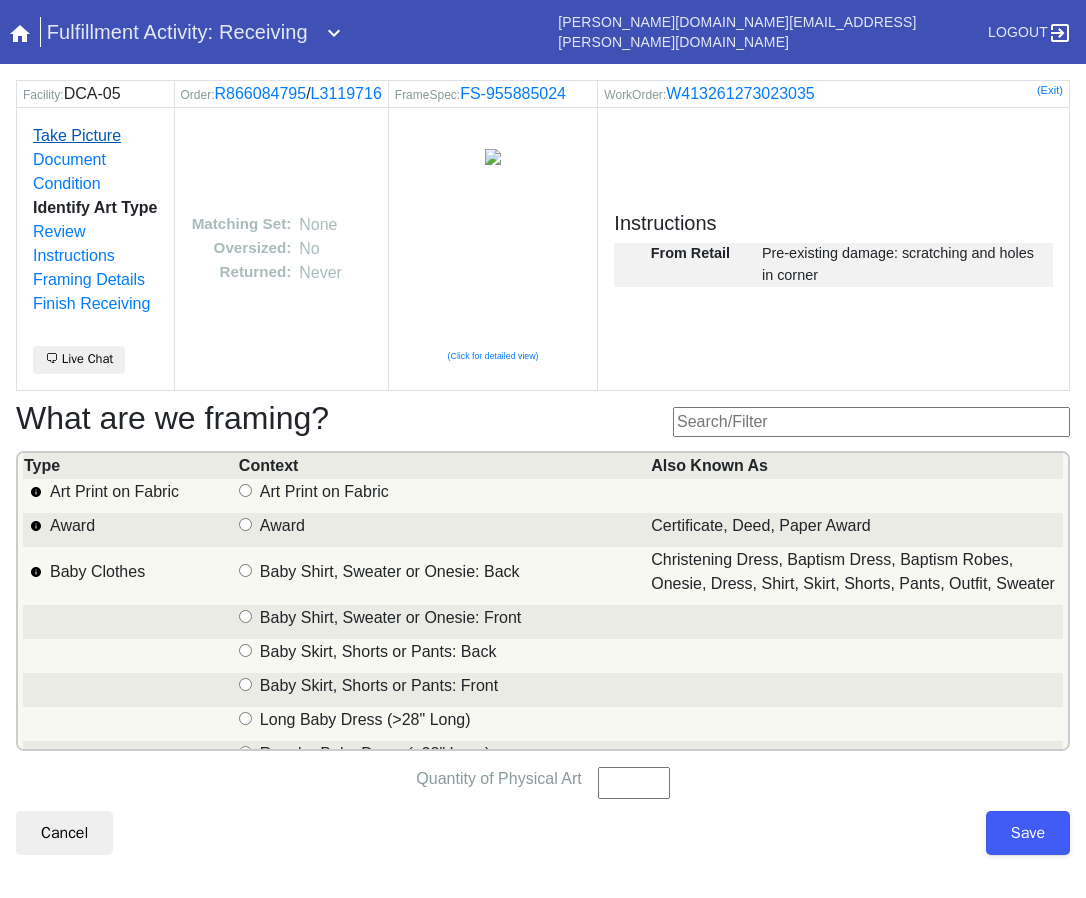 click on "Take Picture" at bounding box center [77, 135] 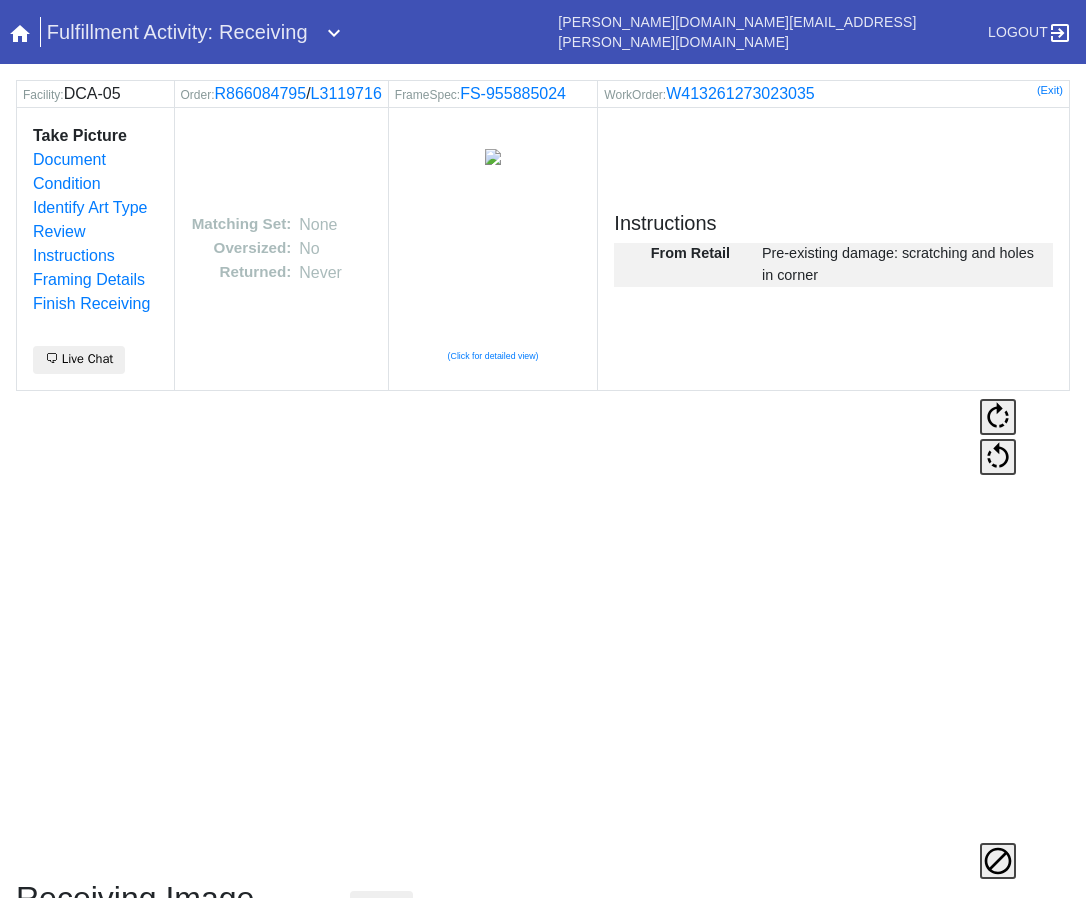 scroll, scrollTop: 0, scrollLeft: 0, axis: both 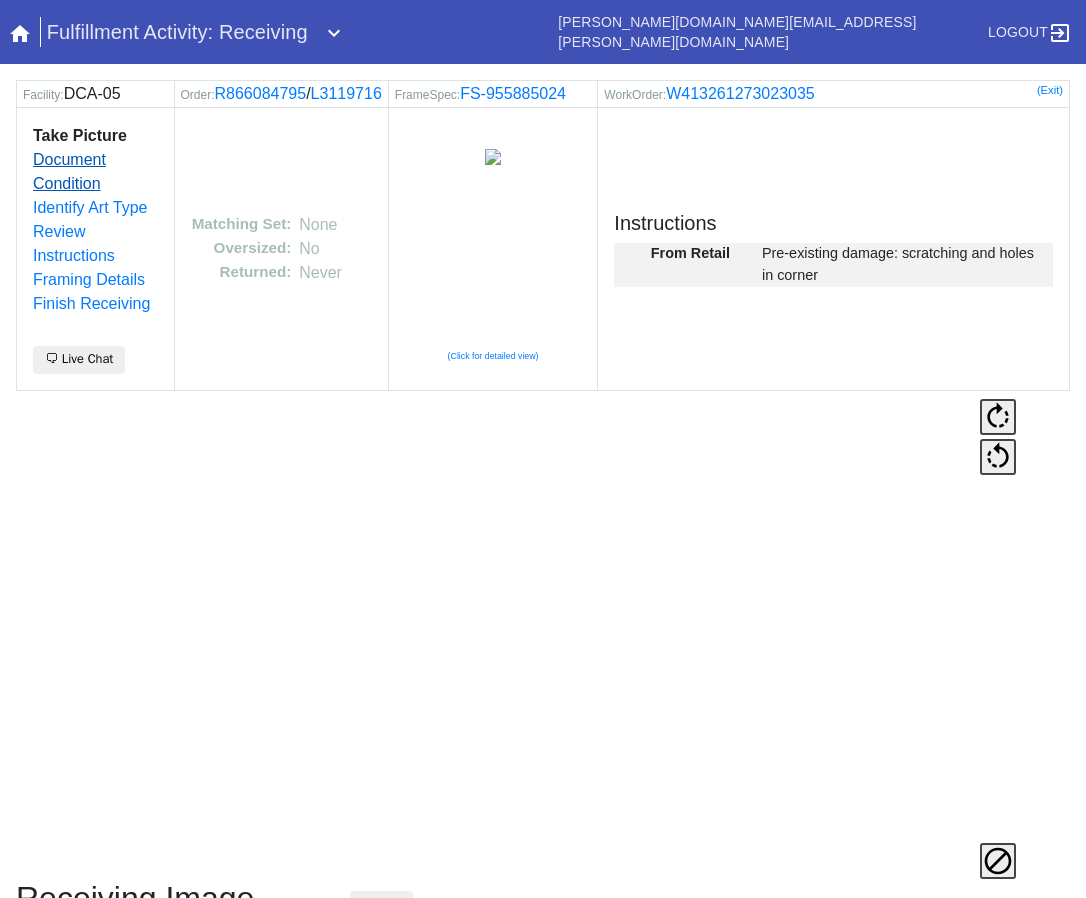 click on "Document Condition" at bounding box center [69, 171] 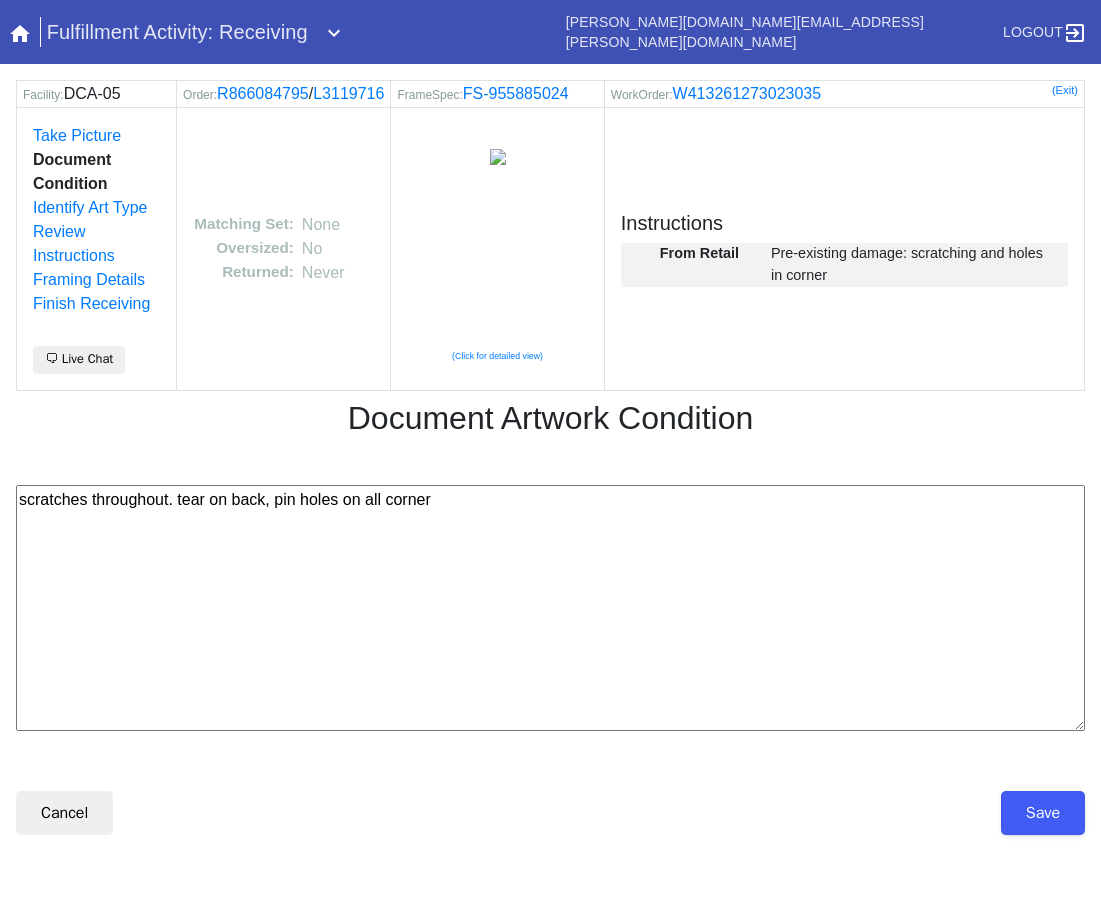 scroll, scrollTop: 0, scrollLeft: 0, axis: both 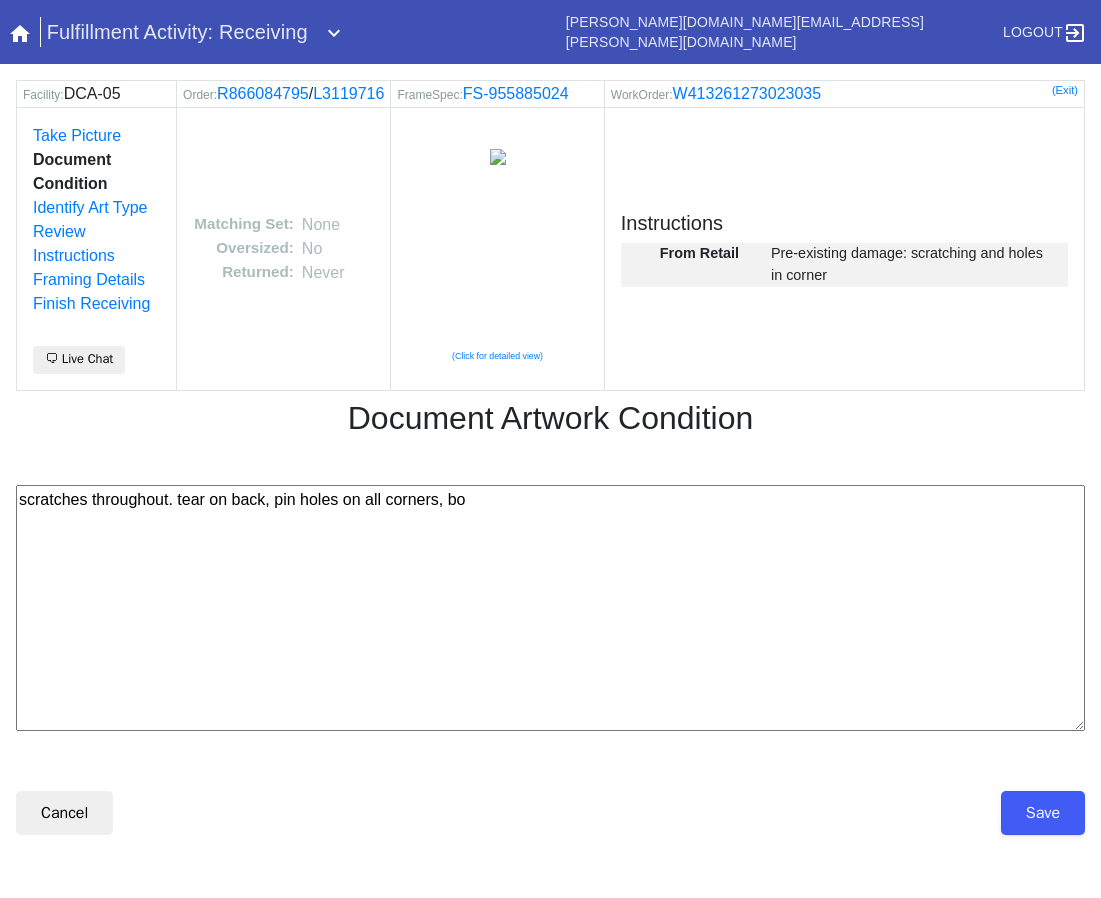 click on "scratches throughout. tear on back, pin holes on all corner" at bounding box center [550, 608] 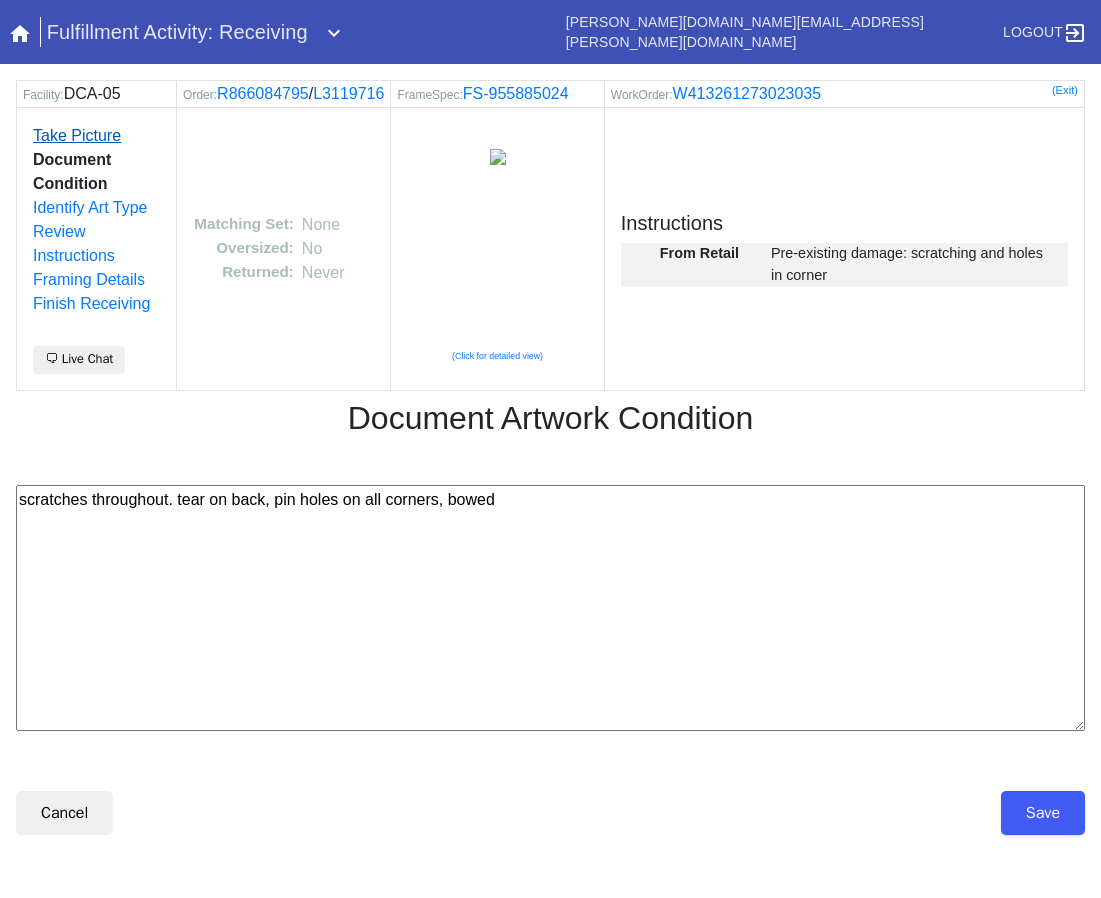 type on "scratches throughout. tear on back, pin holes on all corners, bowed" 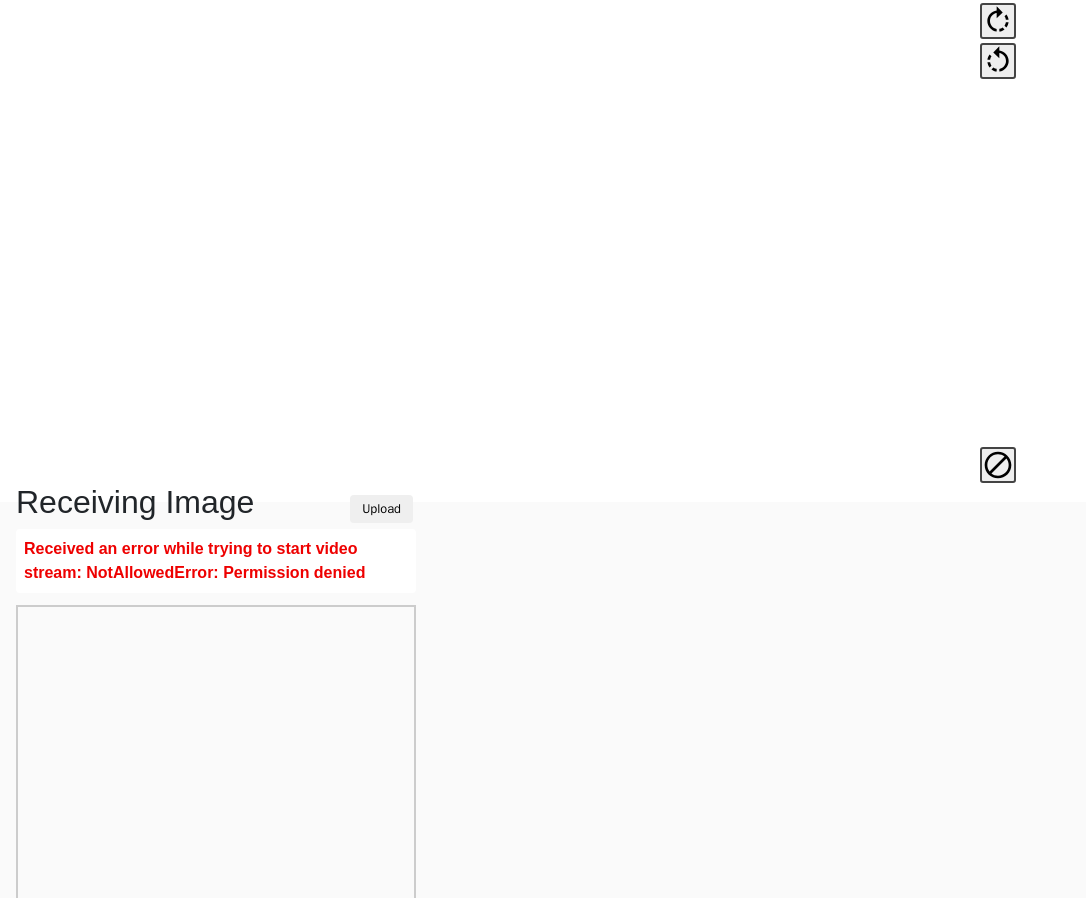scroll, scrollTop: 493, scrollLeft: 0, axis: vertical 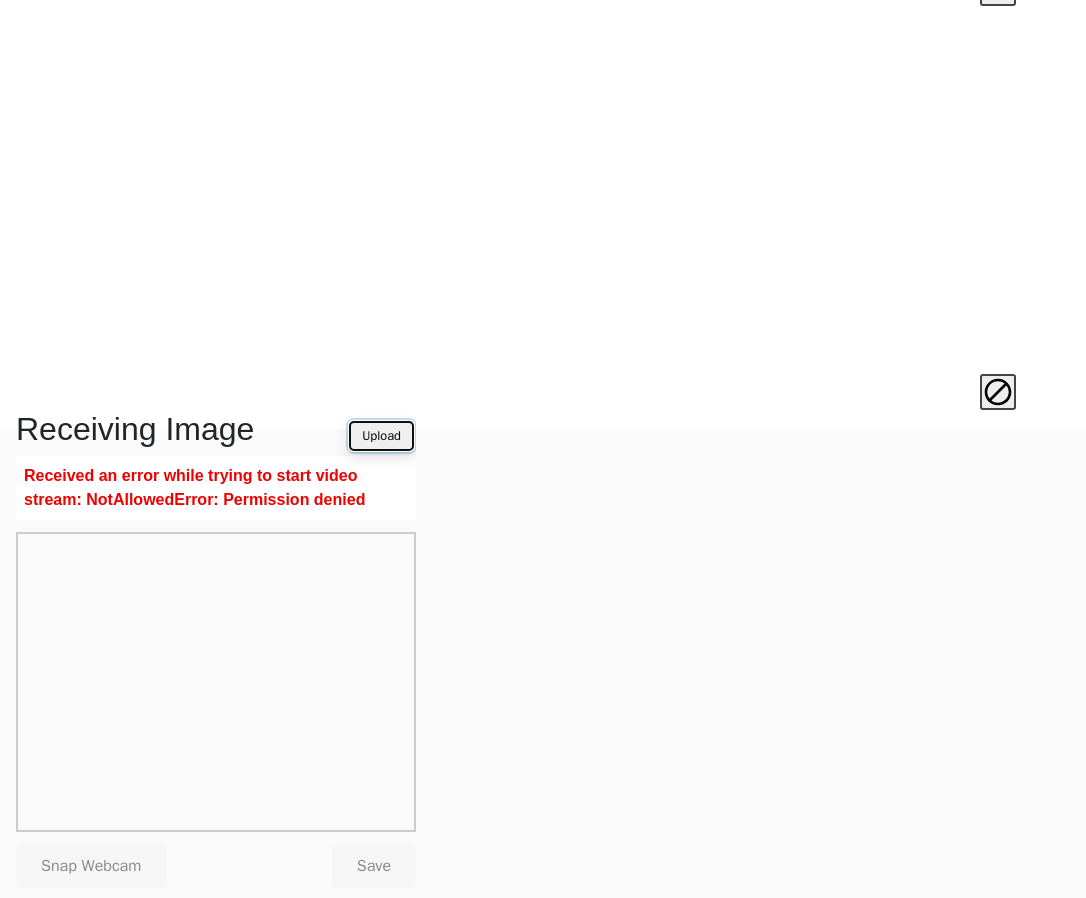 click on "Upload" at bounding box center (381, 436) 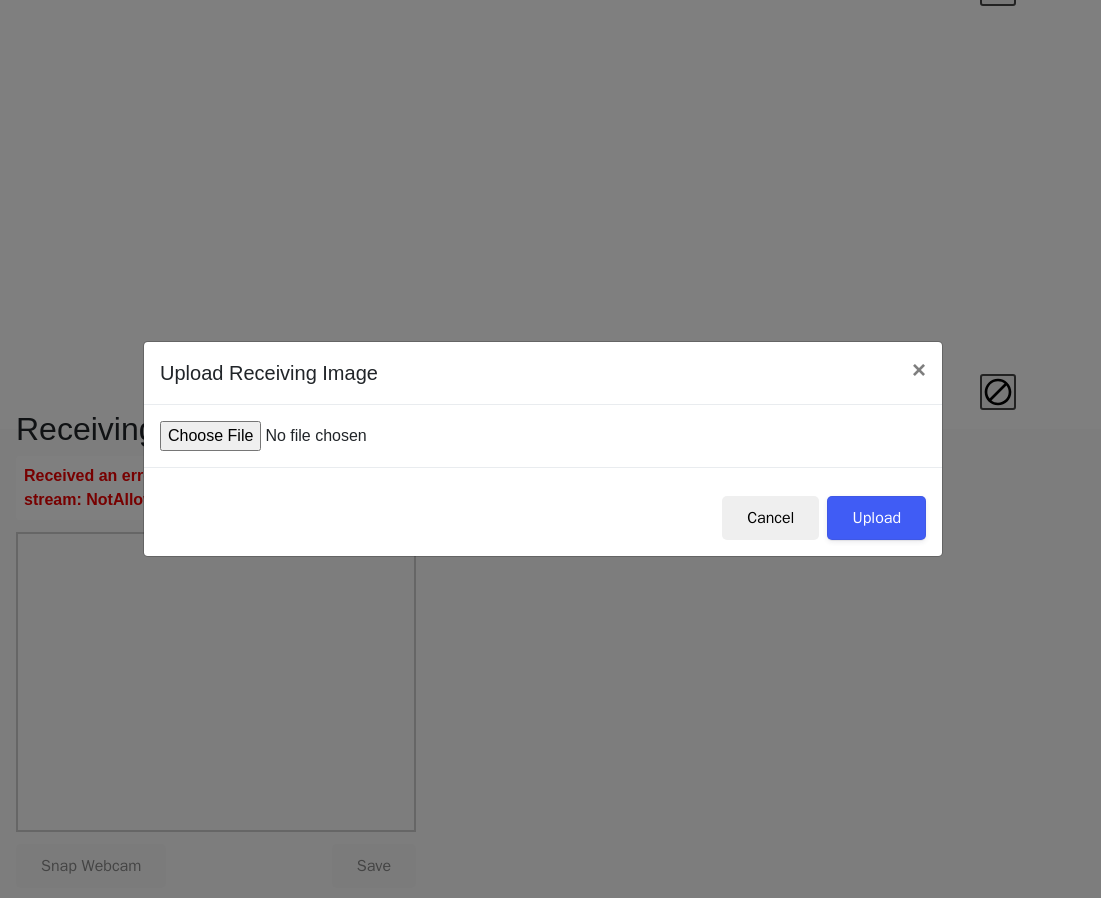 click at bounding box center (311, 436) 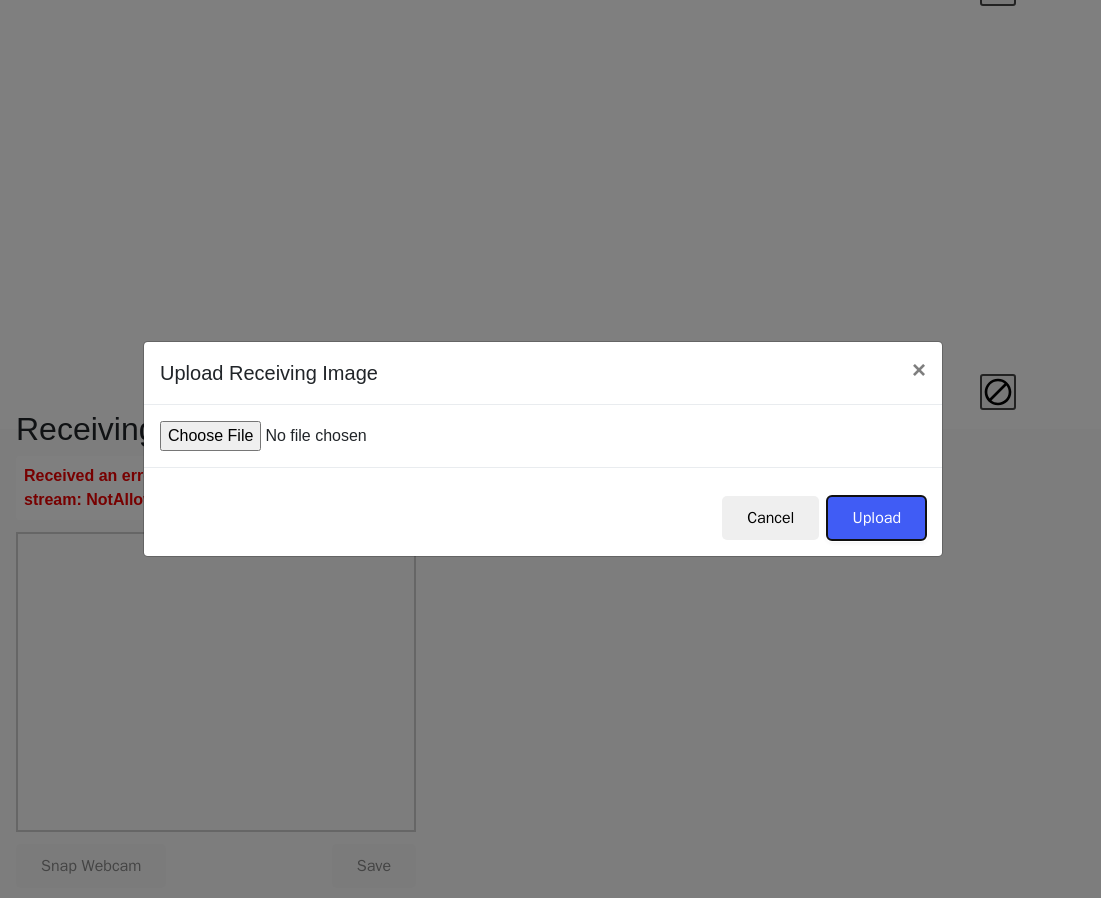 click on "Upload" at bounding box center [876, 518] 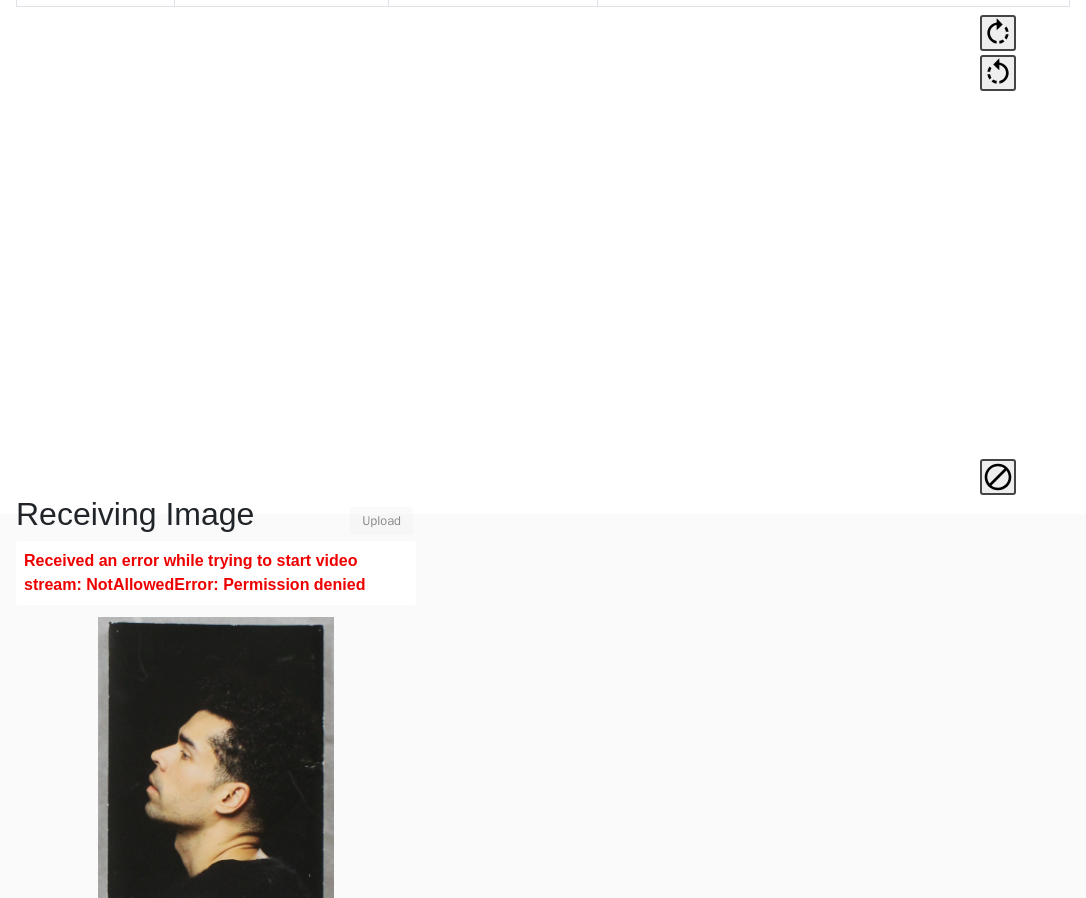 scroll, scrollTop: 493, scrollLeft: 0, axis: vertical 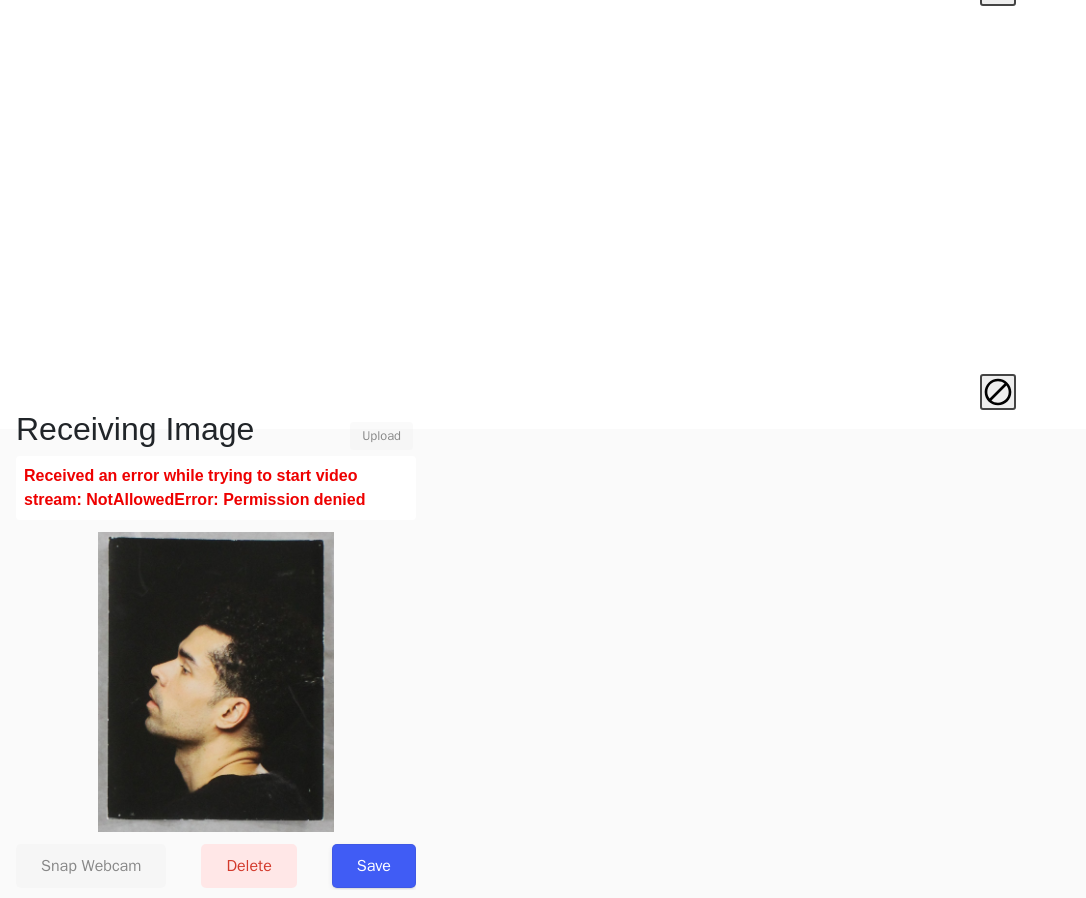click on "Save" at bounding box center (374, 866) 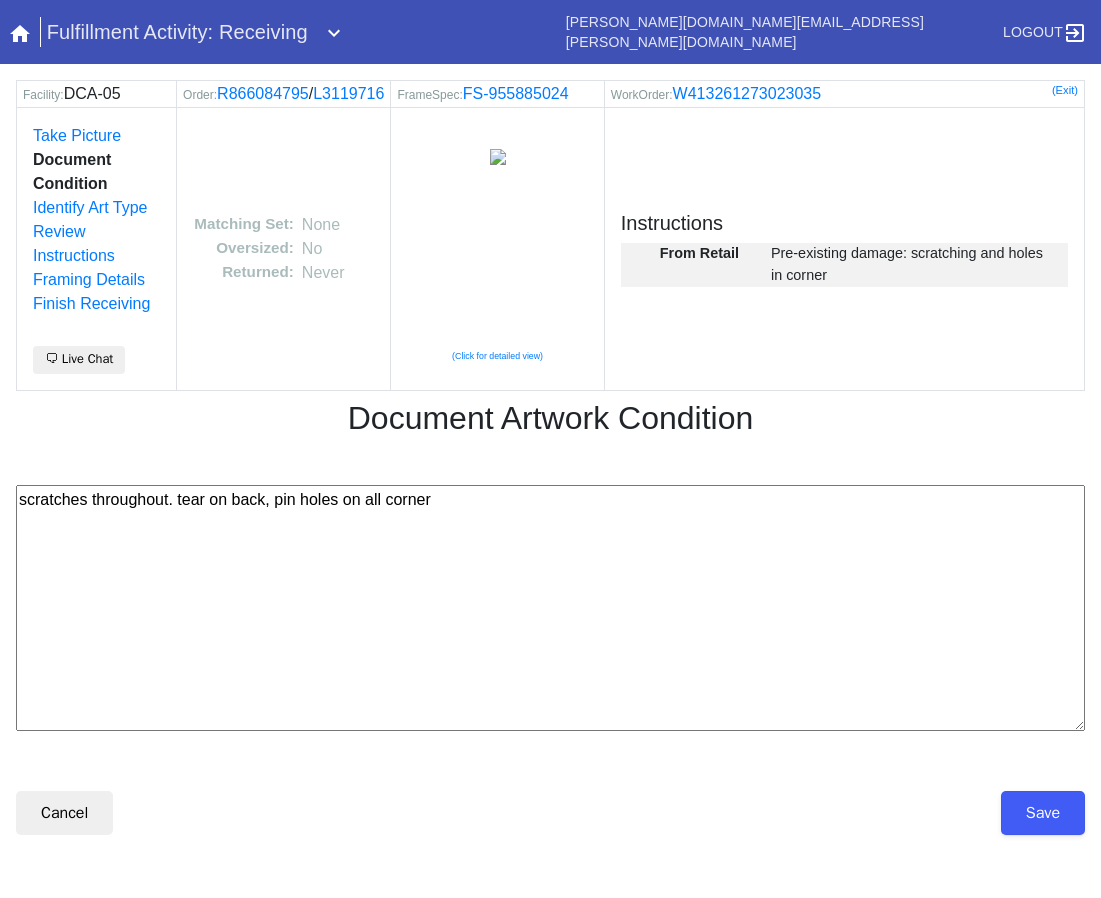 scroll, scrollTop: 0, scrollLeft: 0, axis: both 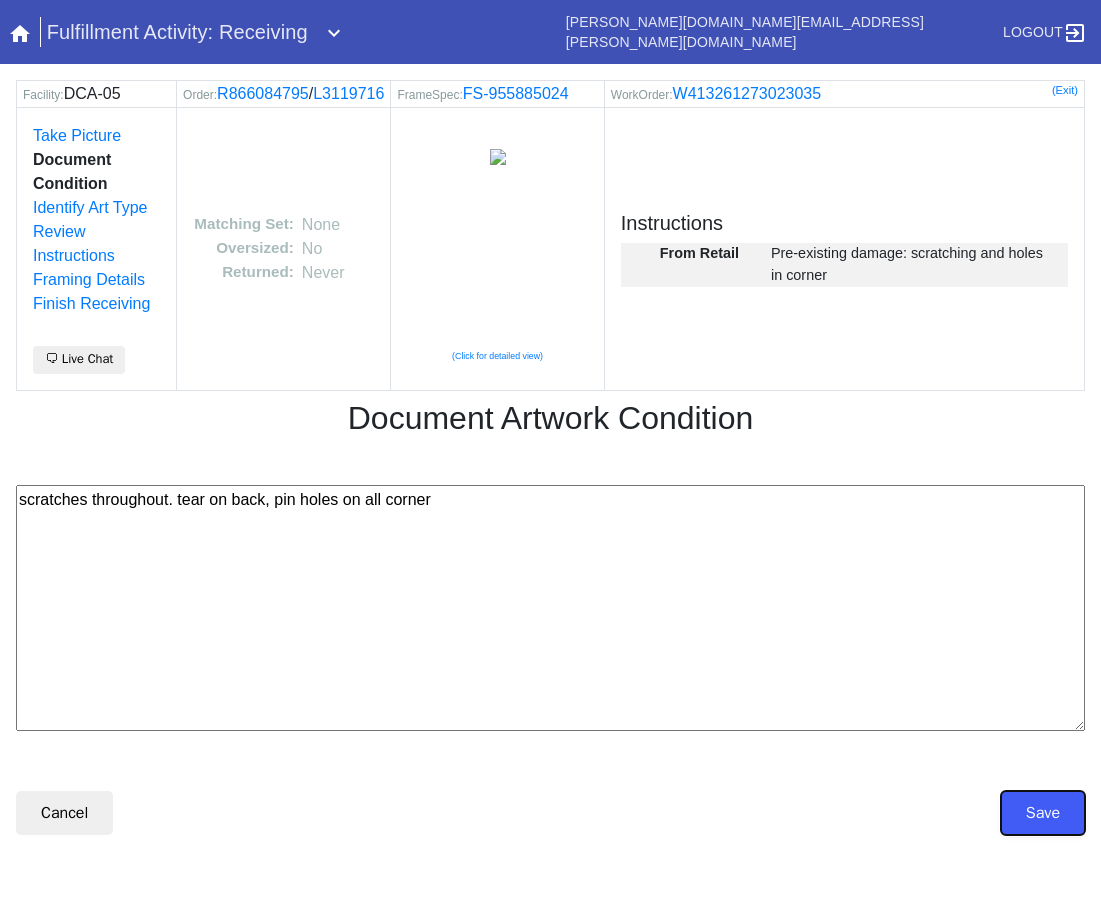 click on "Save" at bounding box center [1043, 813] 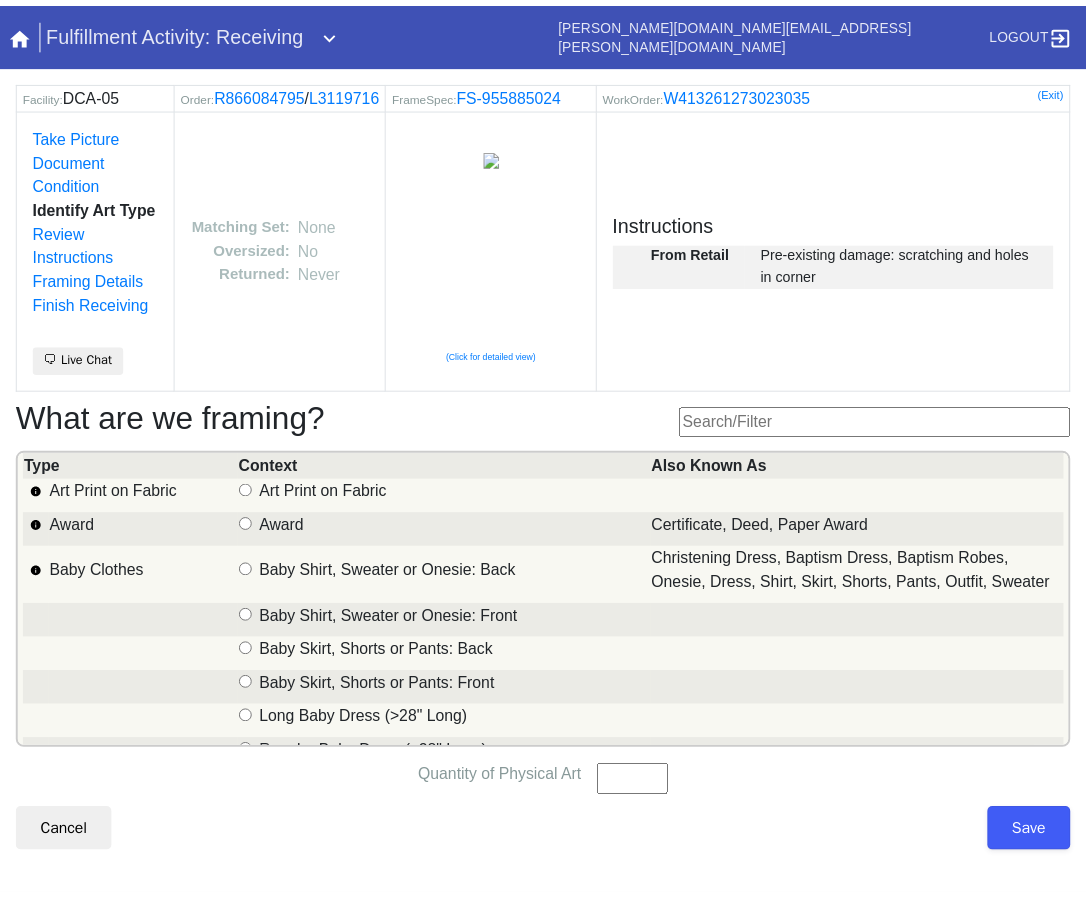 scroll, scrollTop: 0, scrollLeft: 0, axis: both 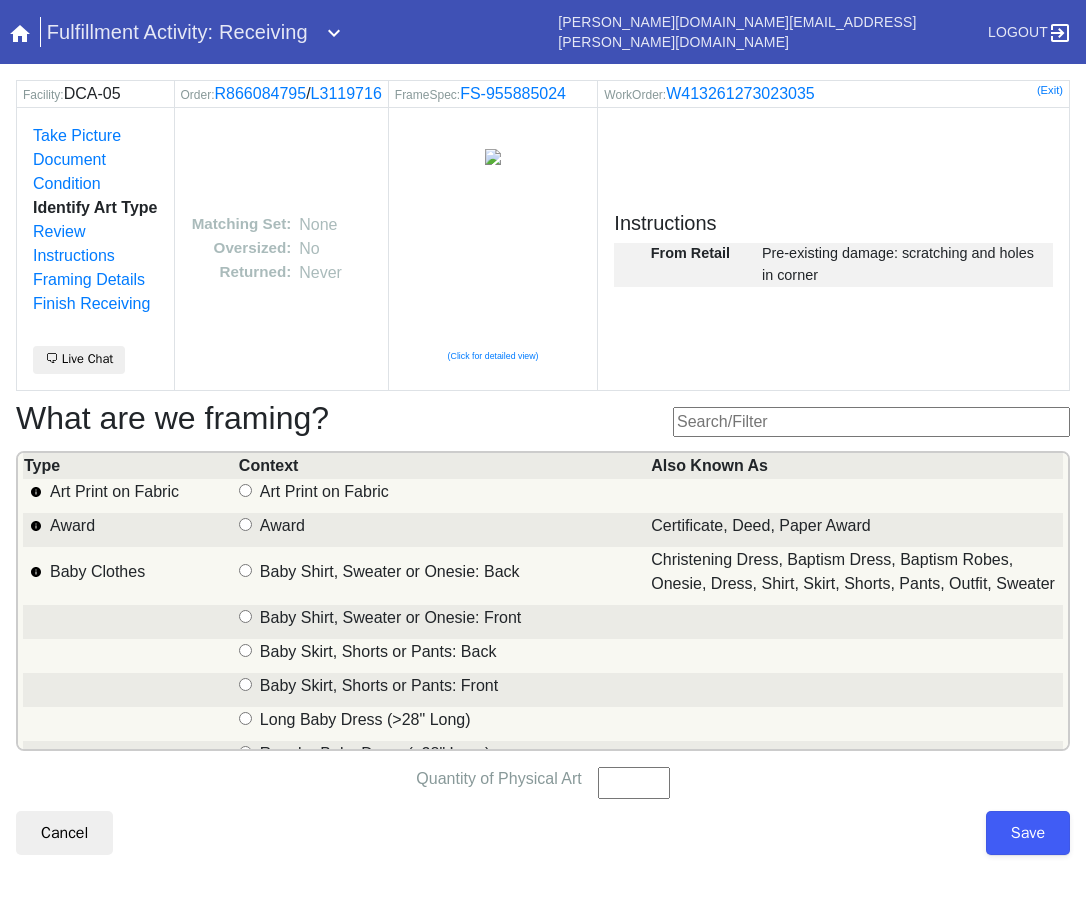 click at bounding box center (871, 422) 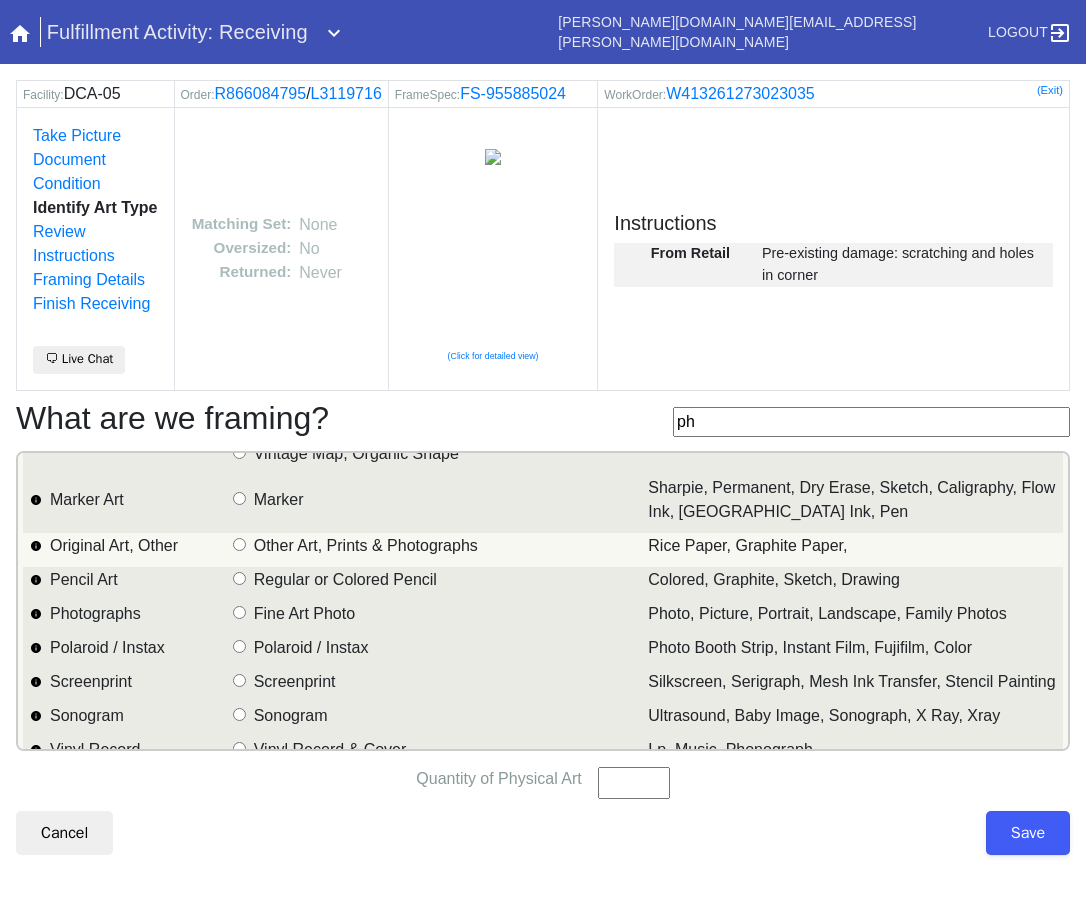 scroll, scrollTop: 400, scrollLeft: 0, axis: vertical 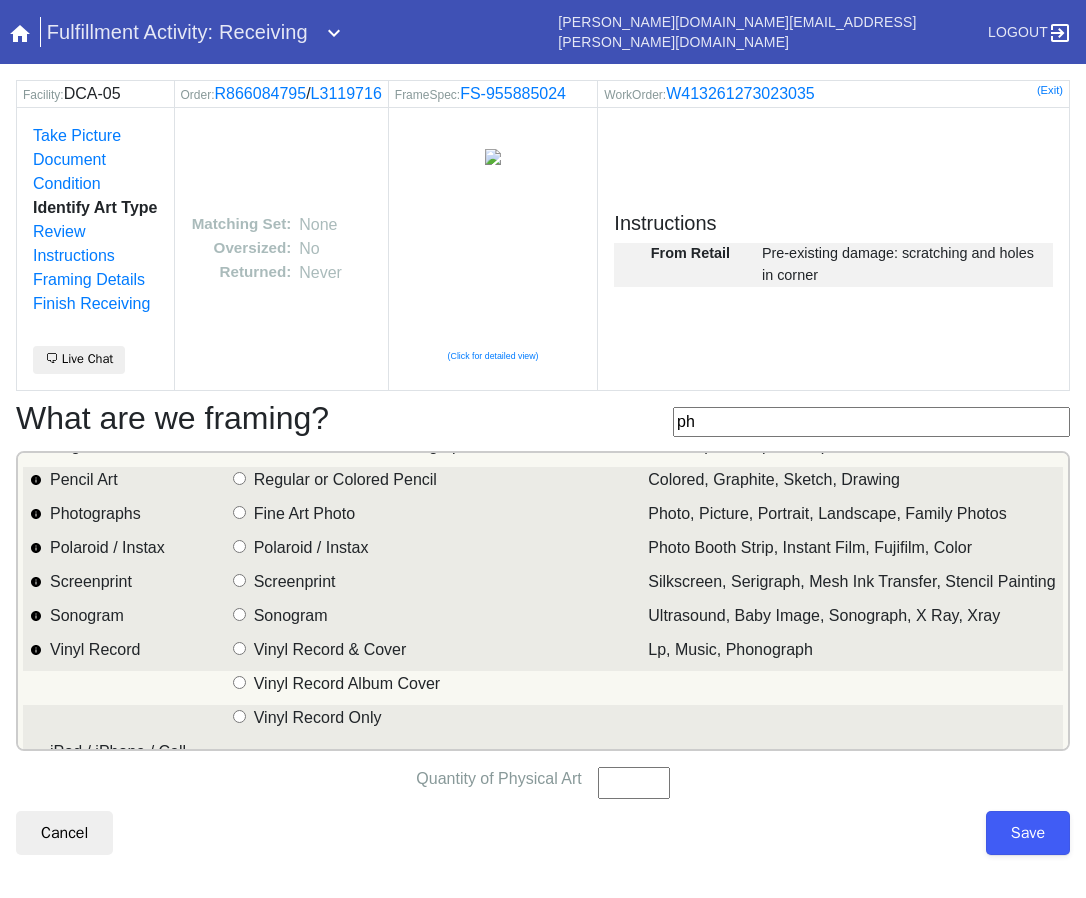 type on "ph" 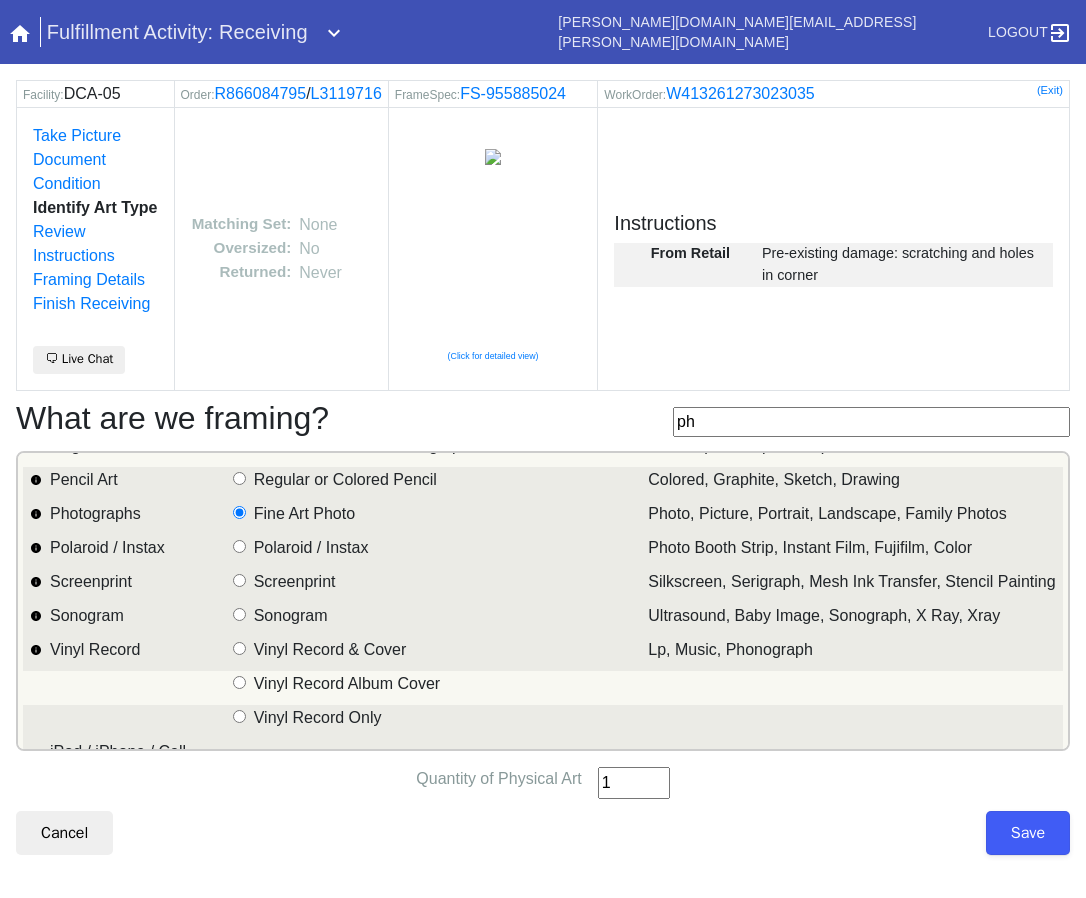 type on "1" 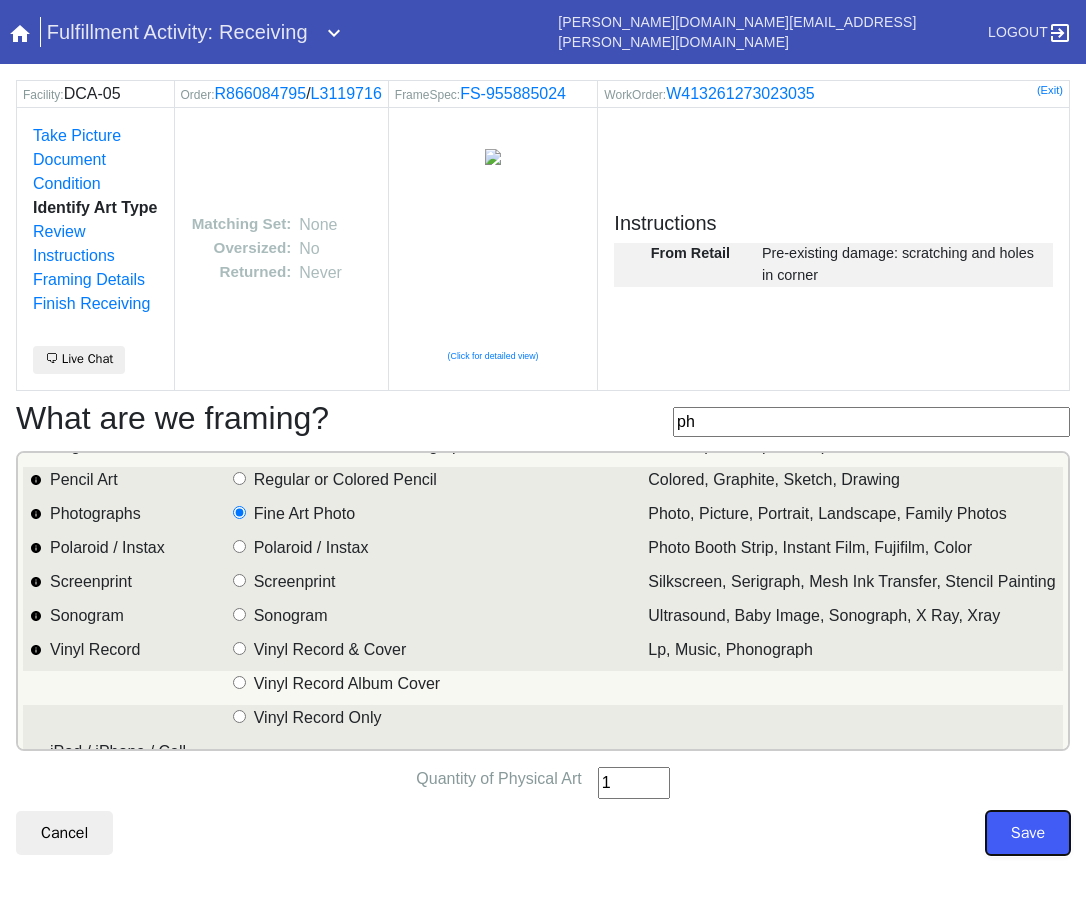 click on "Save" at bounding box center (1028, 833) 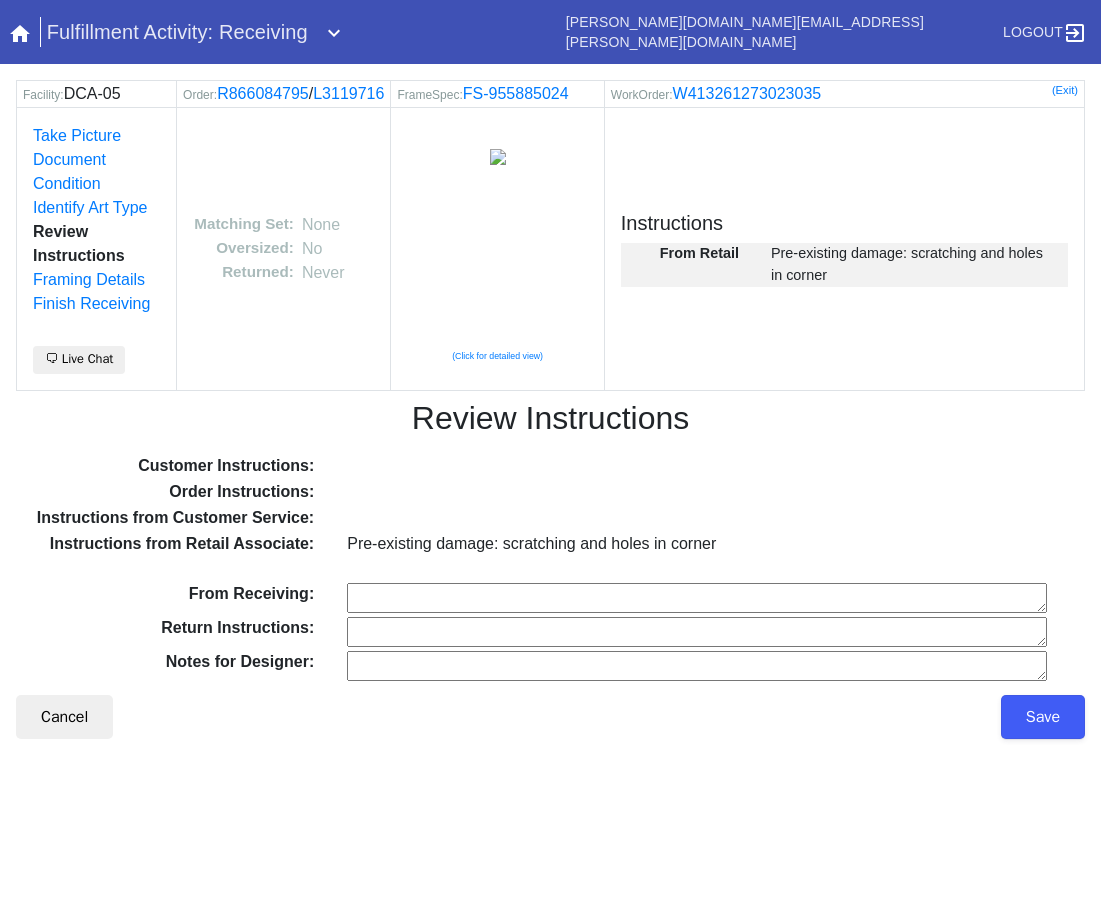 scroll, scrollTop: 0, scrollLeft: 0, axis: both 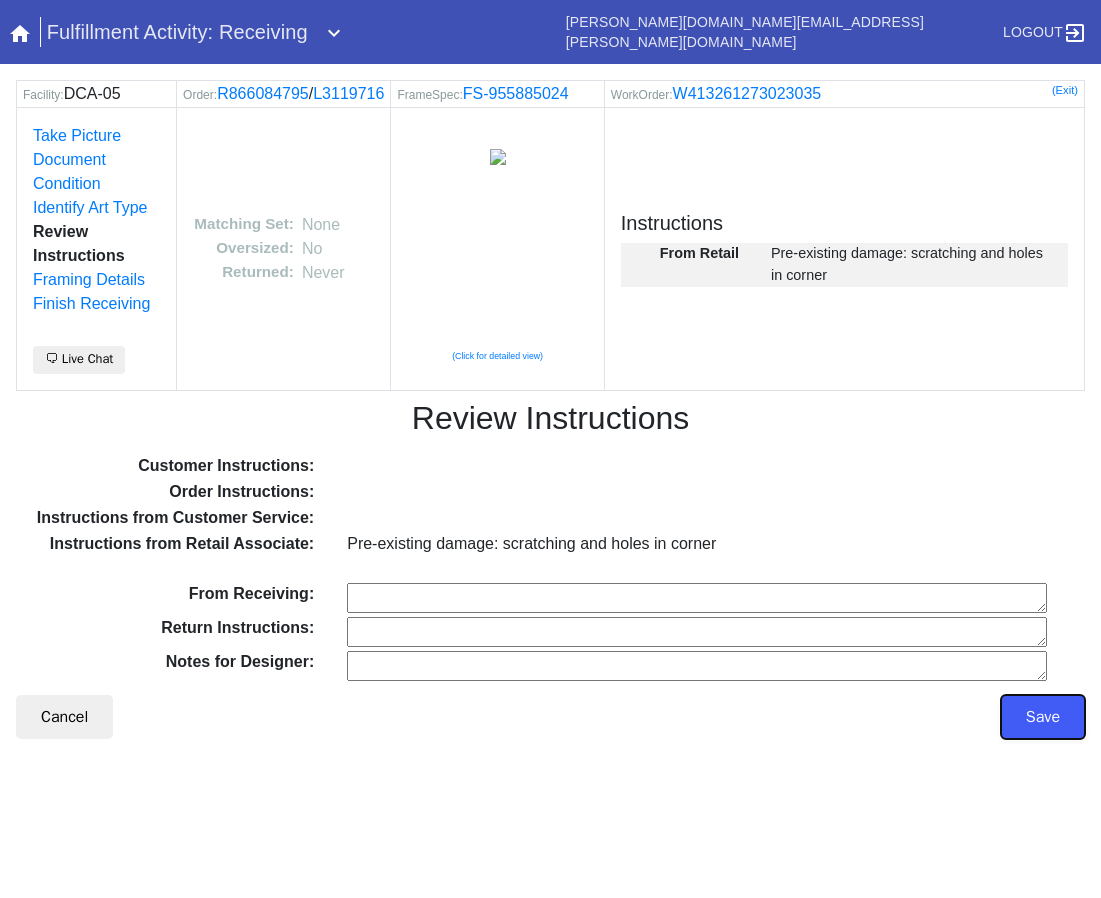 click on "Save" at bounding box center (1043, 717) 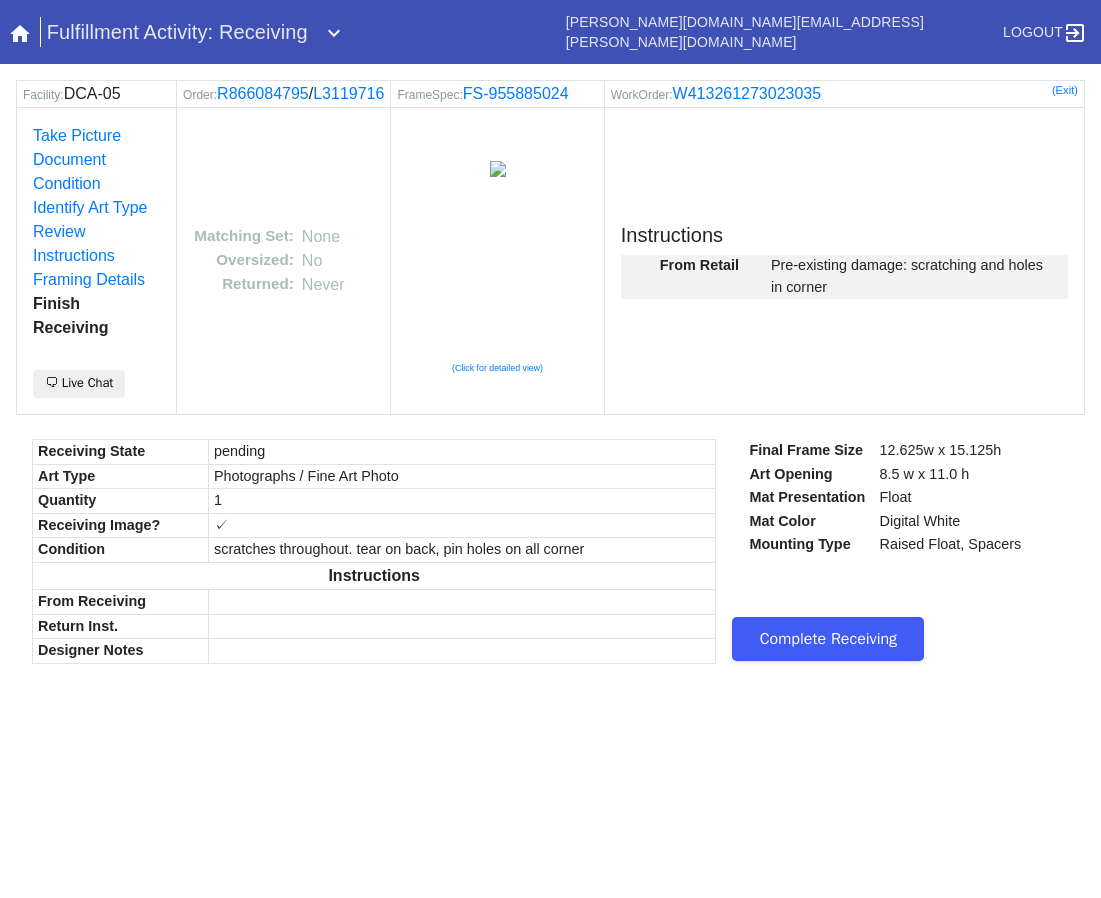 scroll, scrollTop: 0, scrollLeft: 0, axis: both 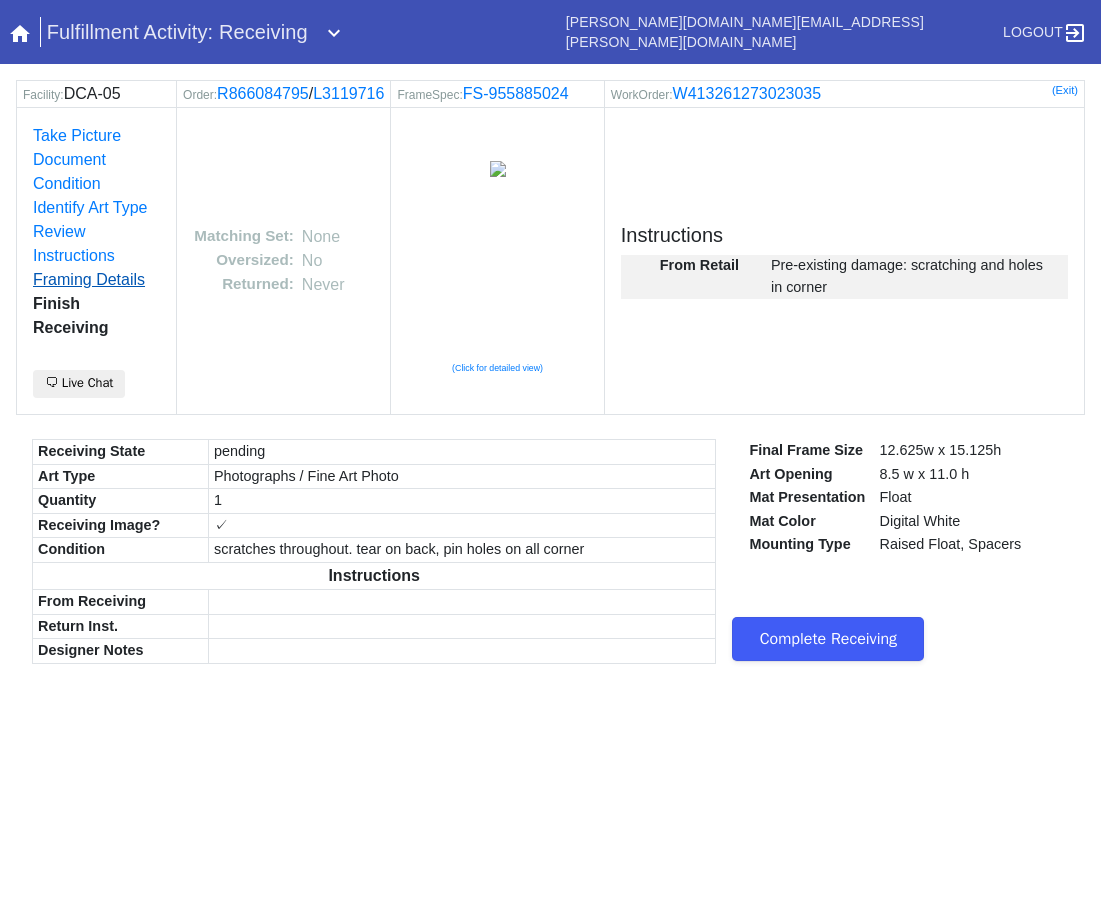 click on "Framing Details" at bounding box center (89, 279) 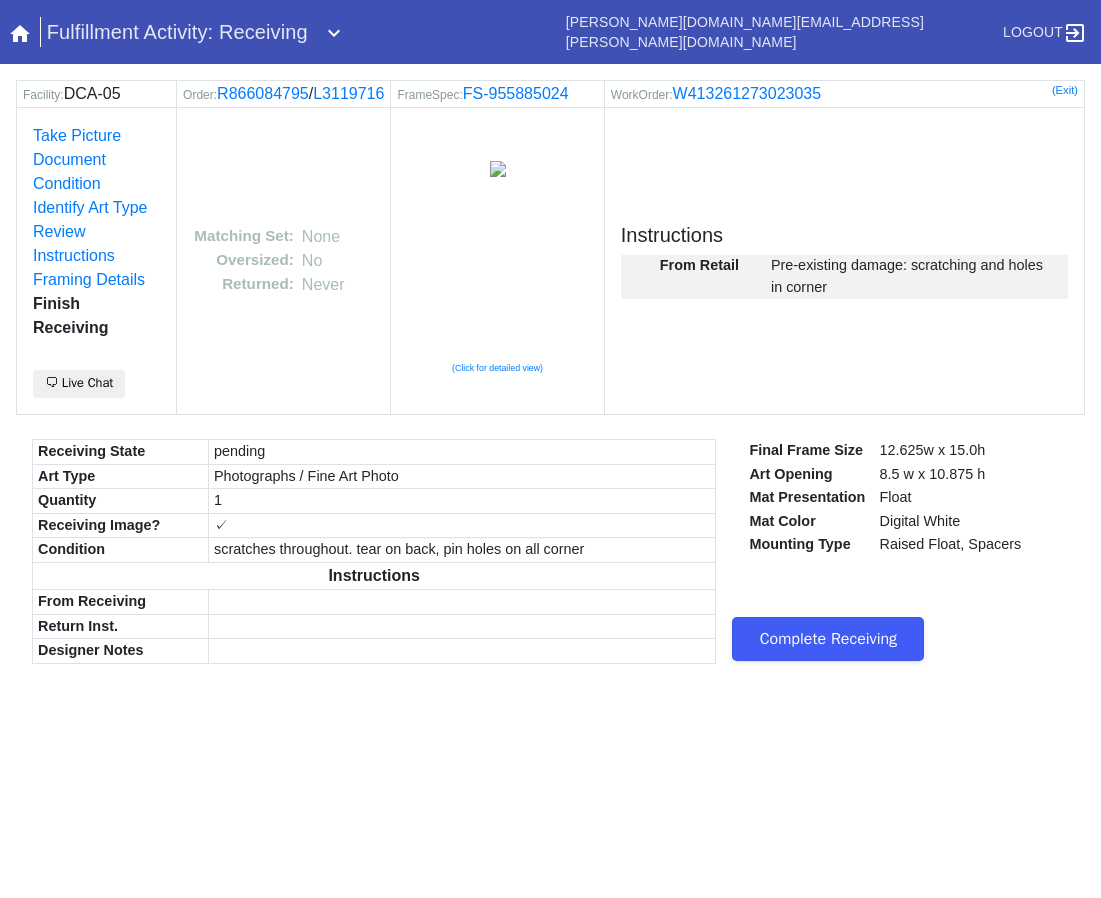 scroll, scrollTop: 0, scrollLeft: 0, axis: both 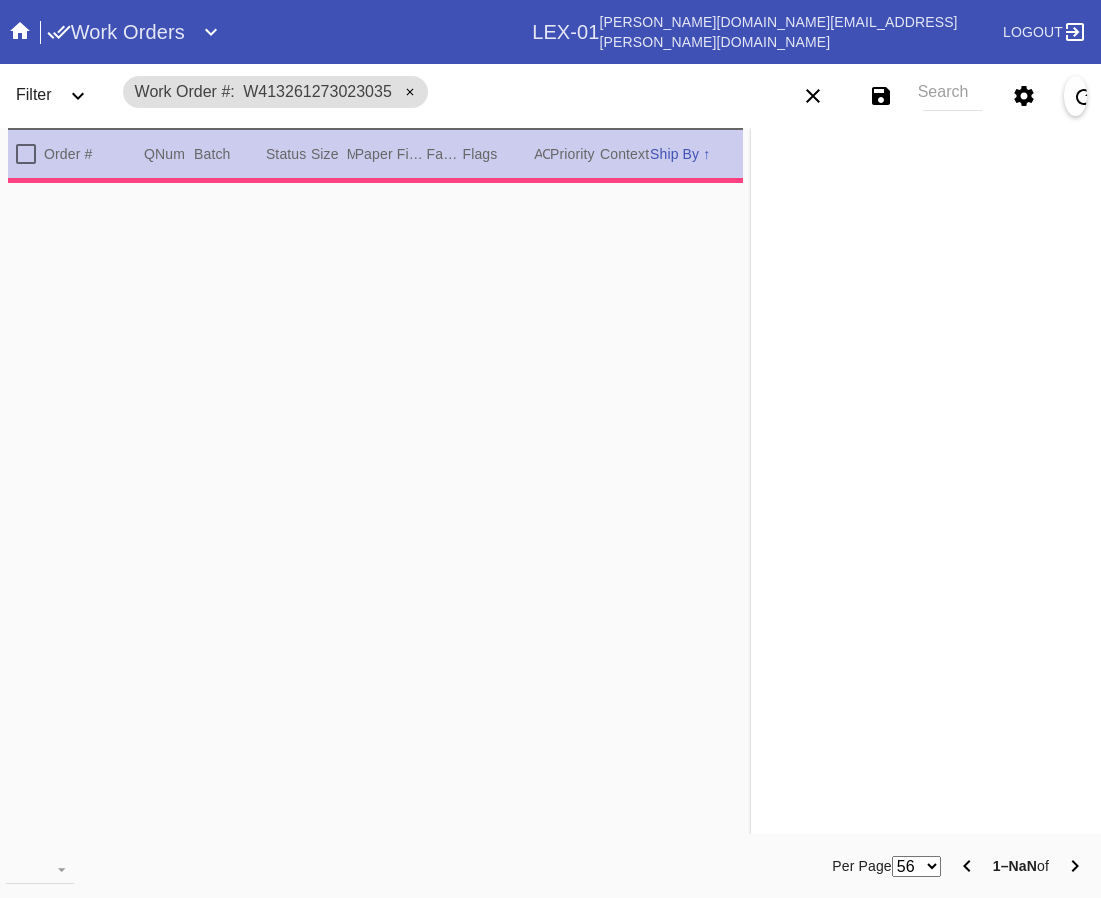 type on "1.5" 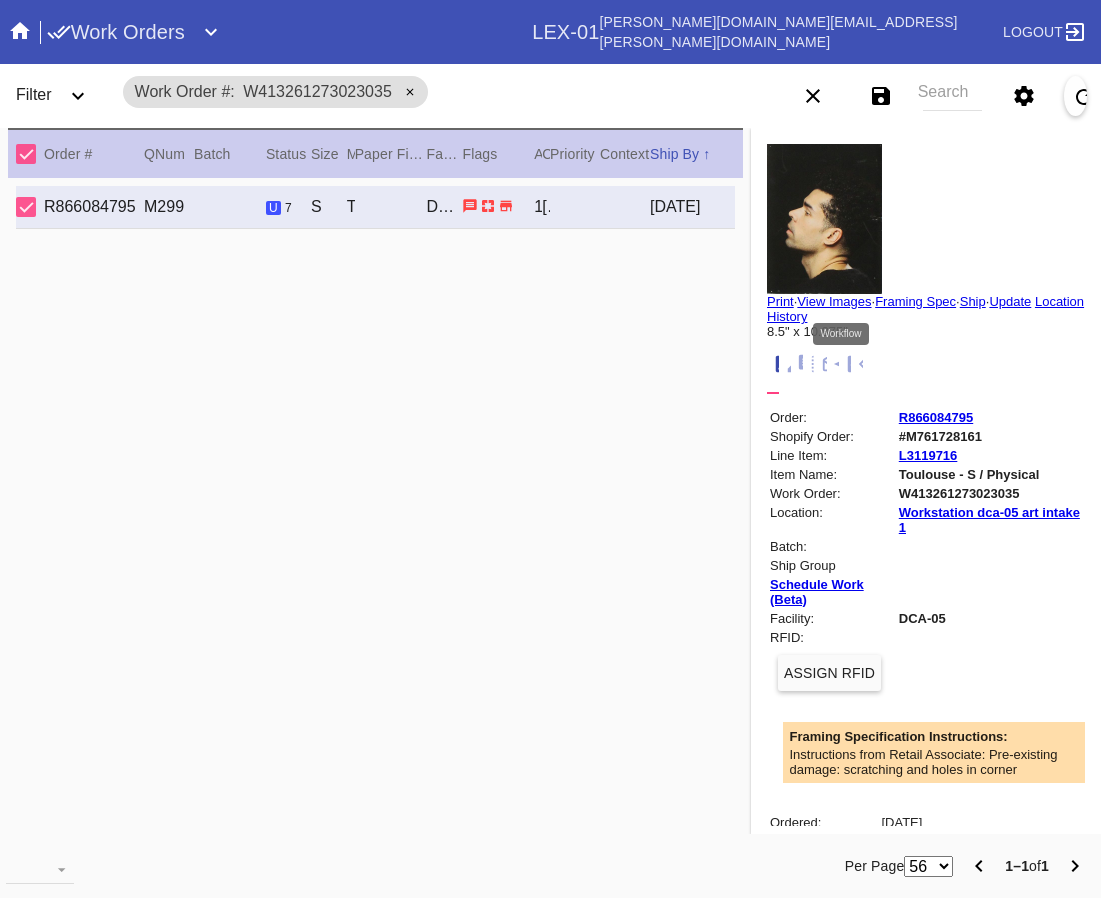 click 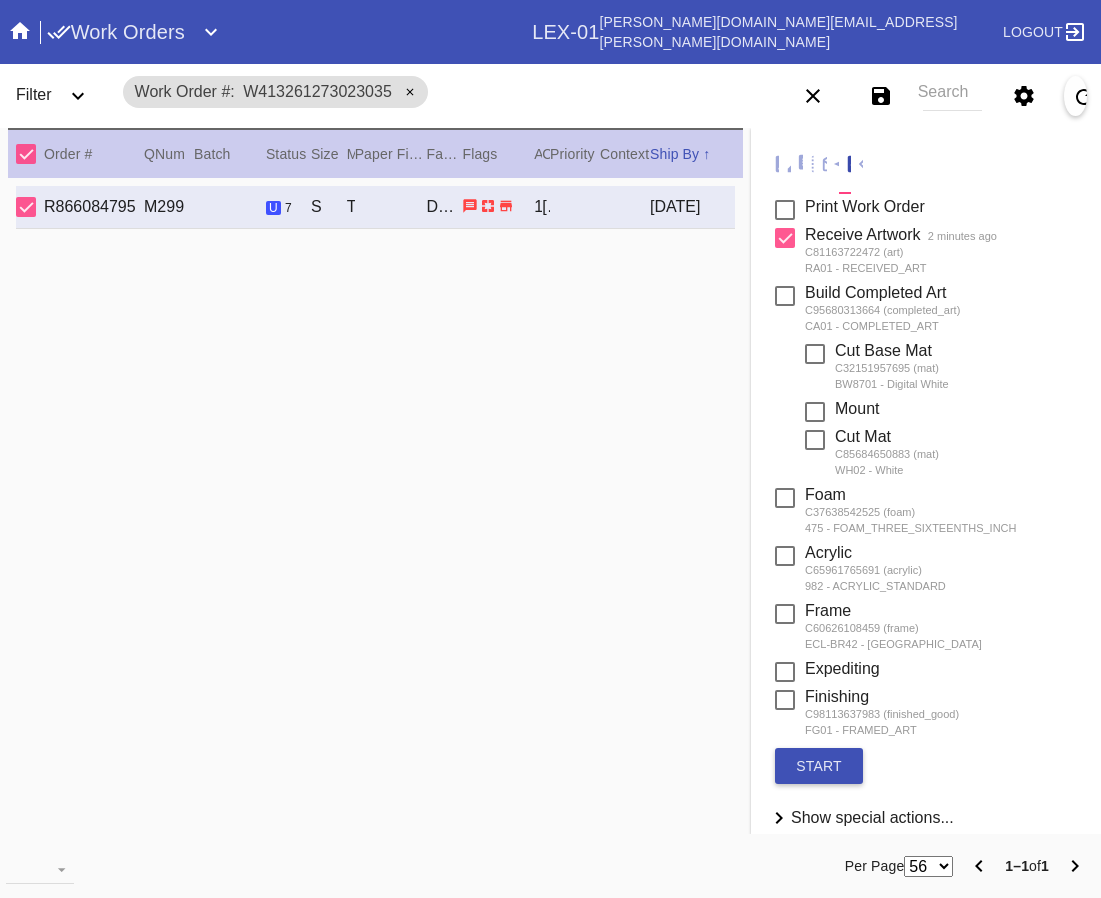 scroll, scrollTop: 257, scrollLeft: 0, axis: vertical 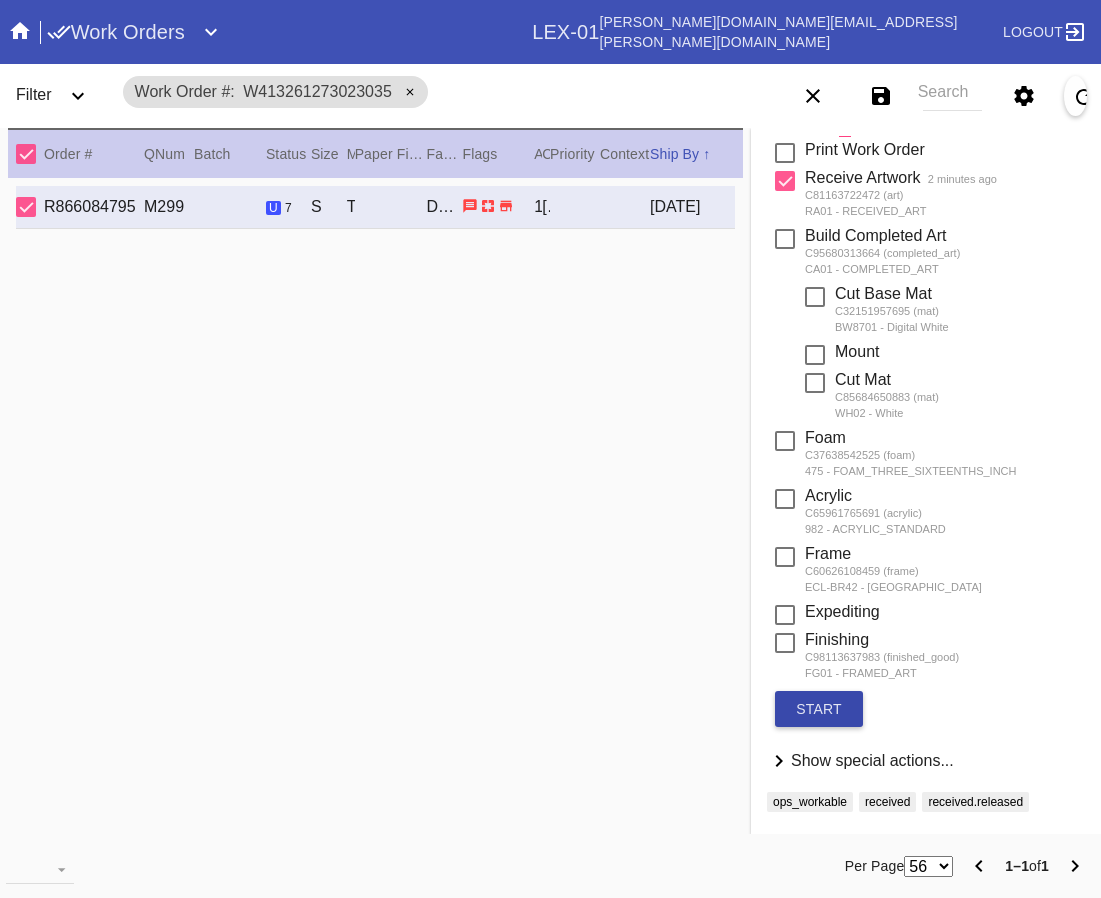 click on "start" at bounding box center [819, 709] 